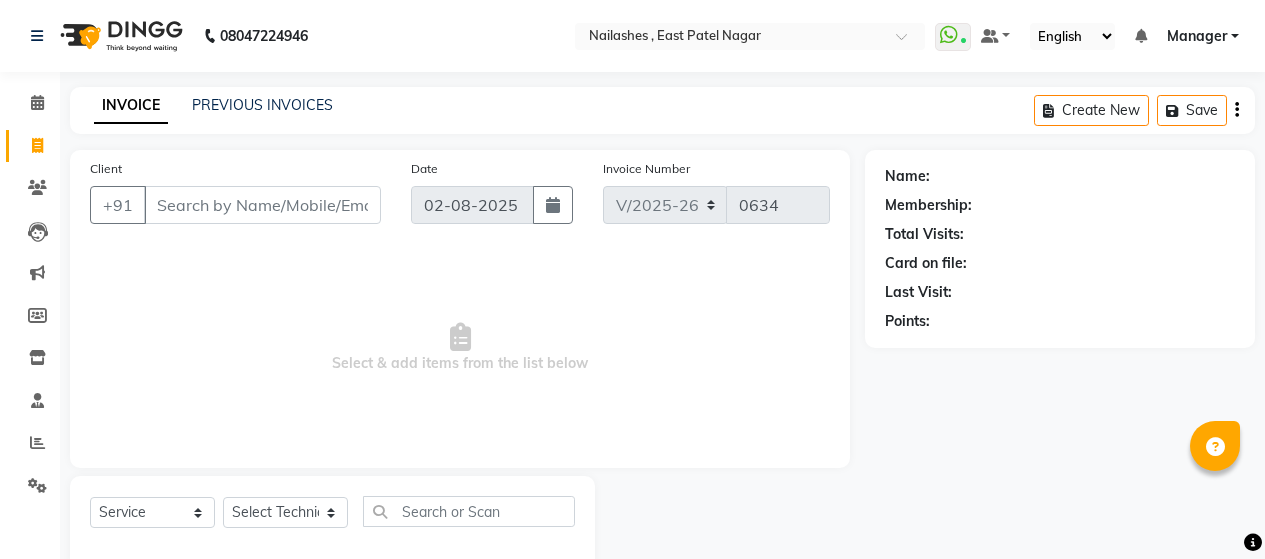 select on "3836" 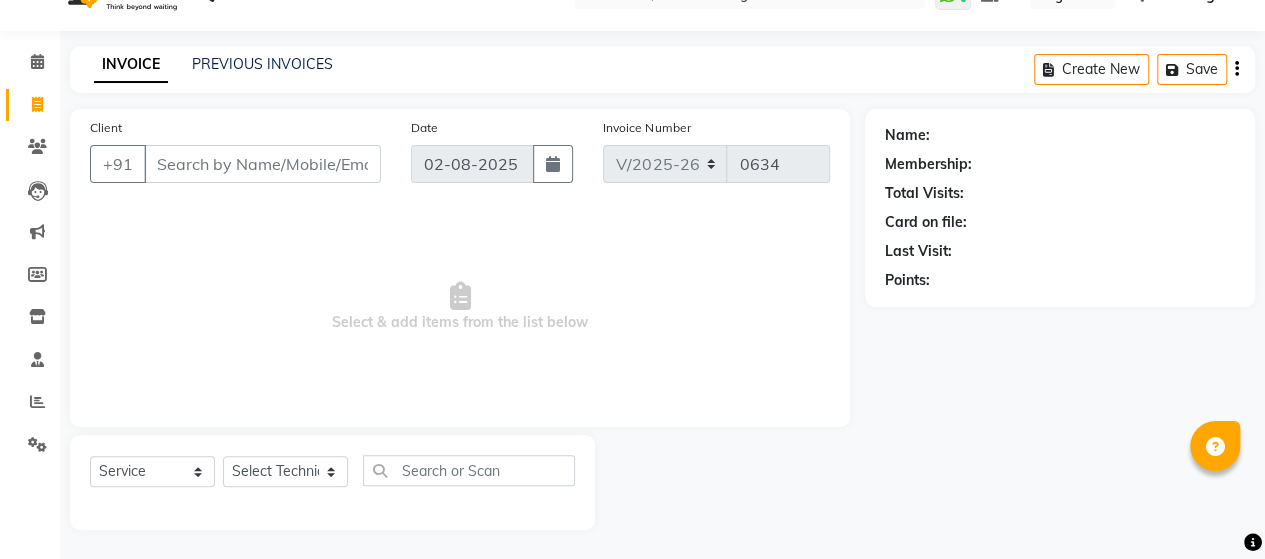 scroll, scrollTop: 0, scrollLeft: 0, axis: both 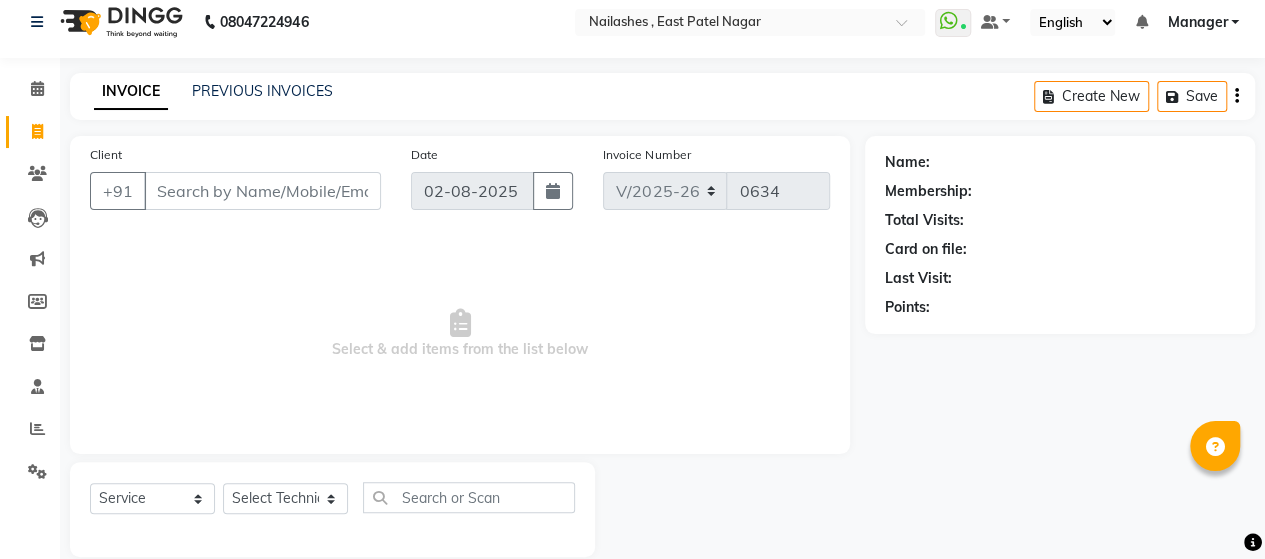 click on "Client" at bounding box center [262, 191] 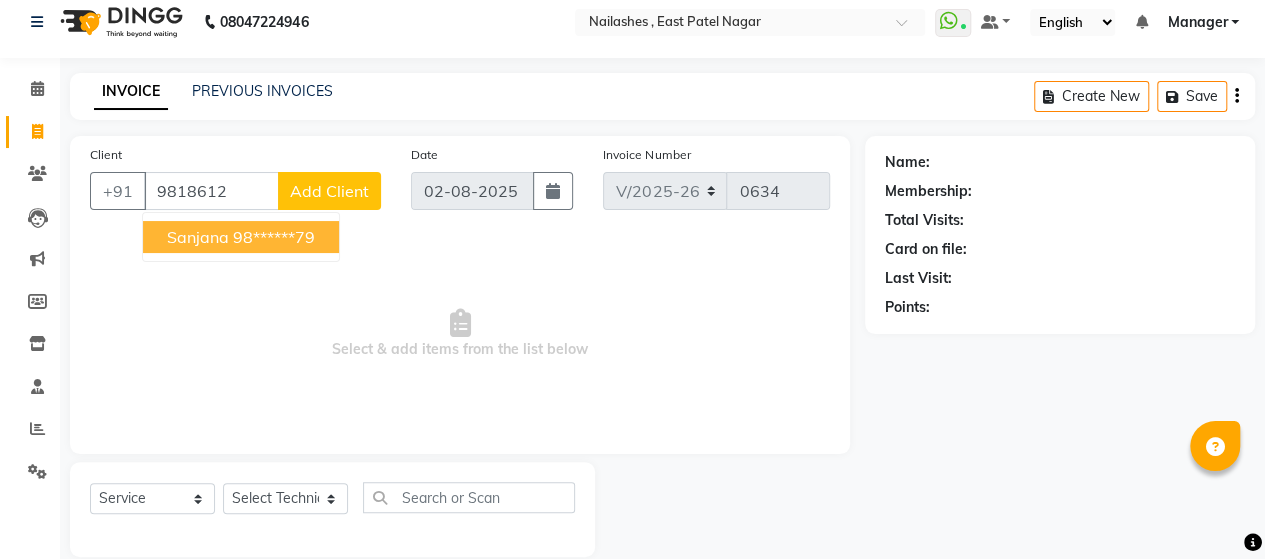 click on "Sanjana" at bounding box center (198, 237) 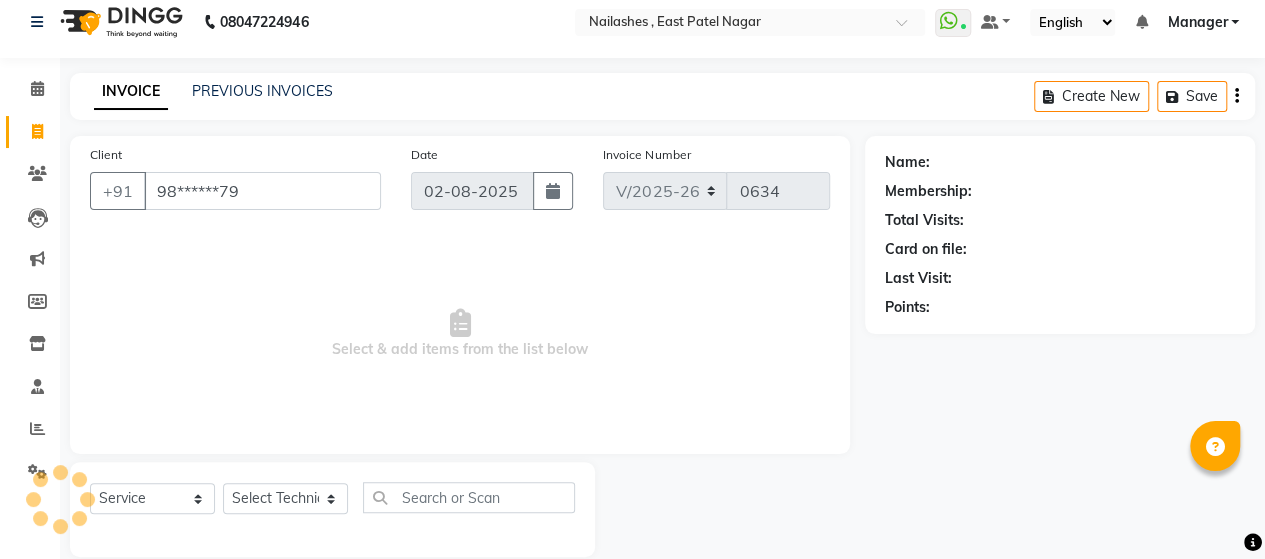 type on "98******79" 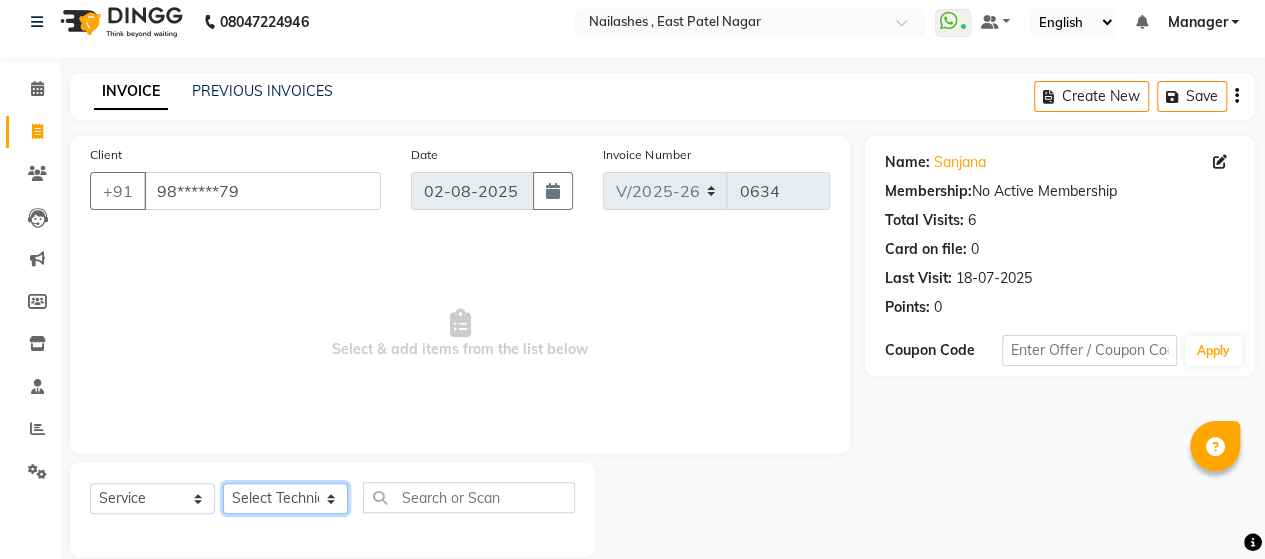 click on "Select Technician [FIRST] Manager nargis neha Sky zahra" 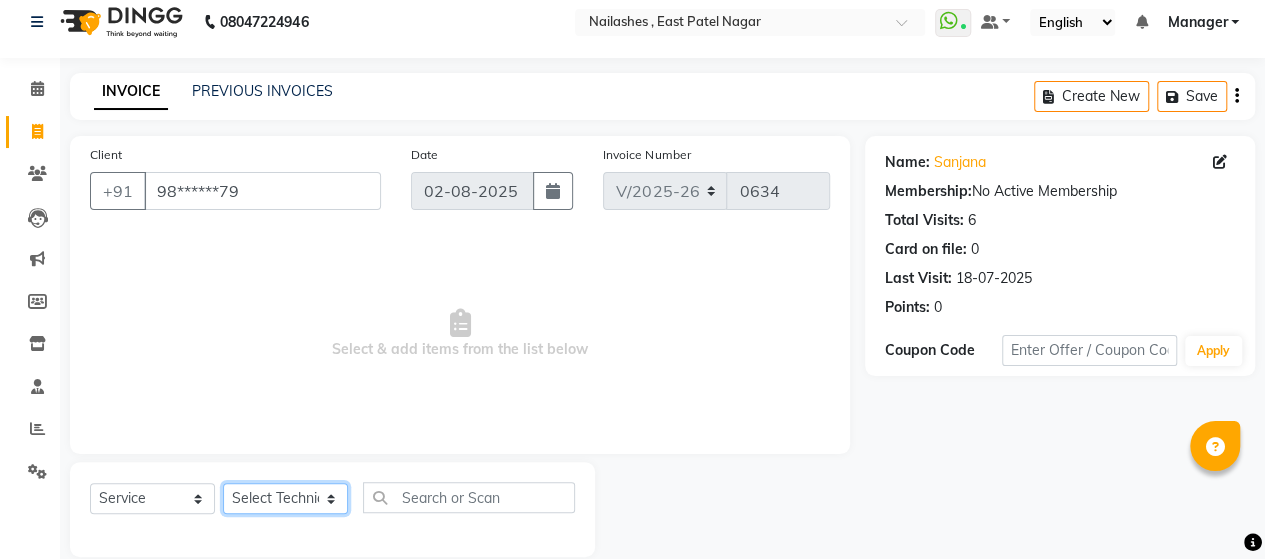 select on "79955" 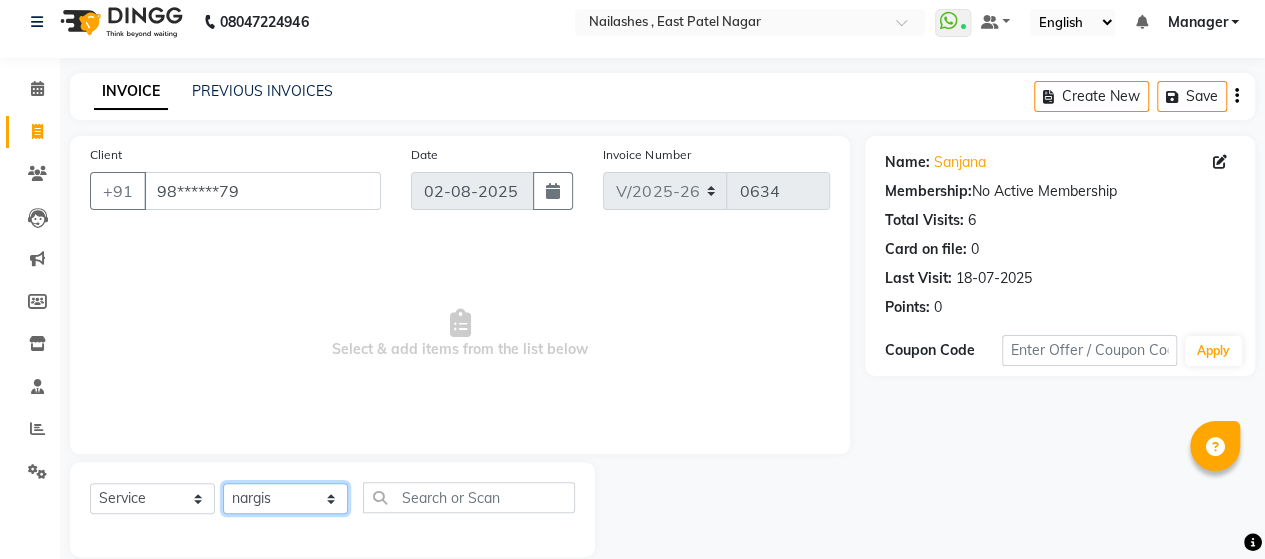 click on "Select Technician [FIRST] Manager nargis neha Sky zahra" 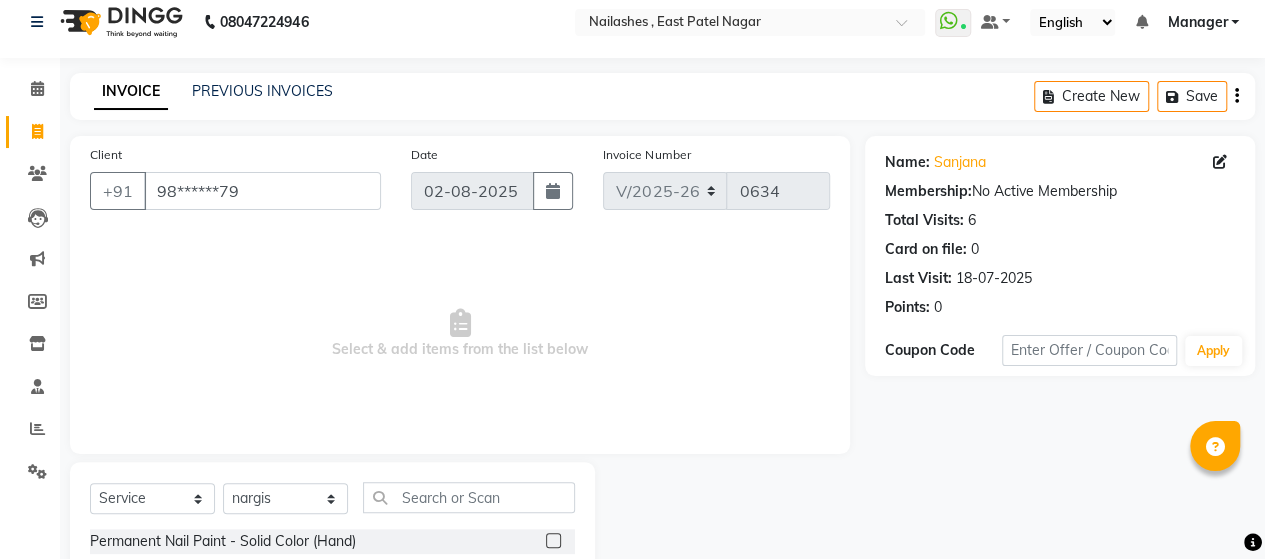 click on "Select Service Product Membership Package Voucher Prepaid Gift Card Select Technician [FIRST] Manager nargis neha Sky zahra" 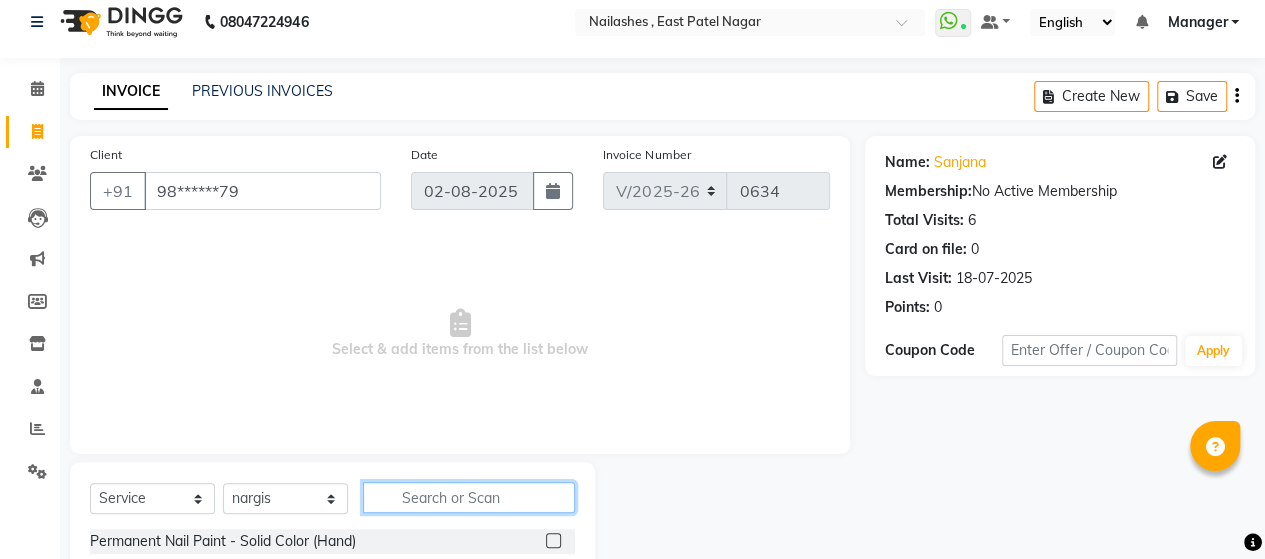 click 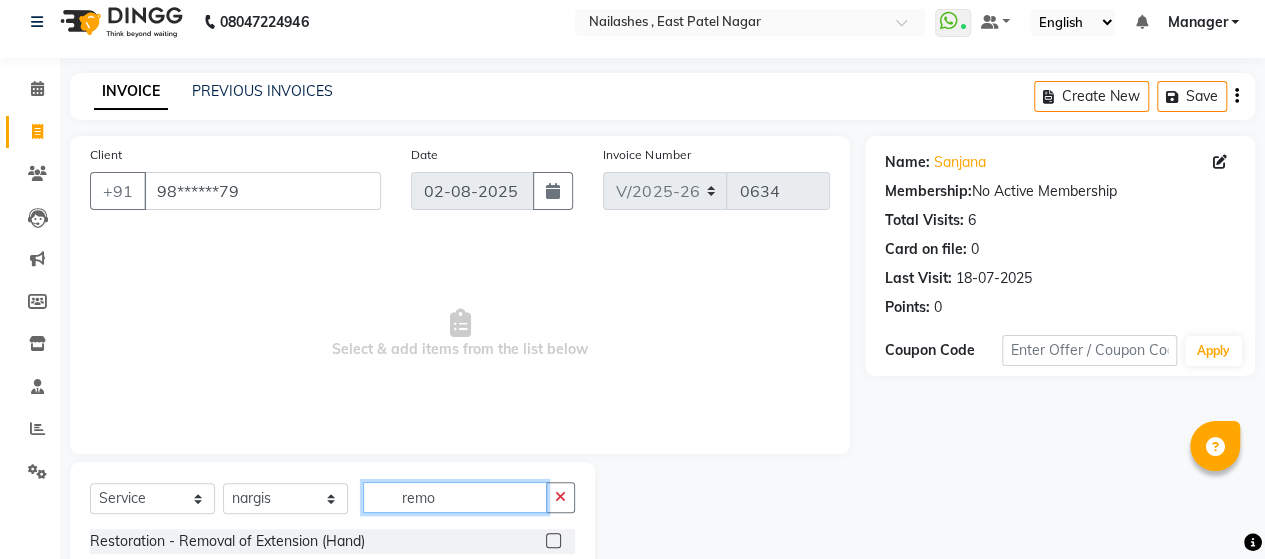 scroll, scrollTop: 186, scrollLeft: 0, axis: vertical 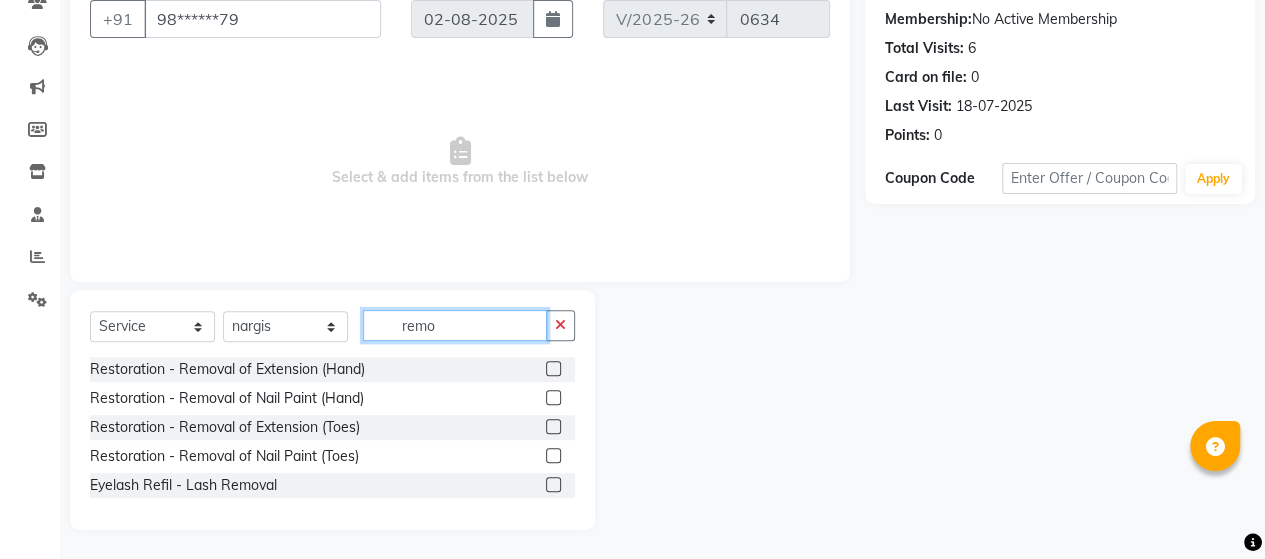 type on "remo" 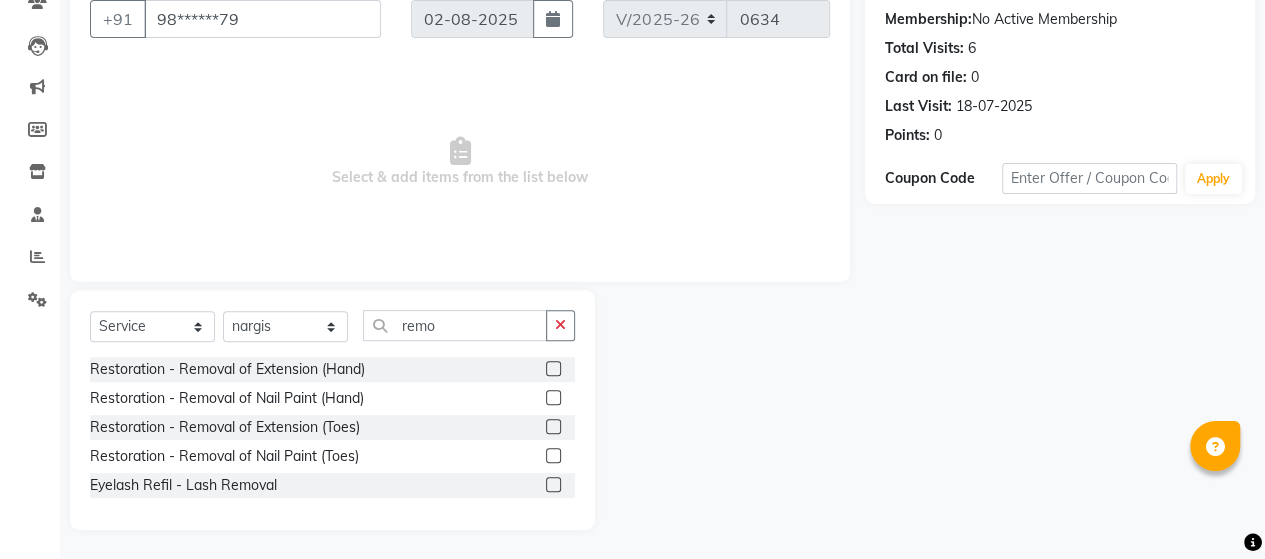 click 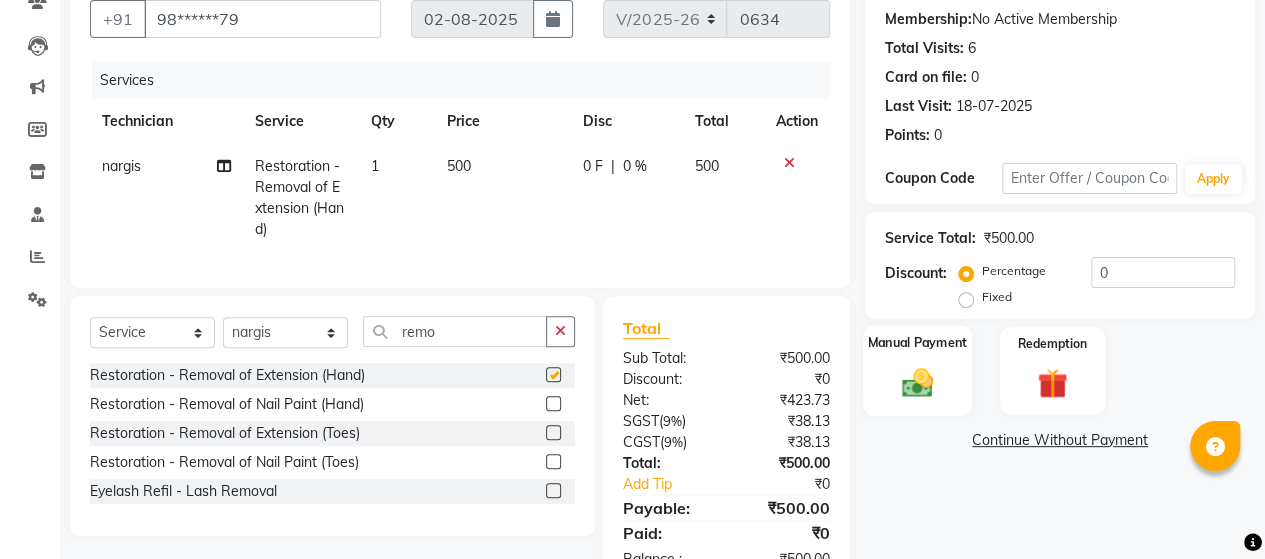 checkbox on "false" 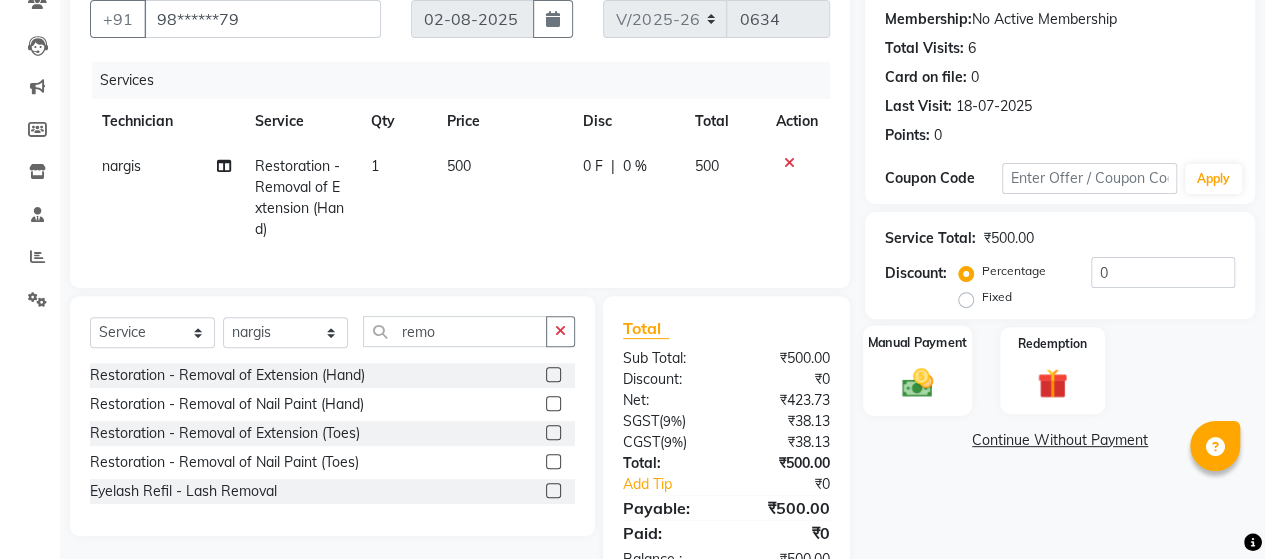 click on "Manual Payment" 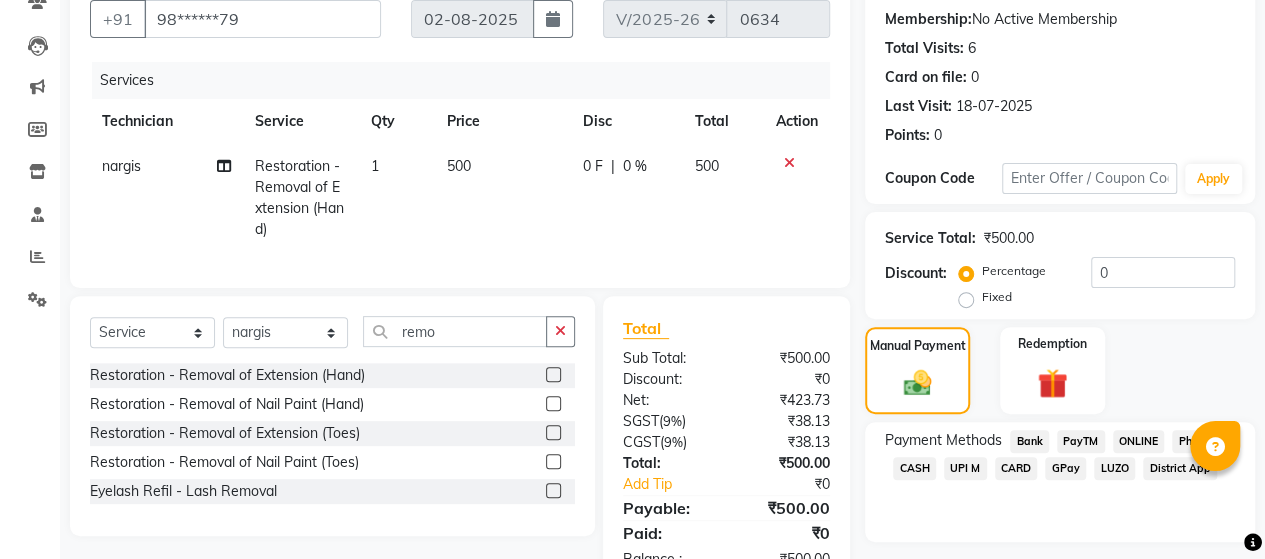 scroll, scrollTop: 260, scrollLeft: 0, axis: vertical 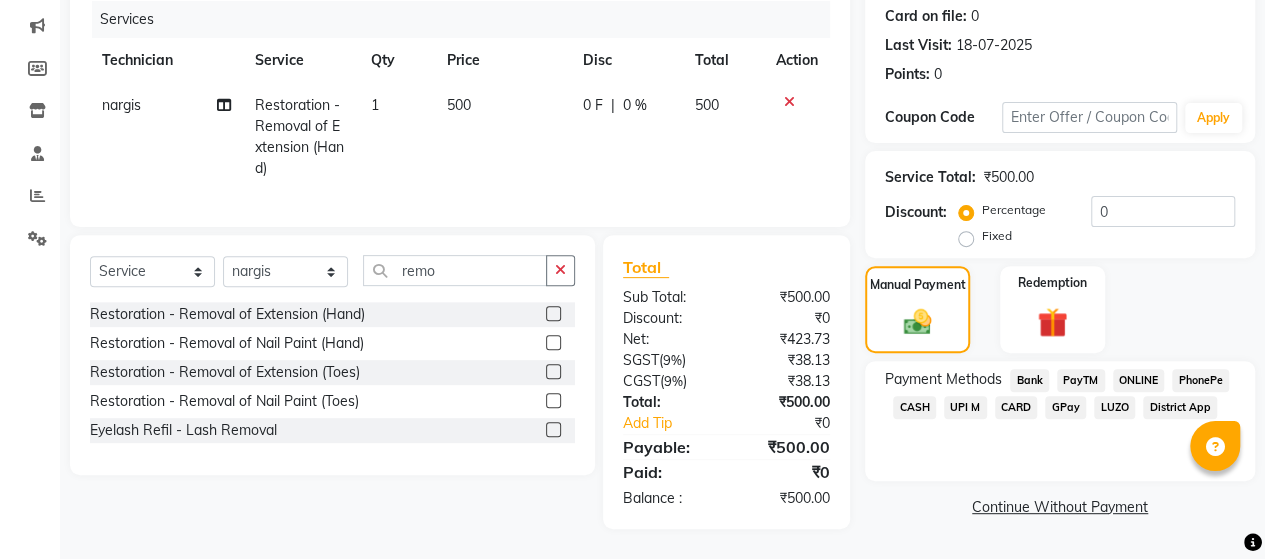 click on "CASH" 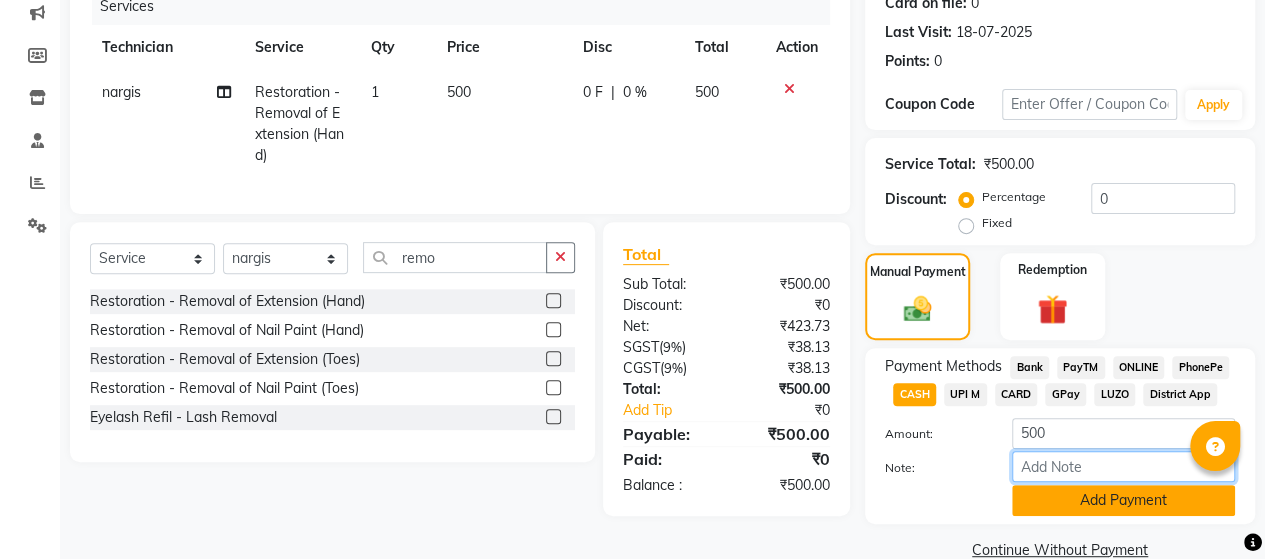 drag, startPoint x: 1061, startPoint y: 481, endPoint x: 1062, endPoint y: 497, distance: 16.03122 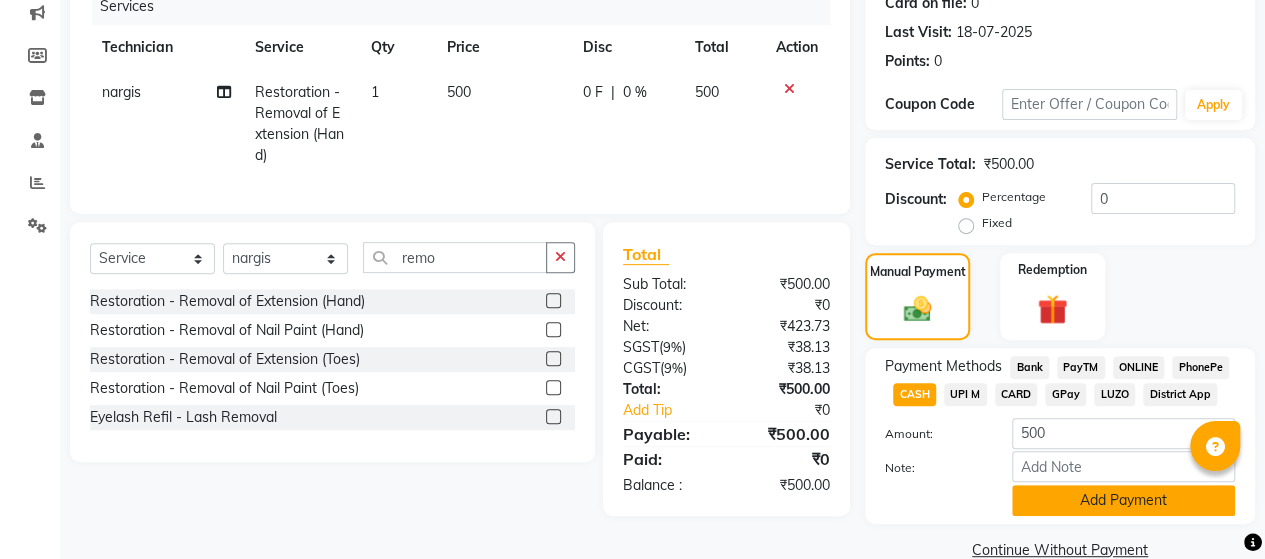 click on "Add Payment" 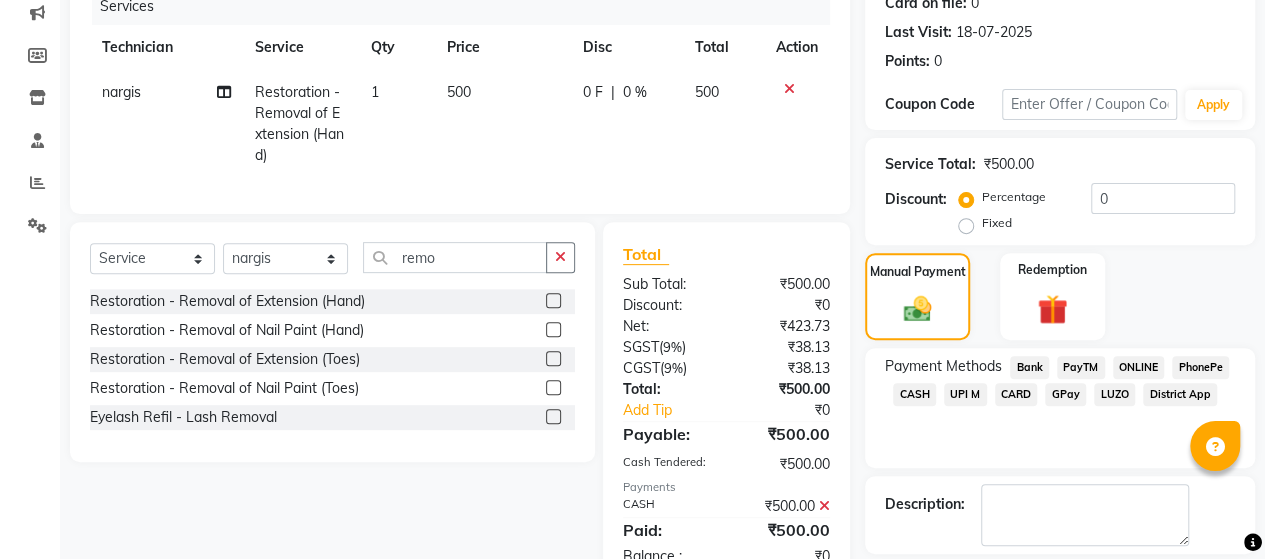 scroll, scrollTop: 350, scrollLeft: 0, axis: vertical 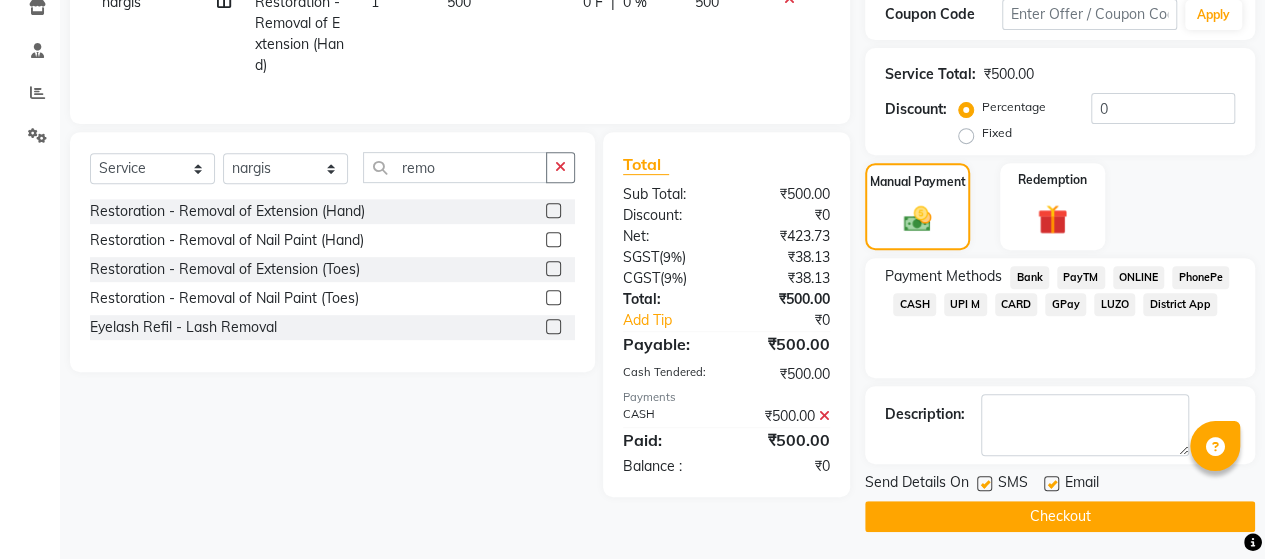 click on "Checkout" 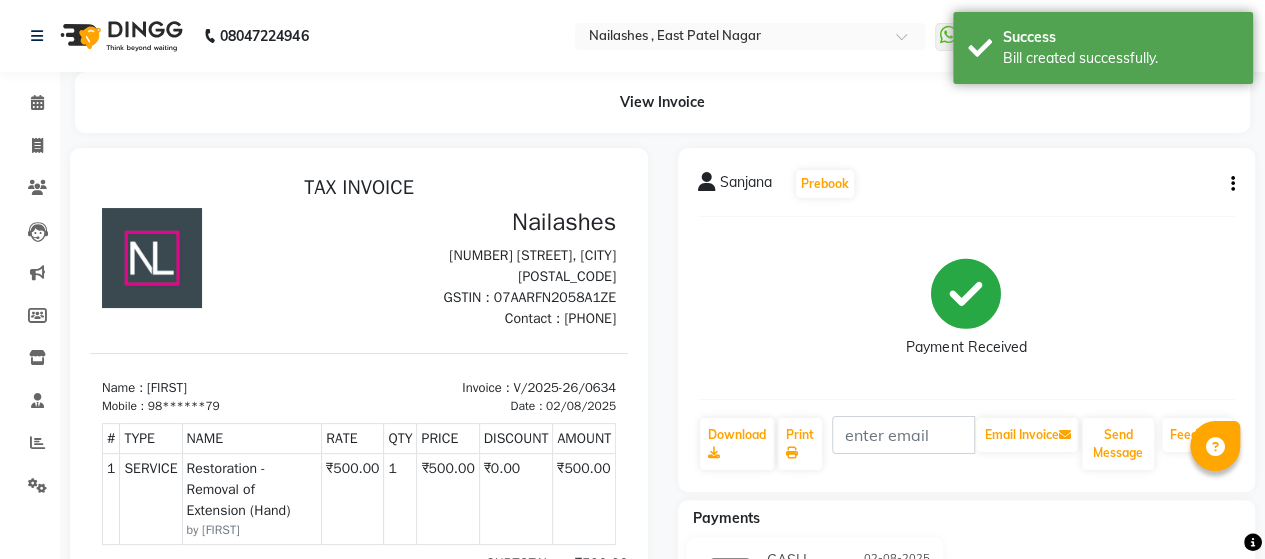 scroll, scrollTop: 0, scrollLeft: 0, axis: both 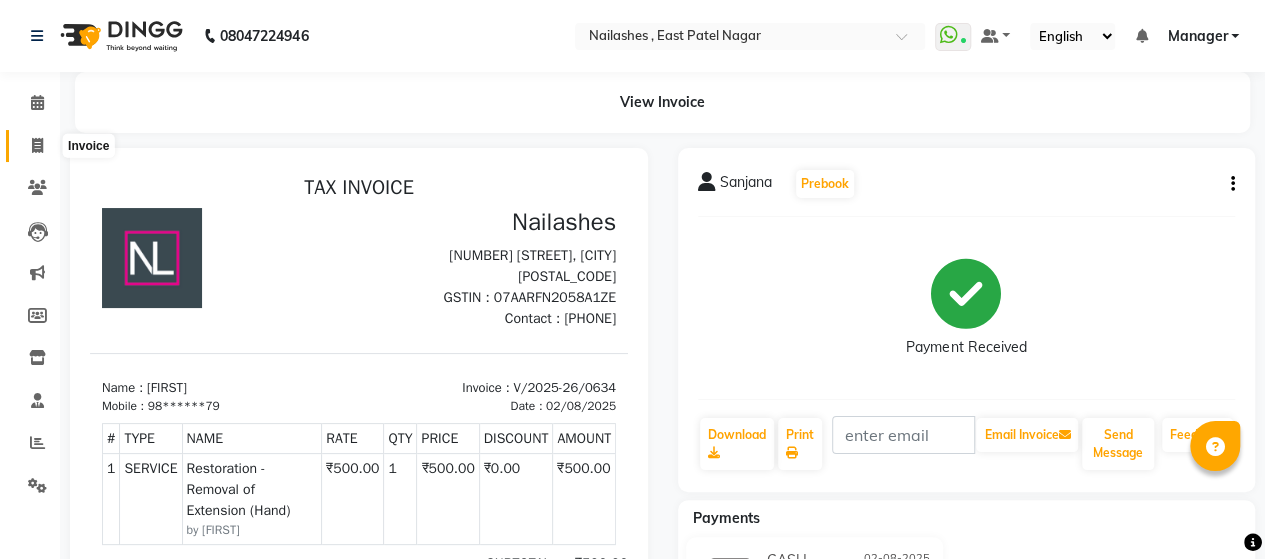 click 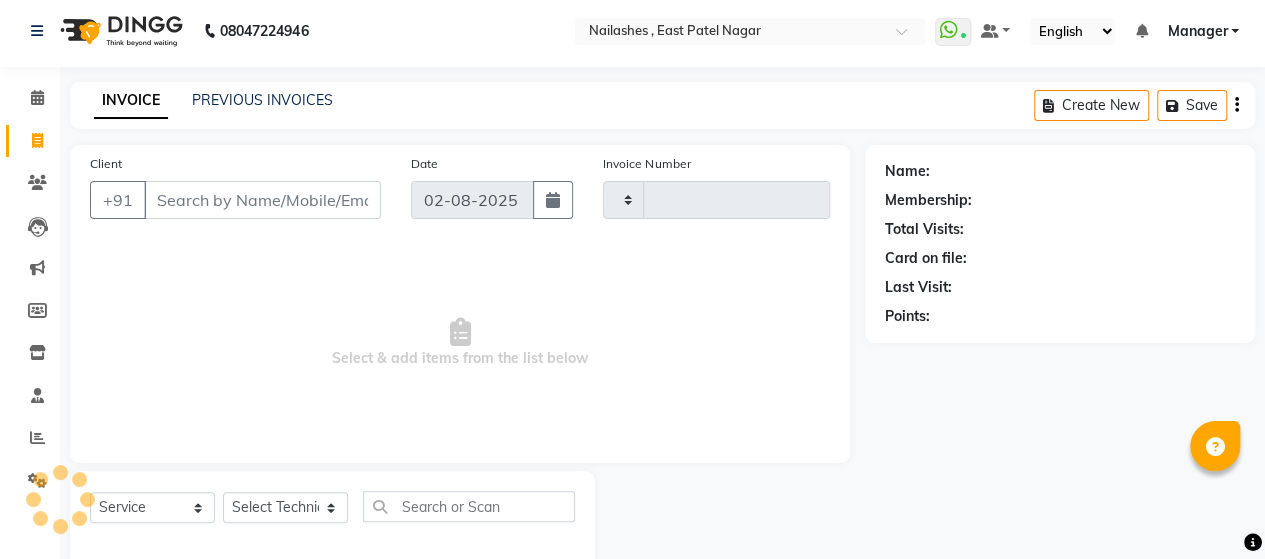 type on "0635" 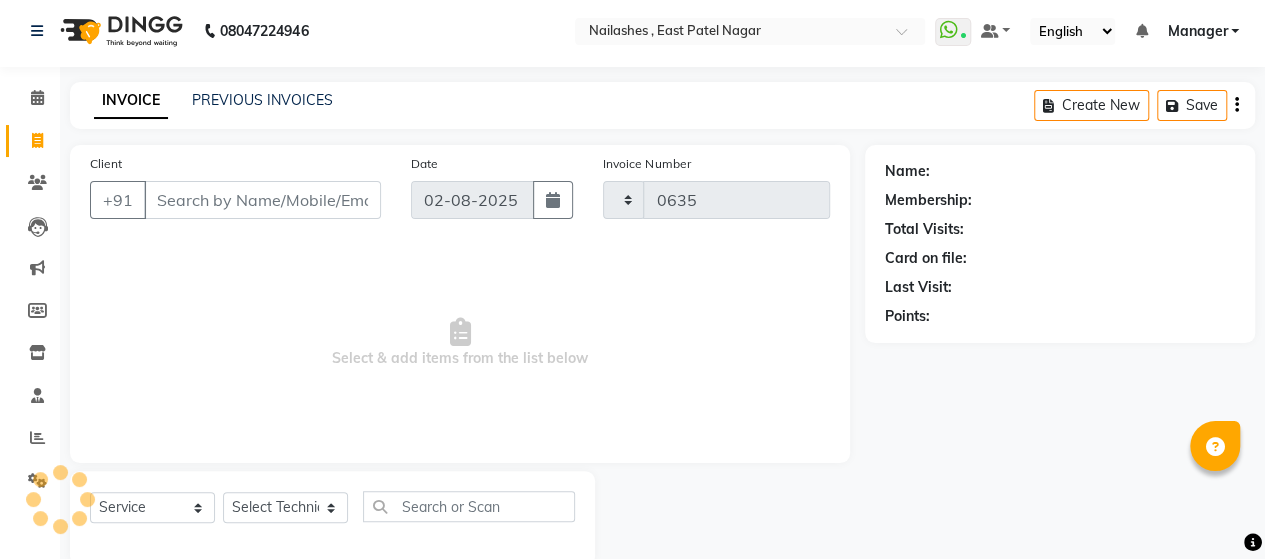 select on "3836" 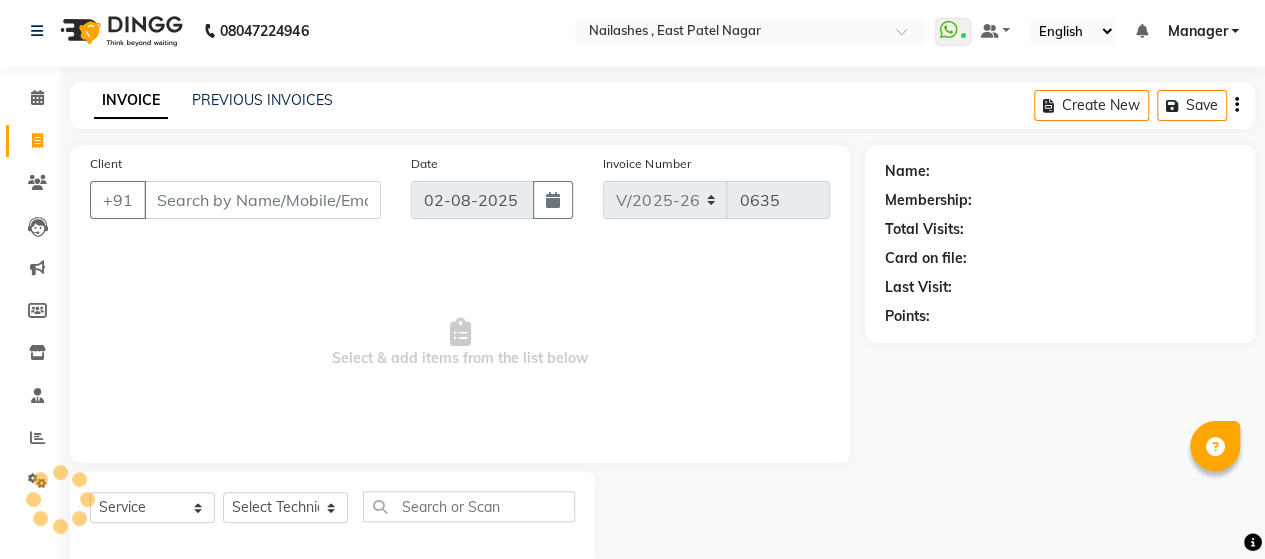 scroll, scrollTop: 41, scrollLeft: 0, axis: vertical 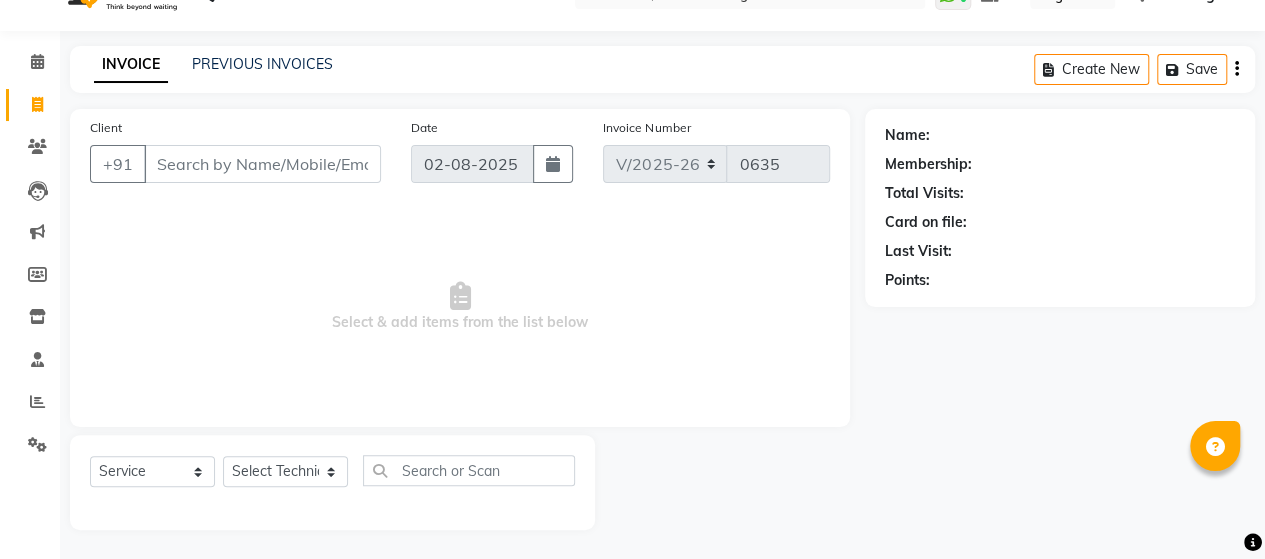 click on "Client" at bounding box center (262, 164) 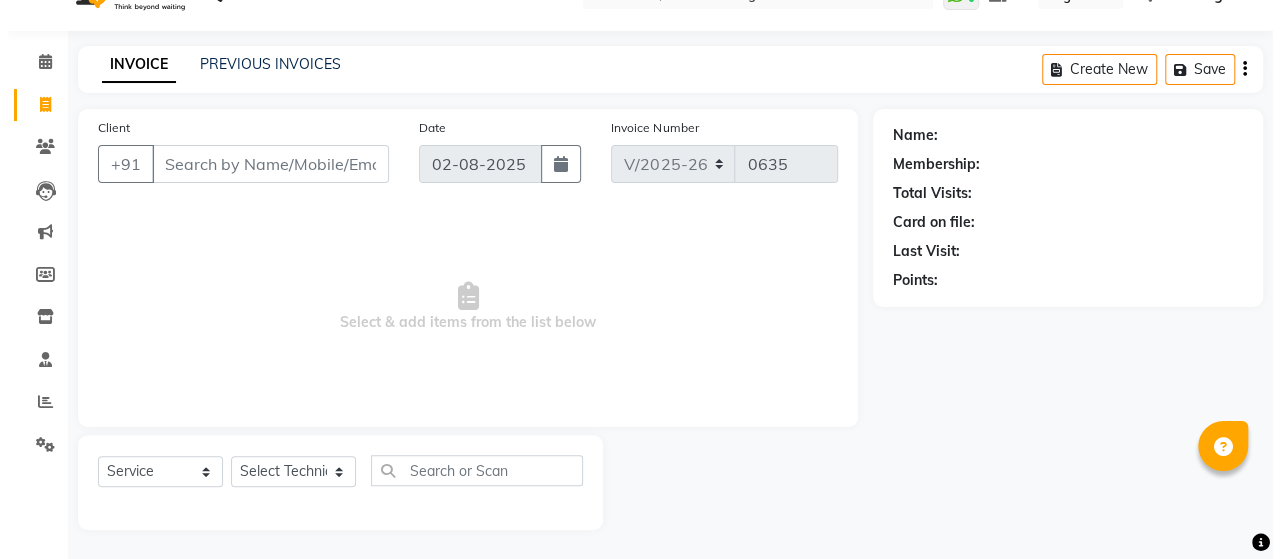 scroll, scrollTop: 0, scrollLeft: 0, axis: both 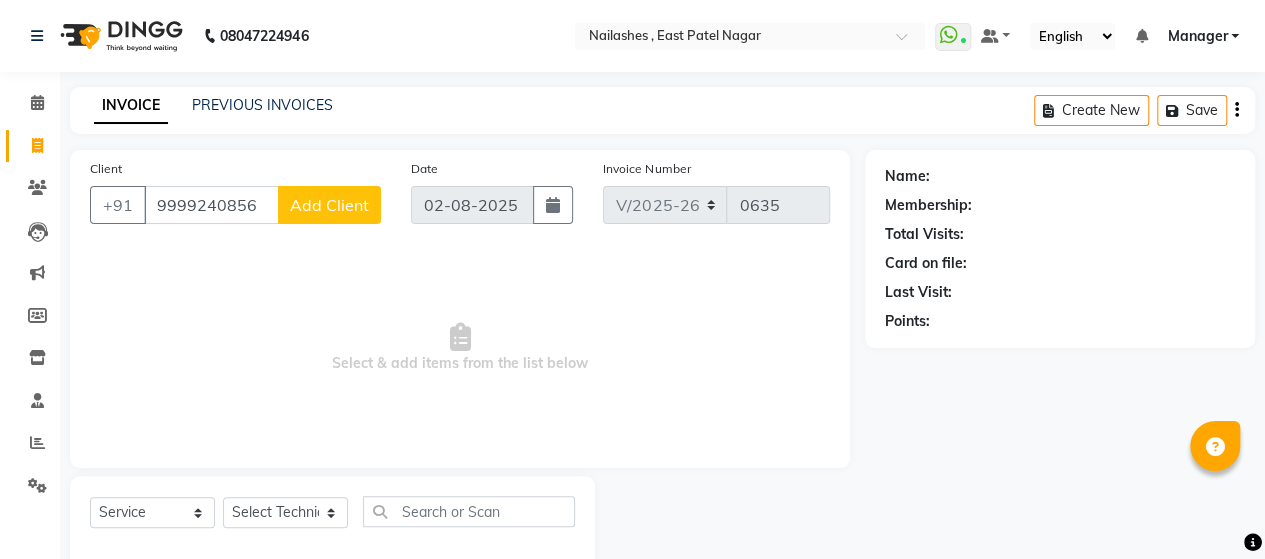 type on "9999240856" 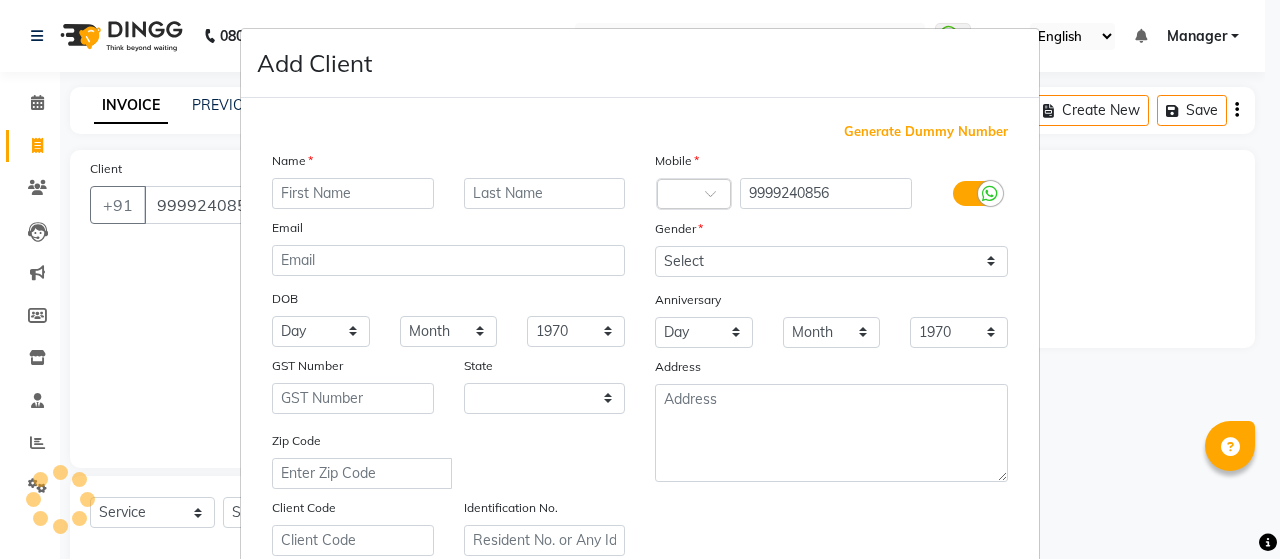 select on "21" 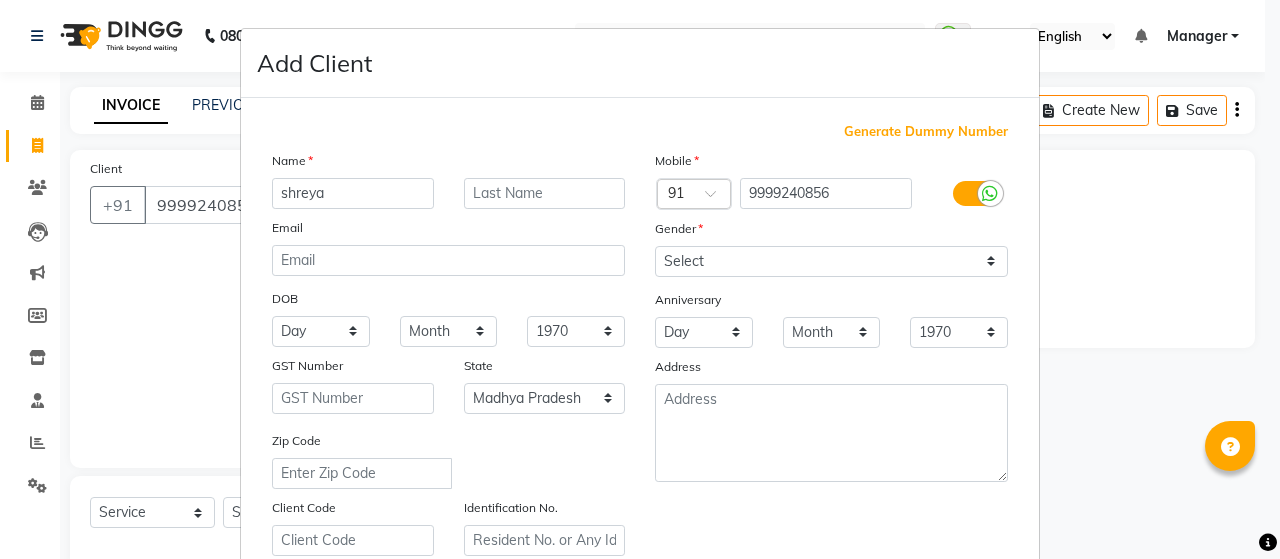 type on "shreya" 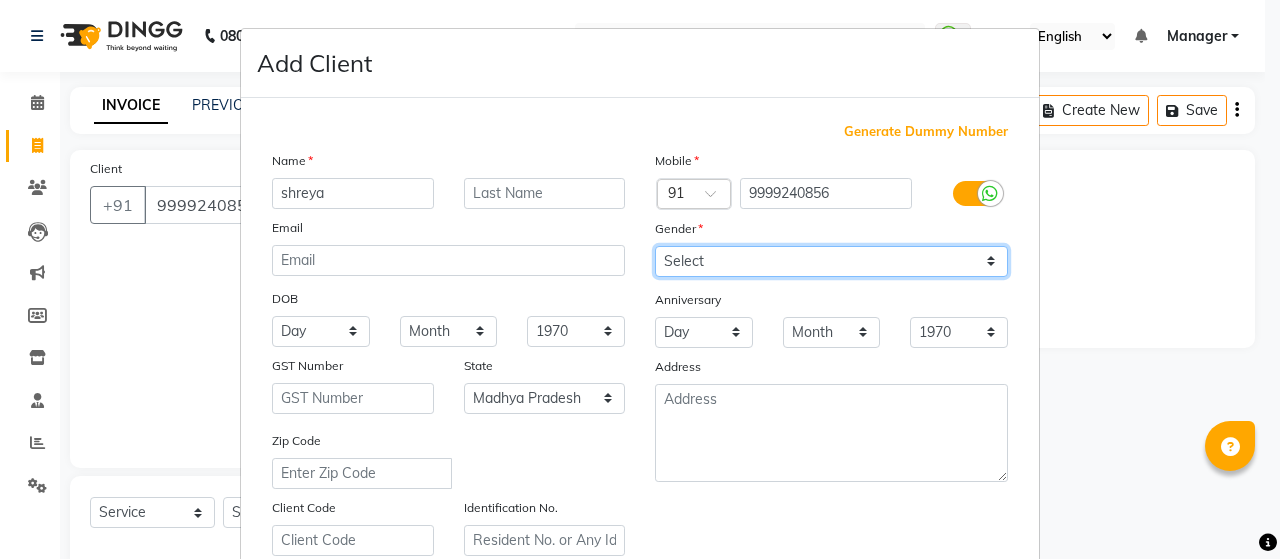 click on "Select Male Female Other Prefer Not To Say" at bounding box center [831, 261] 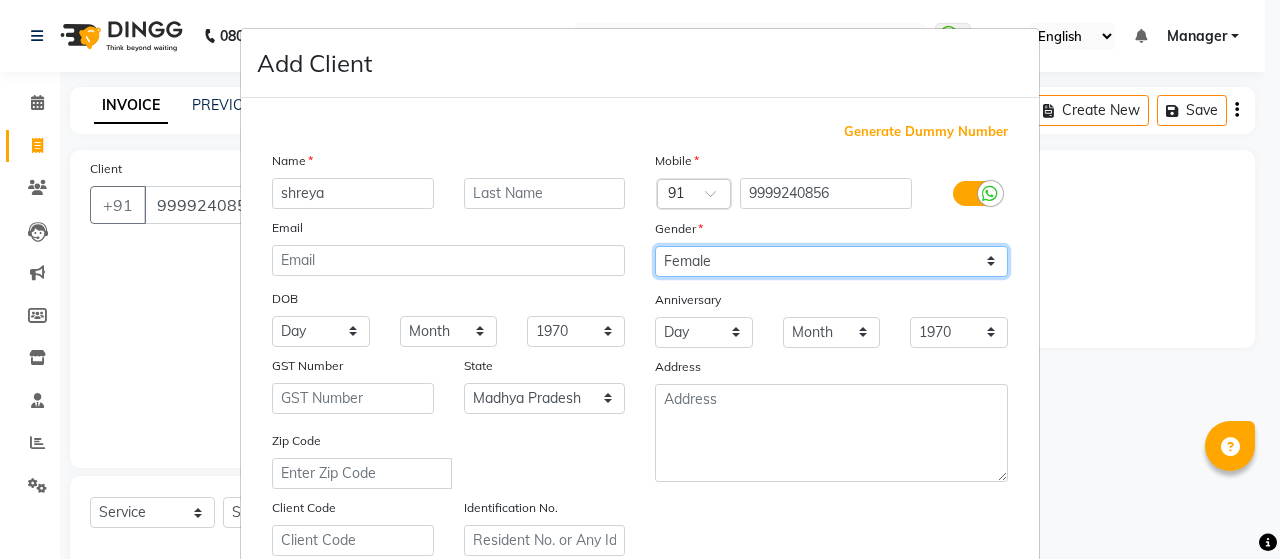 click on "Select Male Female Other Prefer Not To Say" at bounding box center (831, 261) 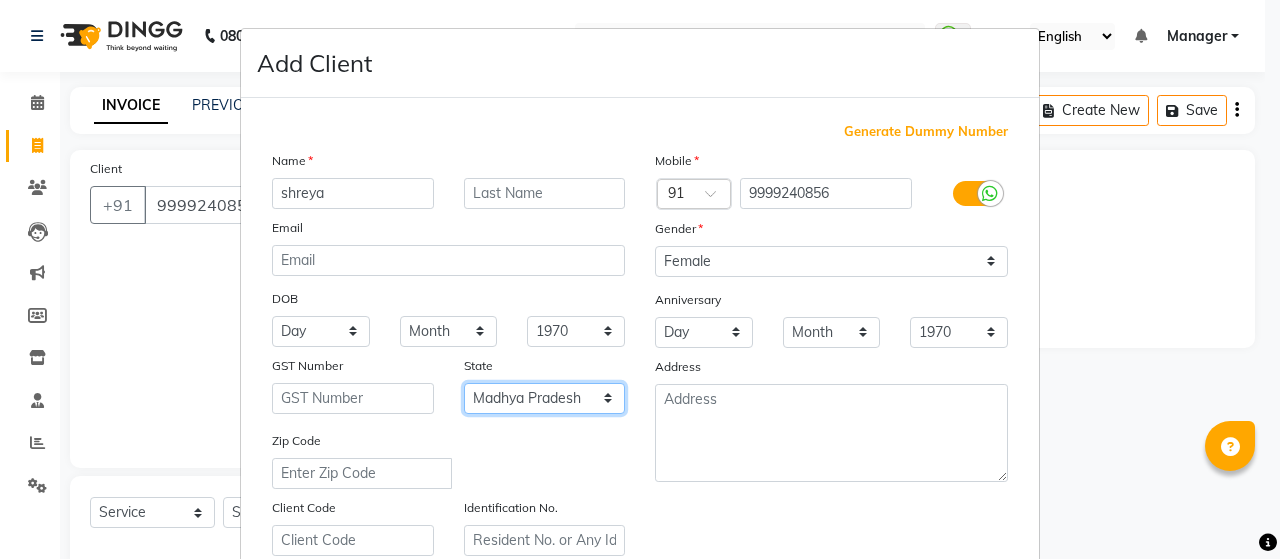 click on "Select Andaman and Nicobar Islands Andhra Pradesh Arunachal Pradesh Assam Bihar Chandigarh Chhattisgarh Dadra and Nagar Haveli Daman and Diu Delhi Goa Gujarat Haryana Himachal Pradesh Jammu and Kashmir Jharkhand Karnataka Kerala Lakshadweep Madhya Pradesh Maharashtra Manipur Meghalaya Mizoram Nagaland Odisha Pondicherry Punjab Rajasthan Sikkim Tamil Nadu Telangana Tripura Uttar Pradesh Uttarakhand West Bengal Ladakh Other Territory Centre Jurisdiction" at bounding box center (545, 398) 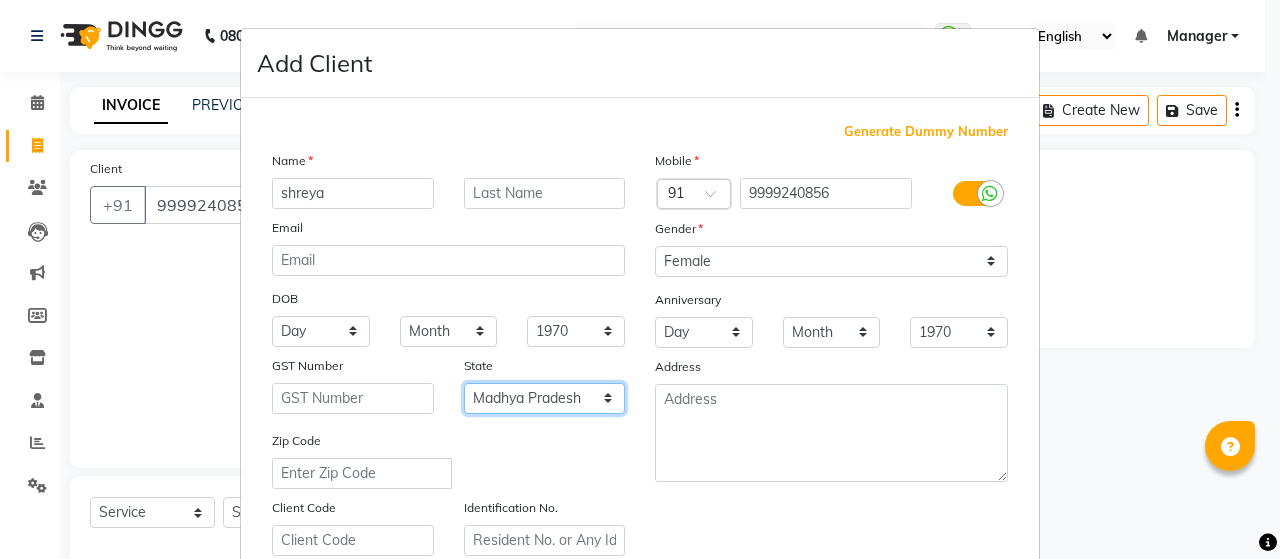 select on "10" 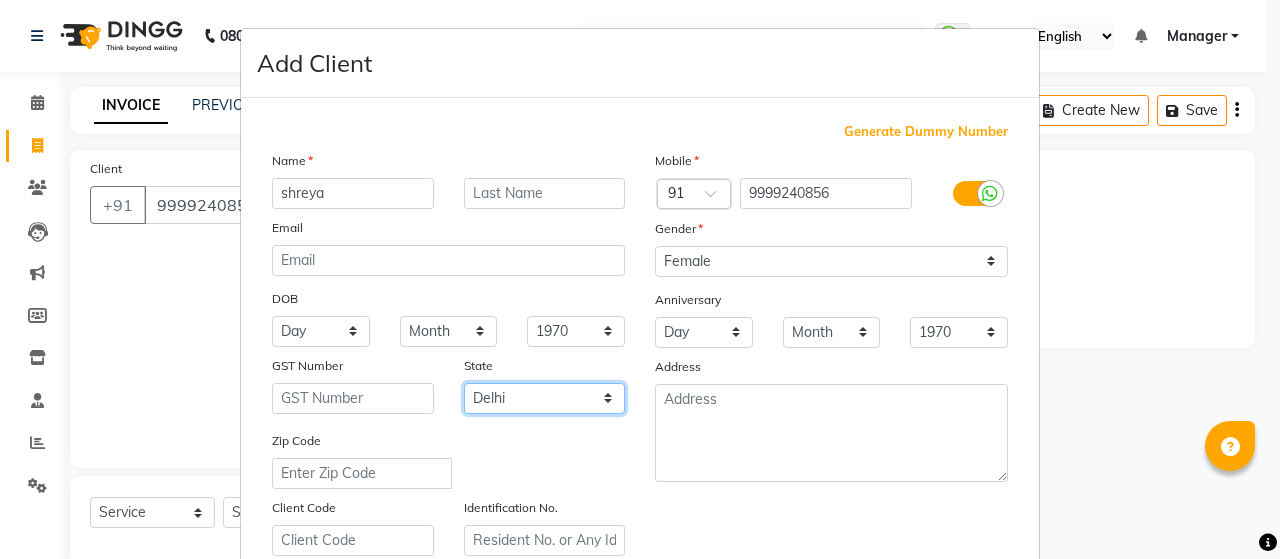 click on "Select Andaman and Nicobar Islands Andhra Pradesh Arunachal Pradesh Assam Bihar Chandigarh Chhattisgarh Dadra and Nagar Haveli Daman and Diu Delhi Goa Gujarat Haryana Himachal Pradesh Jammu and Kashmir Jharkhand Karnataka Kerala Lakshadweep Madhya Pradesh Maharashtra Manipur Meghalaya Mizoram Nagaland Odisha Pondicherry Punjab Rajasthan Sikkim Tamil Nadu Telangana Tripura Uttar Pradesh Uttarakhand West Bengal Ladakh Other Territory Centre Jurisdiction" at bounding box center (545, 398) 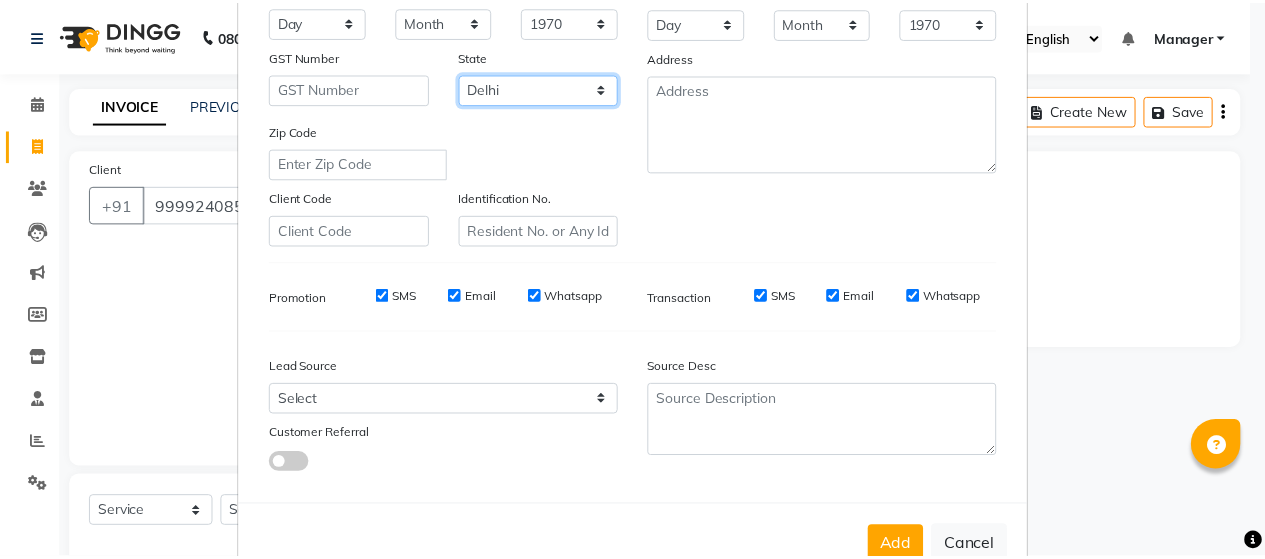 scroll, scrollTop: 360, scrollLeft: 0, axis: vertical 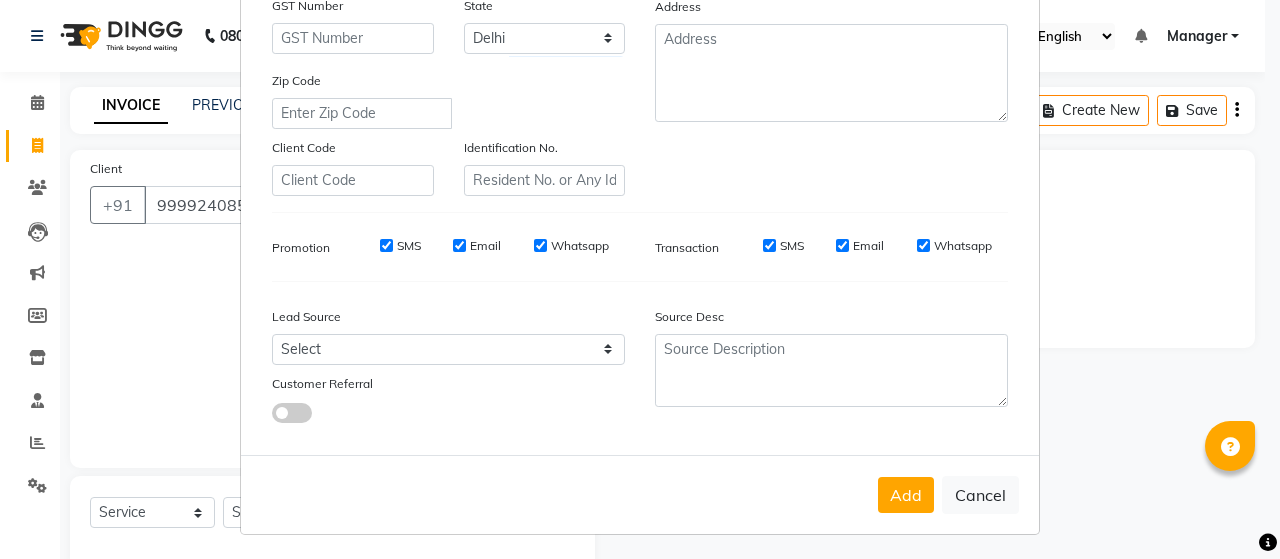 click on "Add" at bounding box center (906, 495) 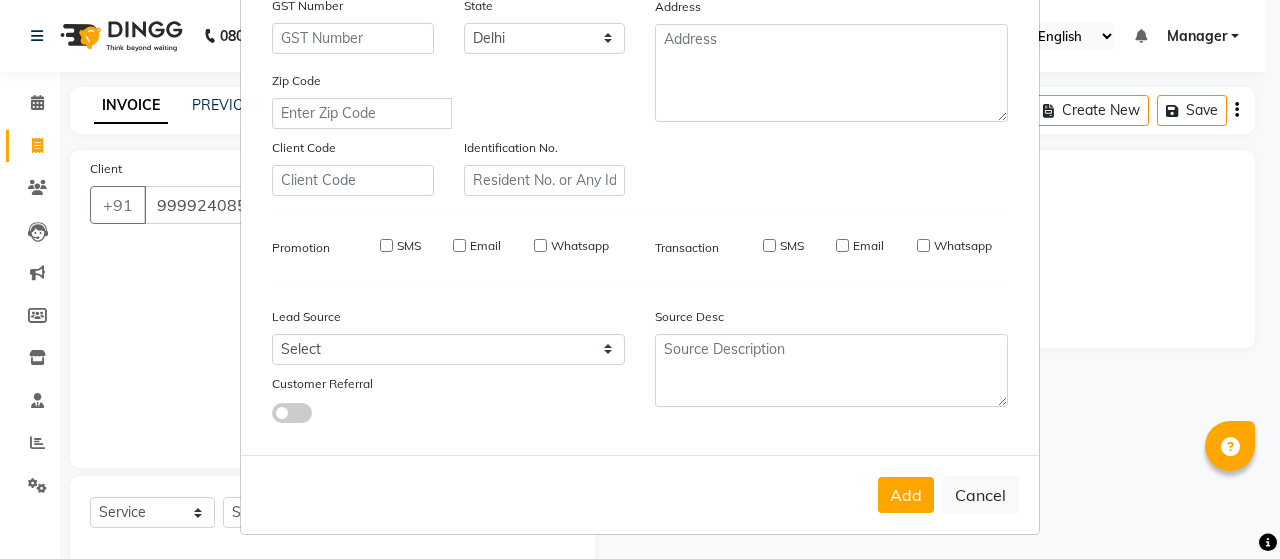 type on "99******56" 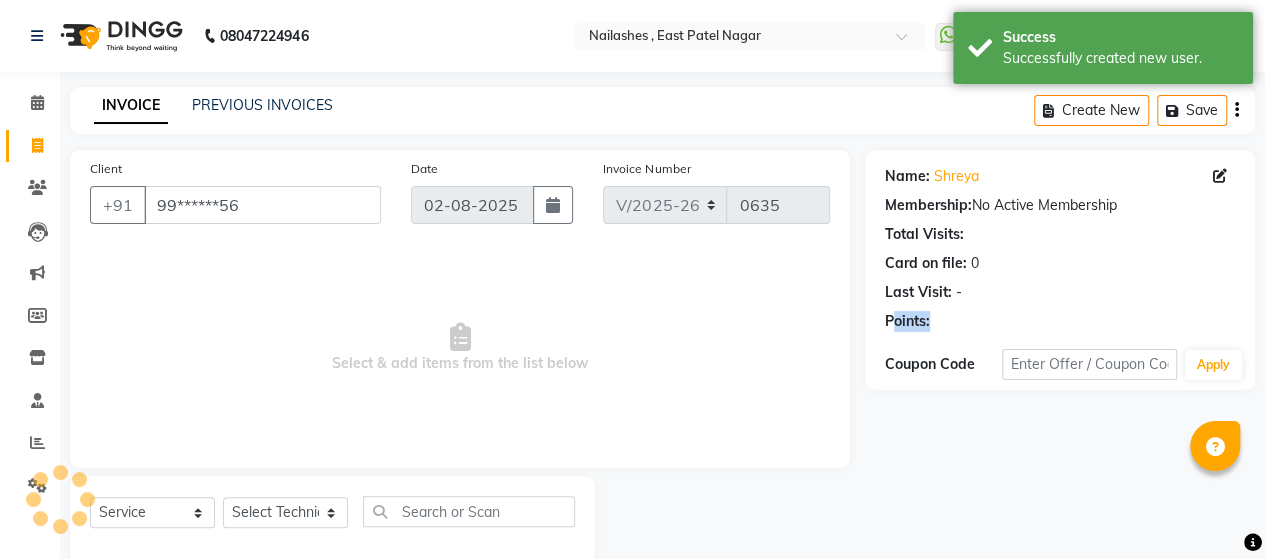 drag, startPoint x: 894, startPoint y: 501, endPoint x: 1040, endPoint y: 348, distance: 211.48286 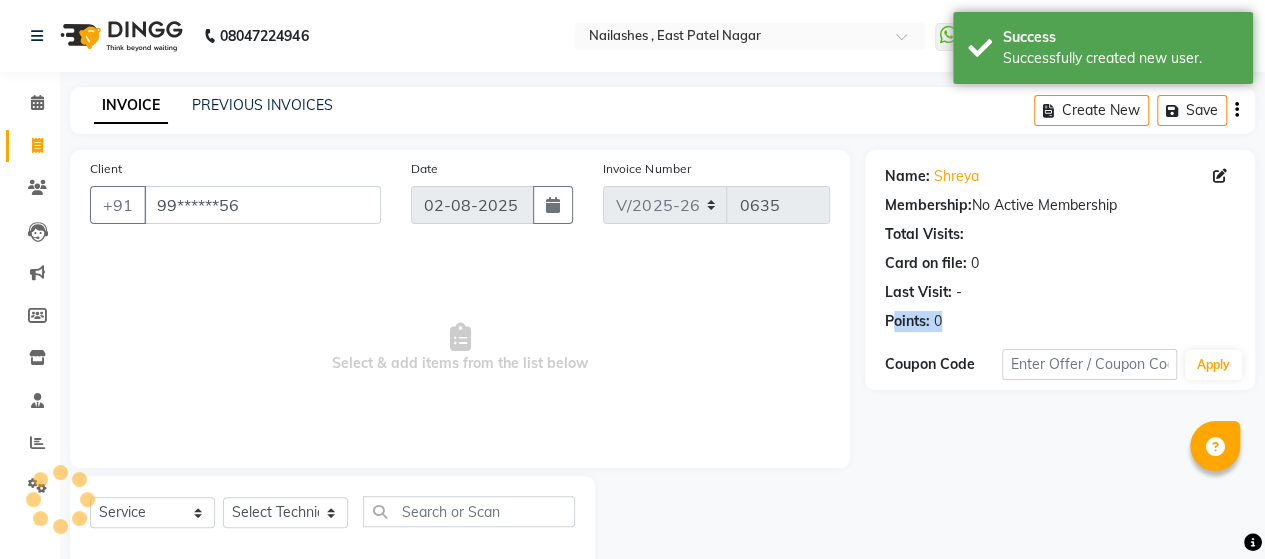 scroll, scrollTop: 41, scrollLeft: 0, axis: vertical 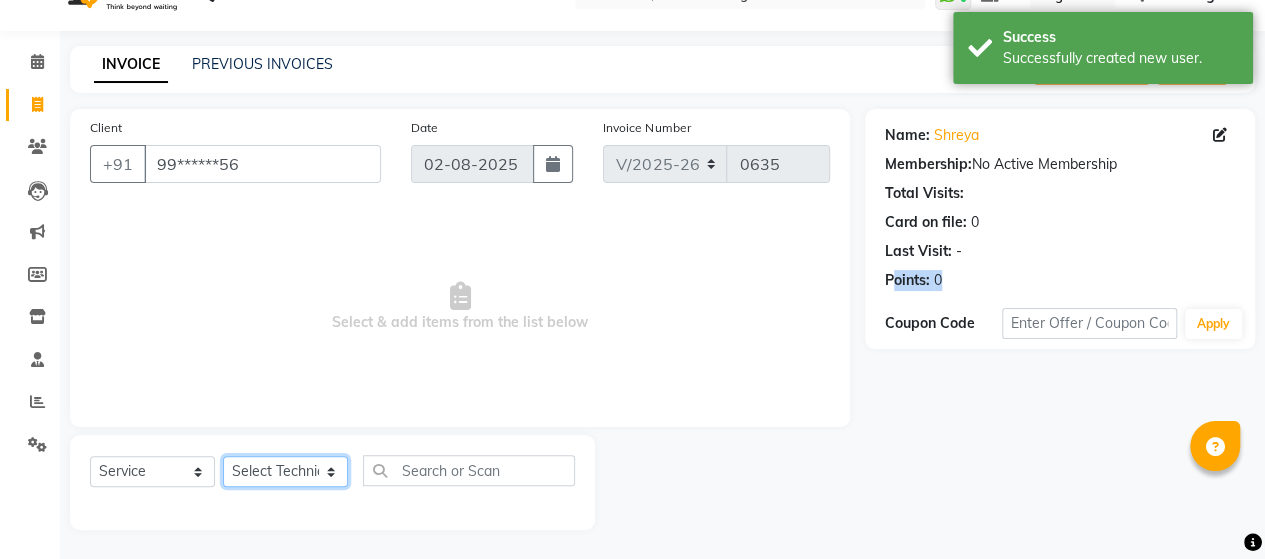 click on "Select Technician [FIRST] Manager nargis neha Sky zahra" 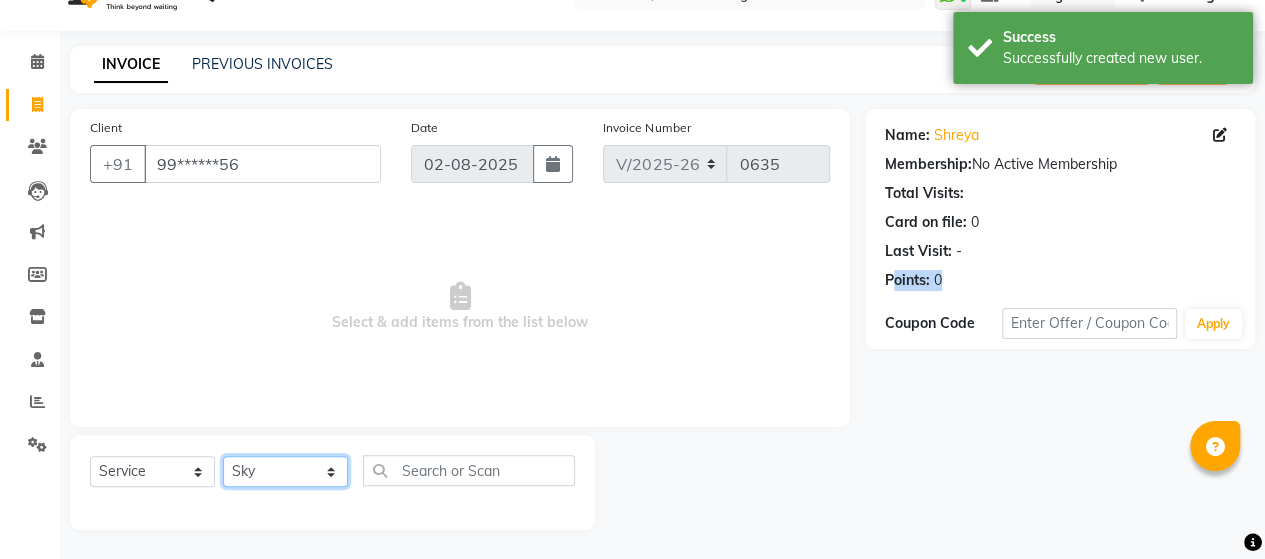 click on "Select Technician [FIRST] Manager nargis neha Sky zahra" 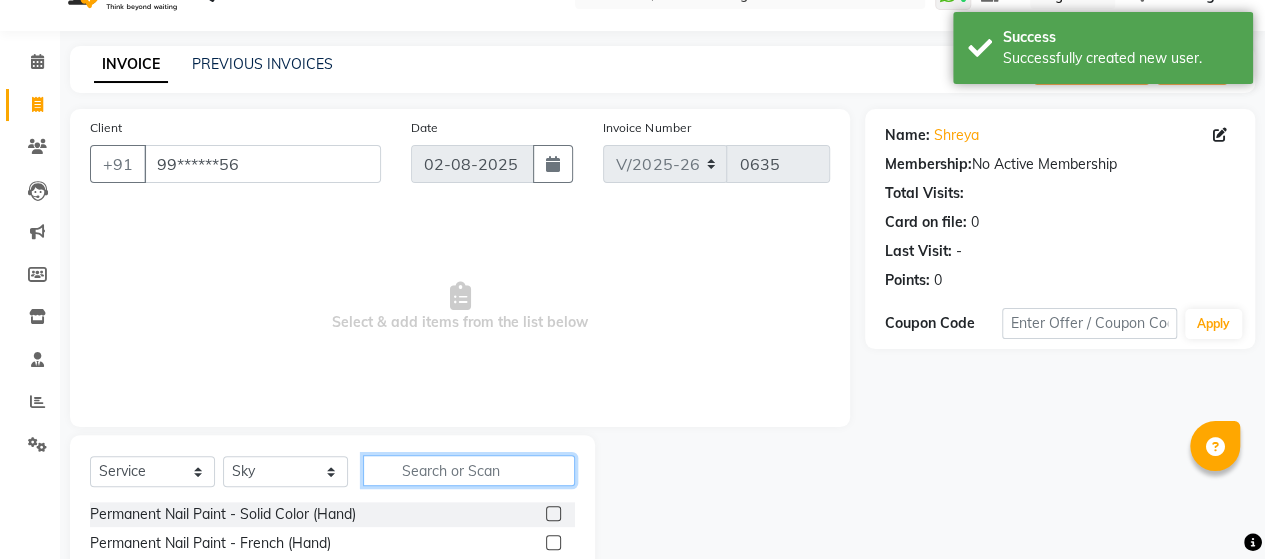 click 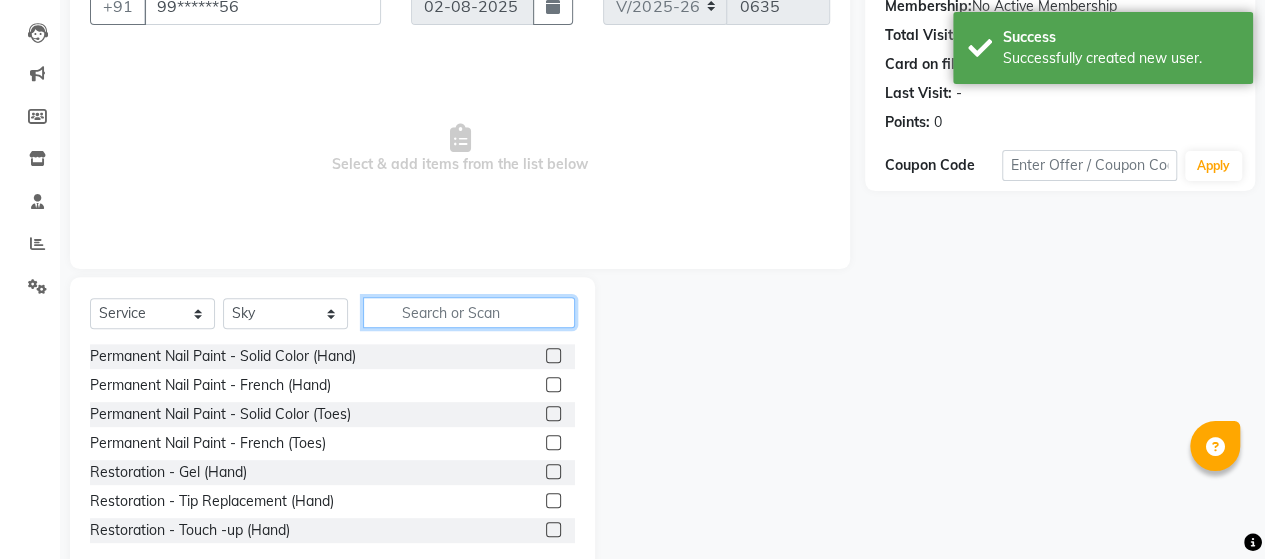 scroll, scrollTop: 203, scrollLeft: 0, axis: vertical 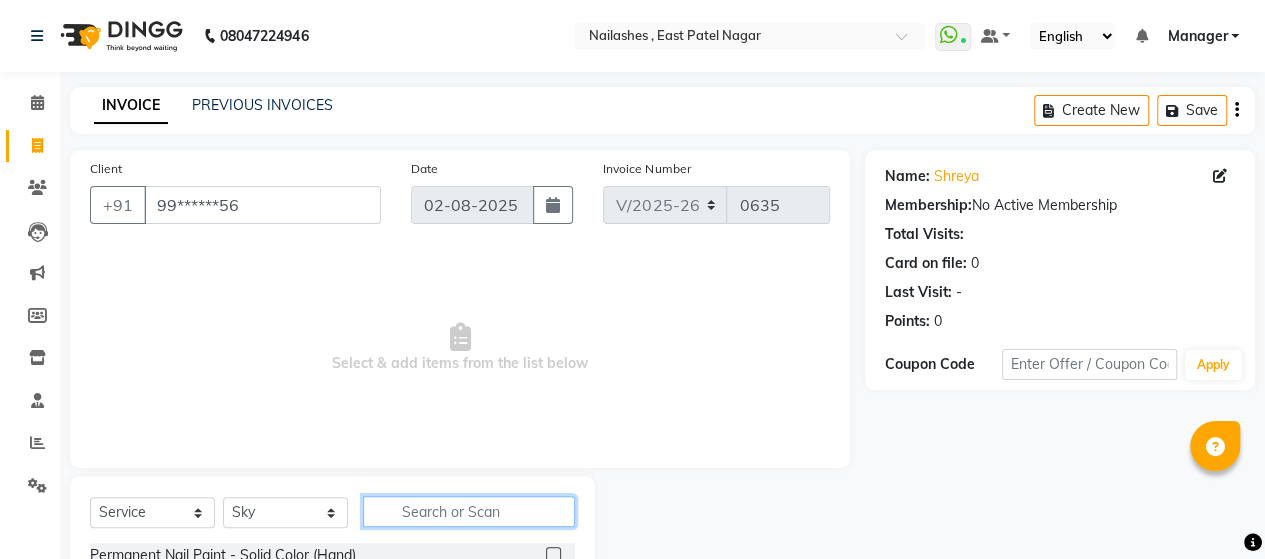 click 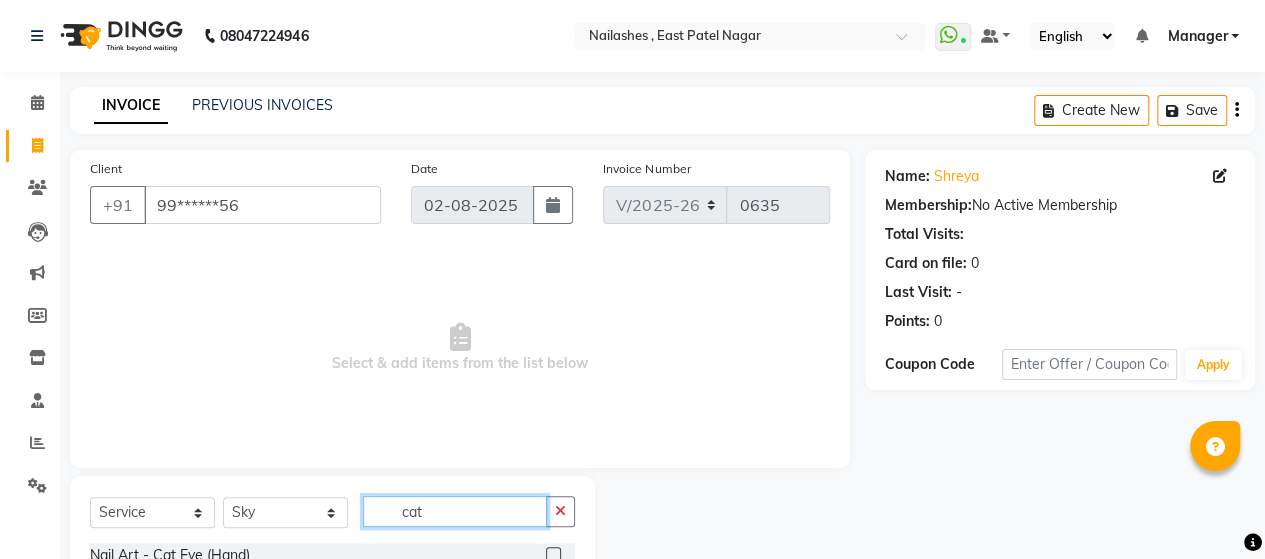 scroll, scrollTop: 70, scrollLeft: 0, axis: vertical 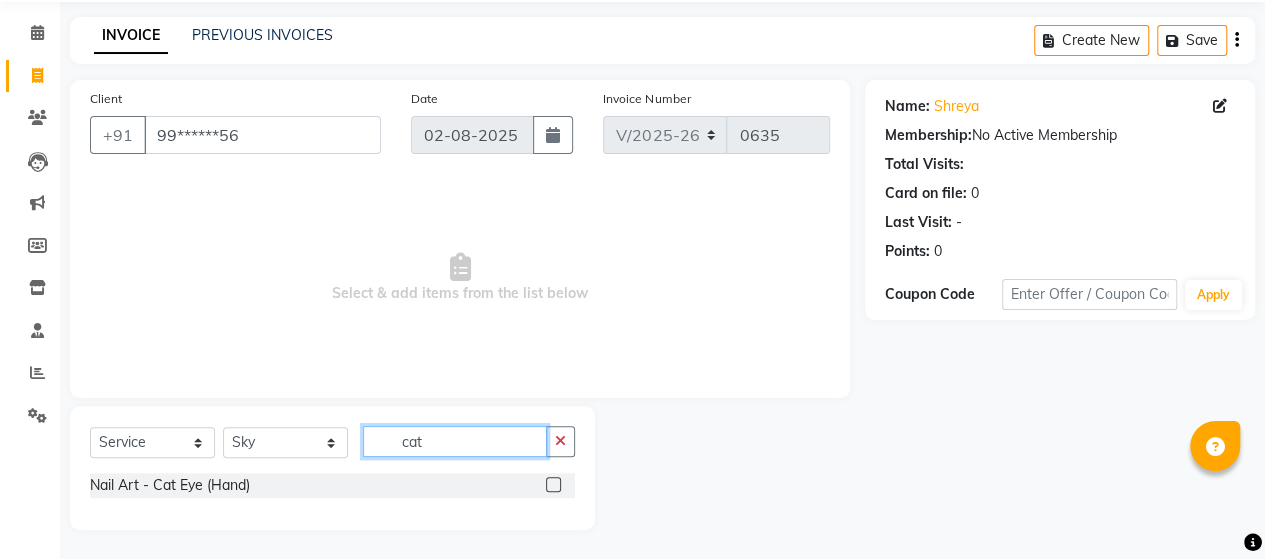 type on "cat" 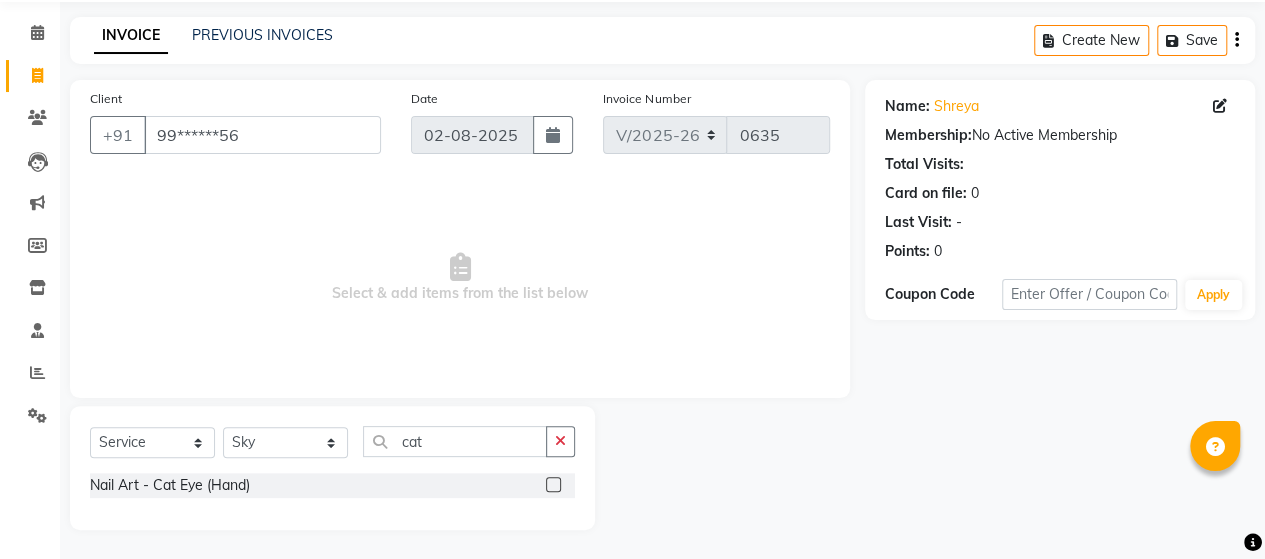 click 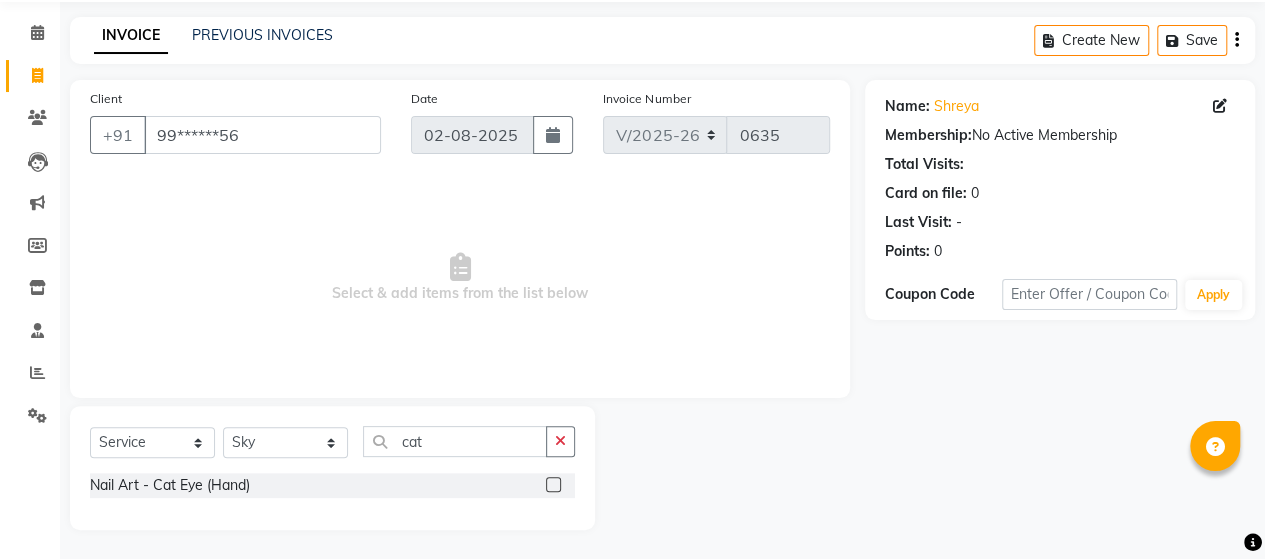 click 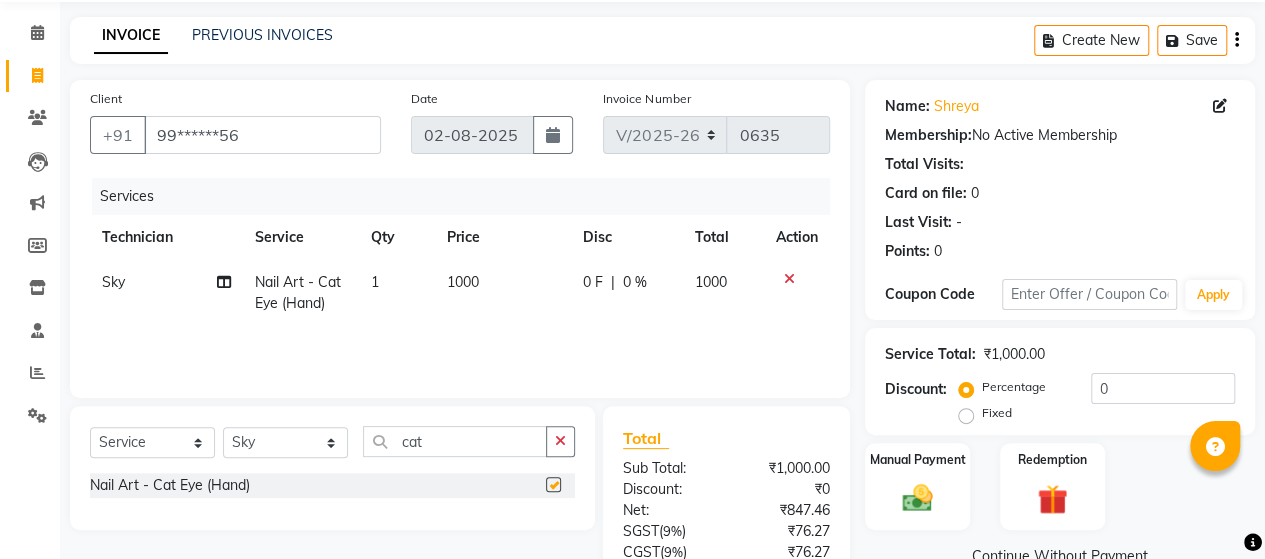 checkbox on "false" 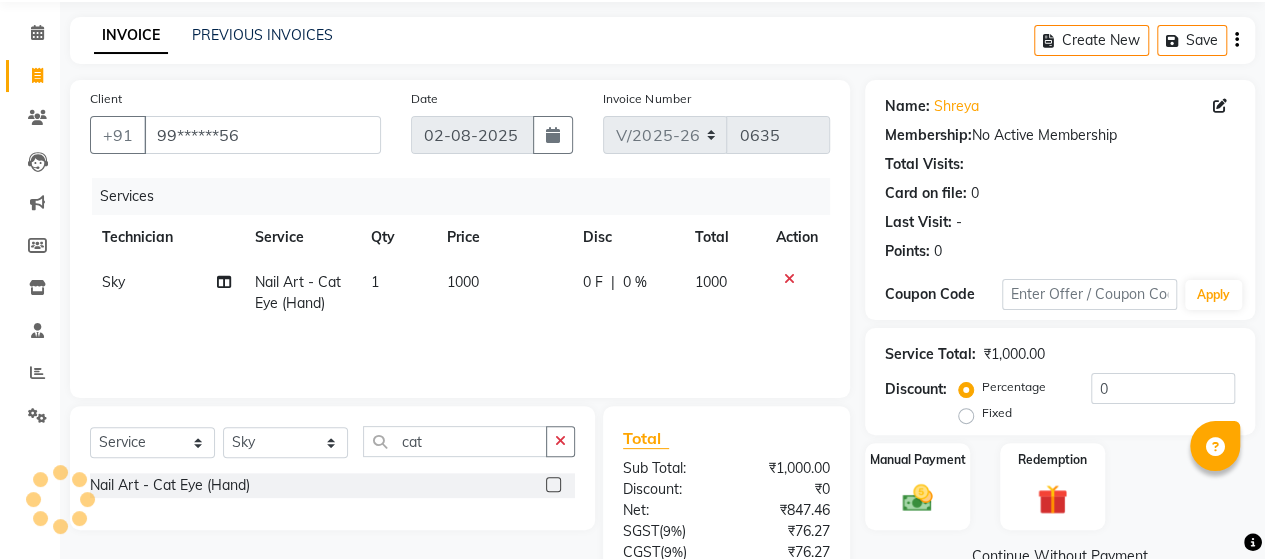click on "1000" 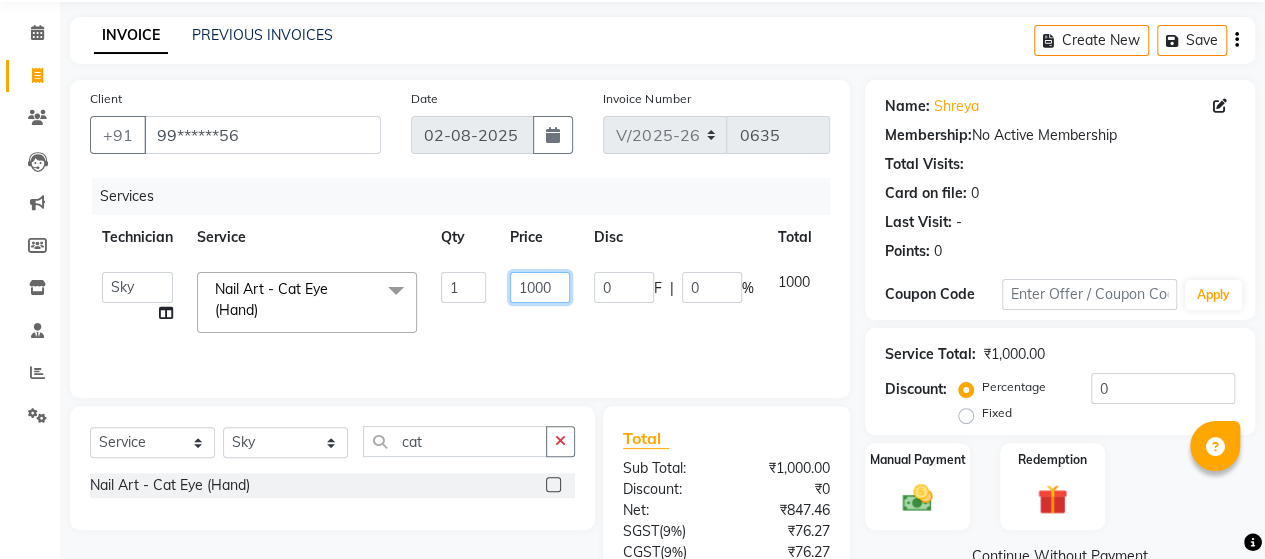 click on "1000" 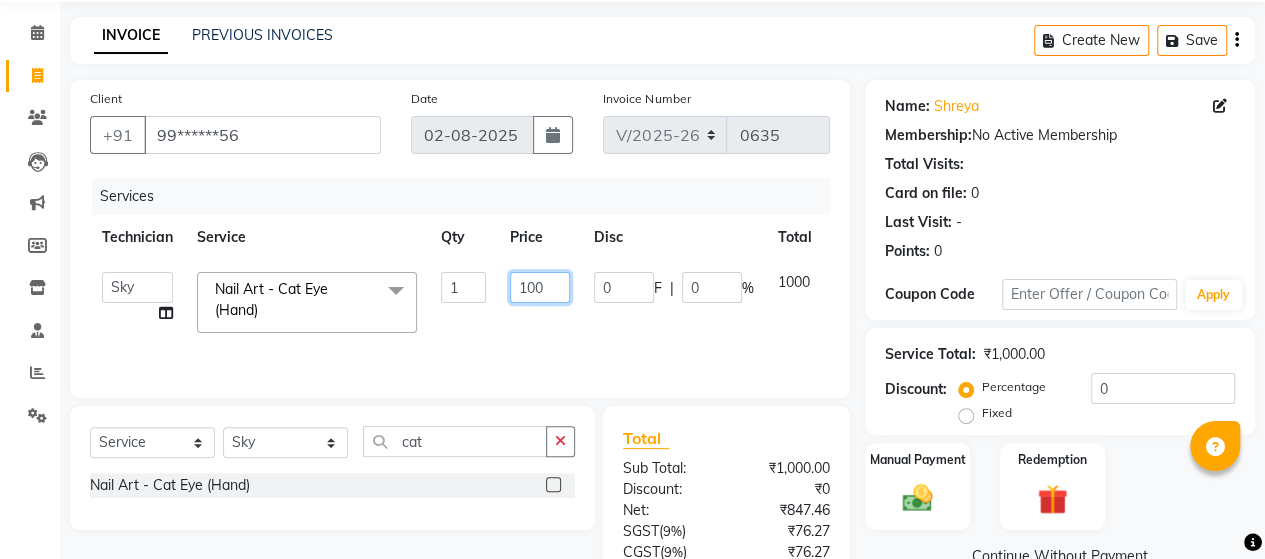 type on "1800" 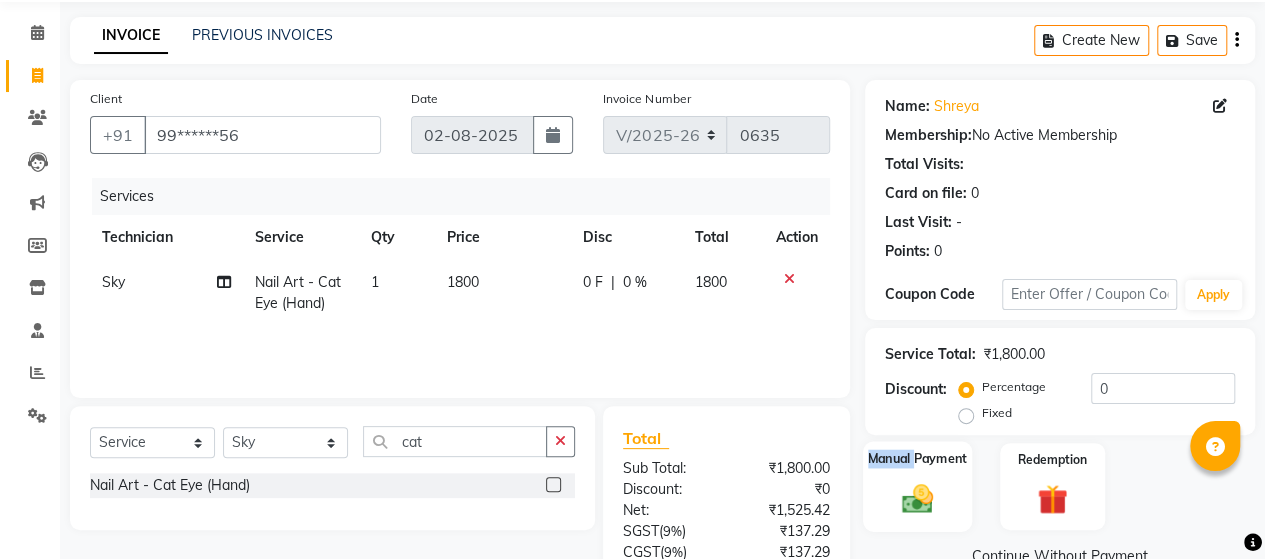 click on "Manual Payment" 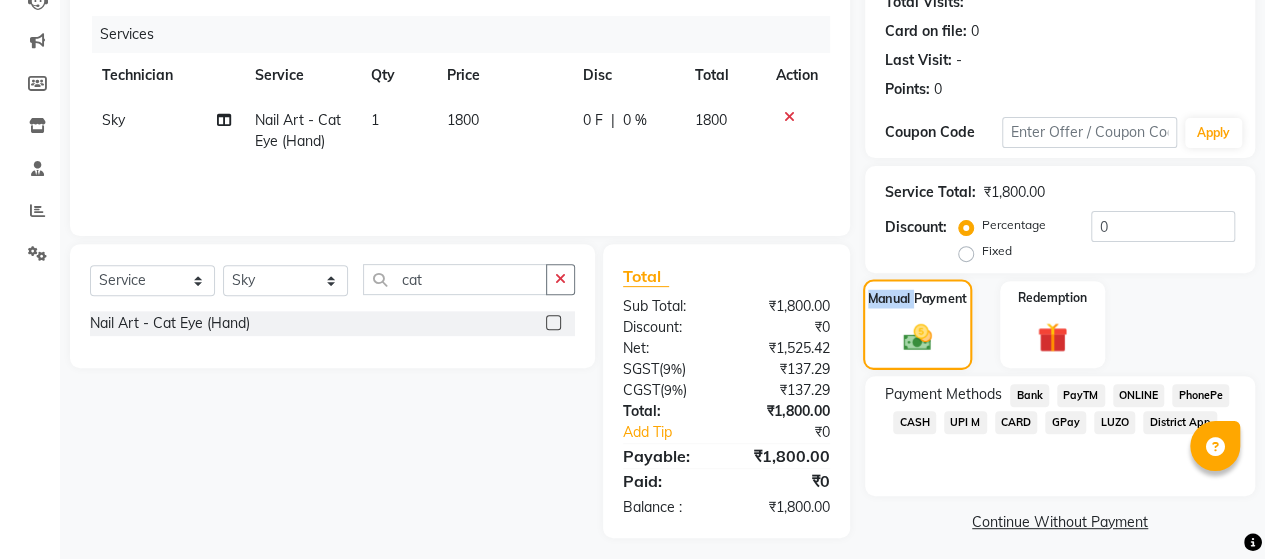 scroll, scrollTop: 239, scrollLeft: 0, axis: vertical 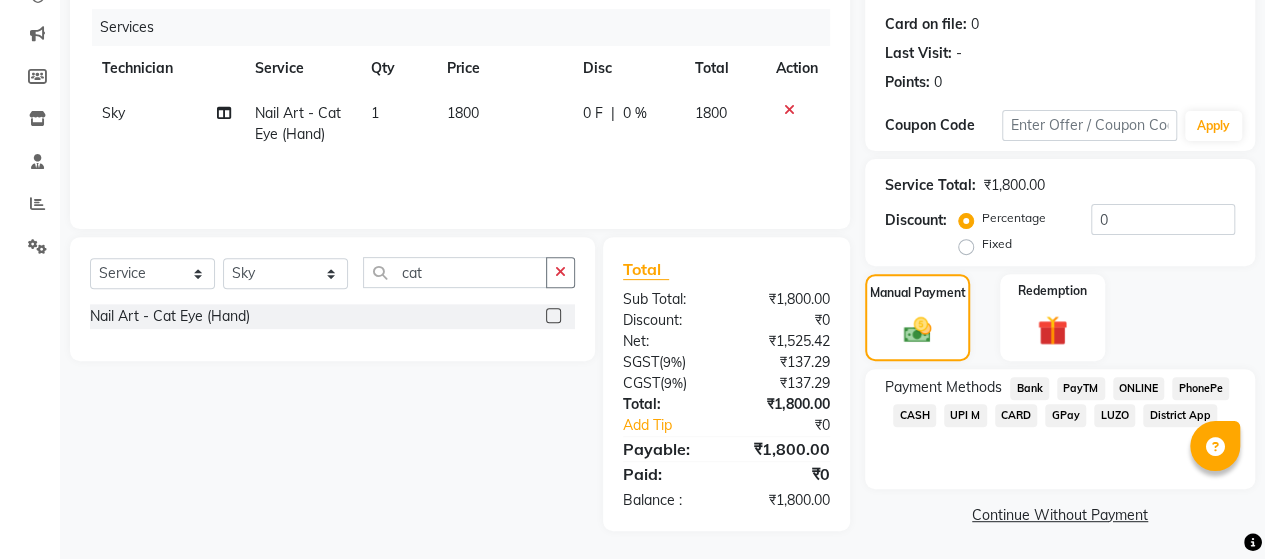 click on "CASH" 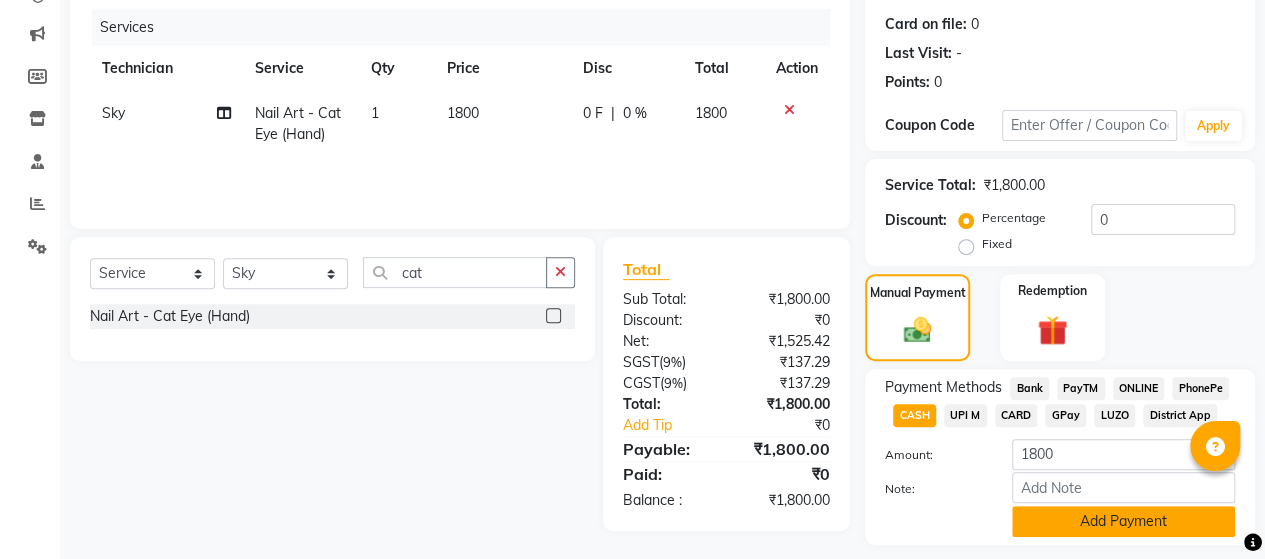 click on "Add Payment" 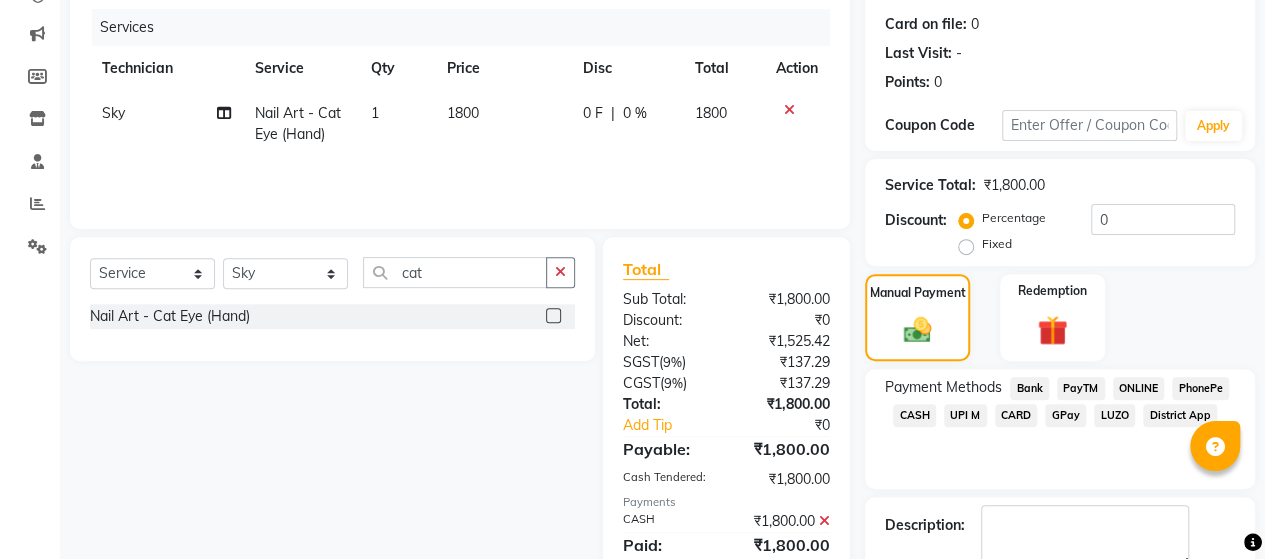 scroll, scrollTop: 350, scrollLeft: 0, axis: vertical 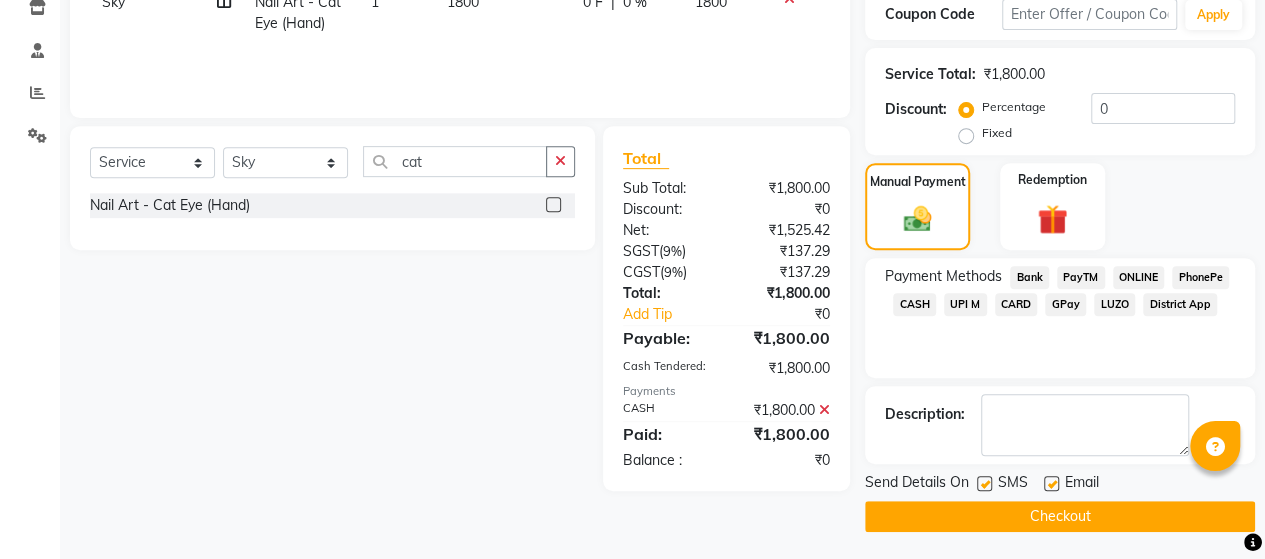 click on "INVOICE PREVIOUS INVOICES Create New Save Client +91 [PHONE] Date [DATE] Invoice Number V/2025 V/2025-26 0635 Services Technician Service Qty Price Disc Total Action Sky Nail Art - Cat Eye (Hand) 1 1800 0 F | 0 % 1800 Select Service Product Membership Package Voucher Prepaid Gift Card Select Technician [FIRST] Manager nargis neha Sky zahra cat Nail Art - Cat Eye (Hand) Total Sub Total: ₹1,800.00 Discount: ₹0 Net: ₹1,525.42 SGST ( 9% ) ₹137.29 CGST ( 9% ) ₹137.29 Total: ₹1,800.00 Add Tip ₹0 Payable: ₹1,800.00 Cash Tendered: ₹1,800.00 Payments CASH ₹1,800.00 Paid: ₹1,800.00 Balance : ₹0 Name: [FIRST] Membership: No Active Membership Total Visits: Card on file: 0 Last Visit: - Points: 0 Coupon Code Apply Service Total: ₹1,800.00 Discount: Percentage Fixed 0 Manual Payment Redemption Payment Methods Bank PayTM ONLINE PhonePe CASH UPI M CARD GPay LUZO District App Description: Send Details On SMS Email Checkout" 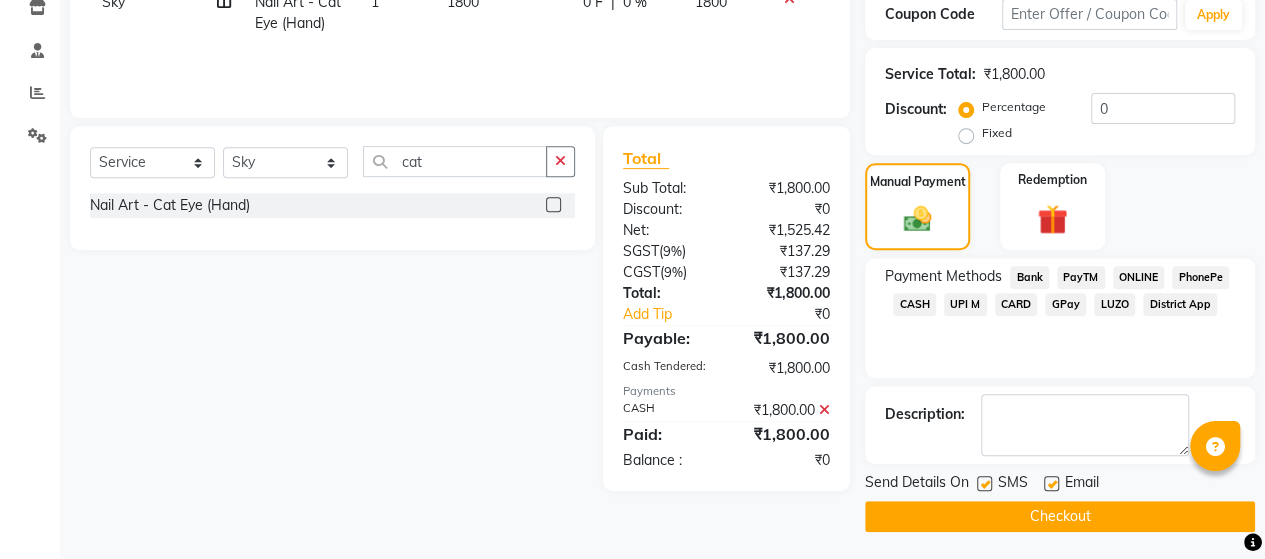 click on "Checkout" 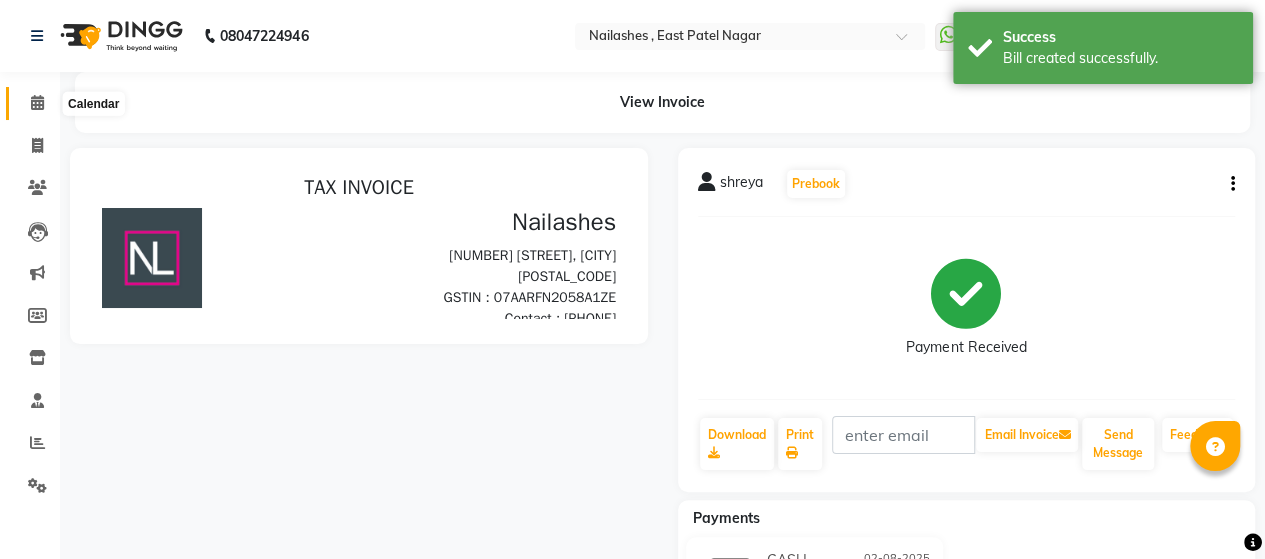 scroll, scrollTop: 0, scrollLeft: 0, axis: both 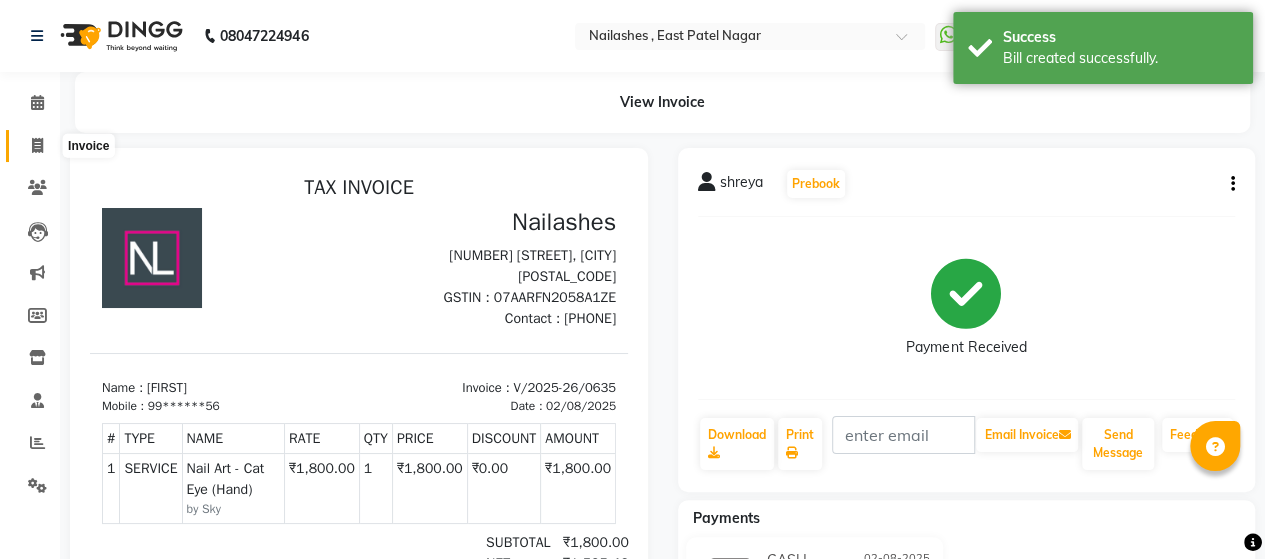 click 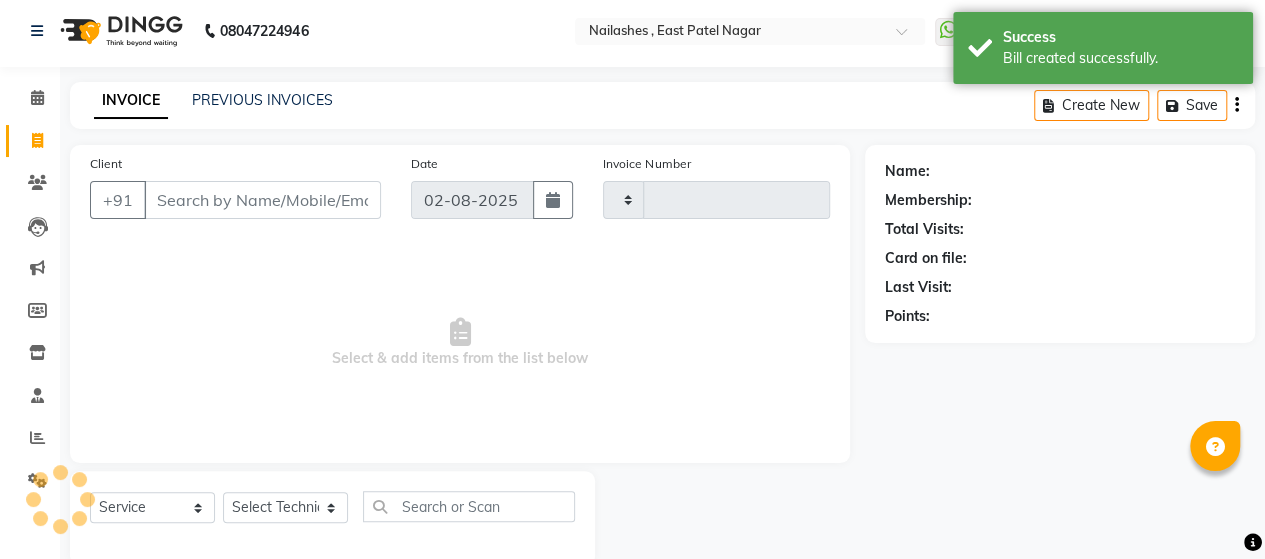scroll, scrollTop: 41, scrollLeft: 0, axis: vertical 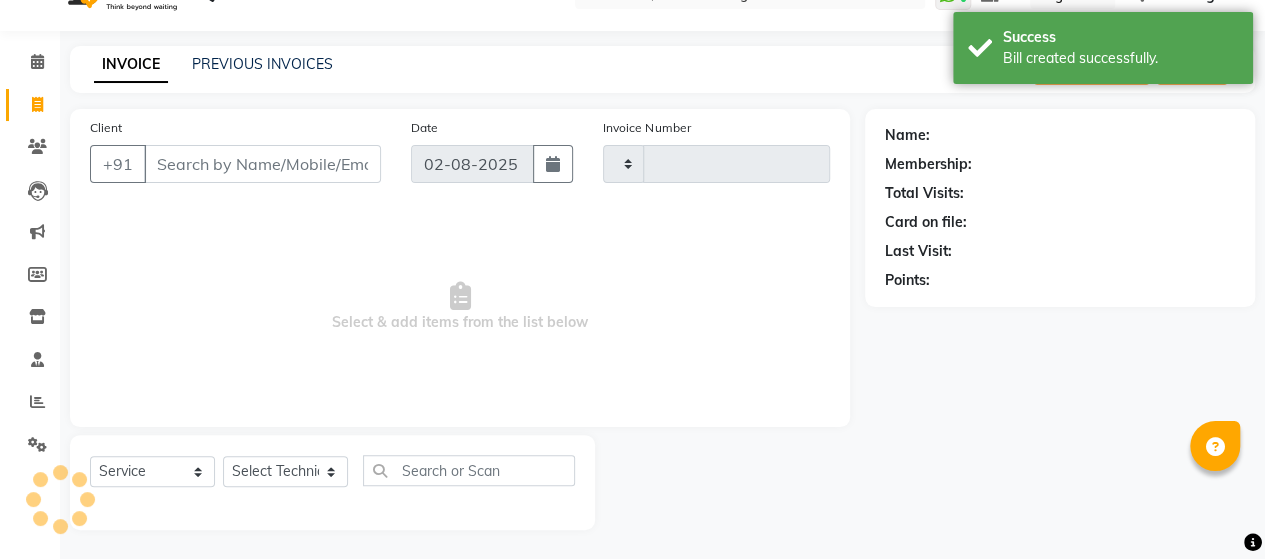 type on "0636" 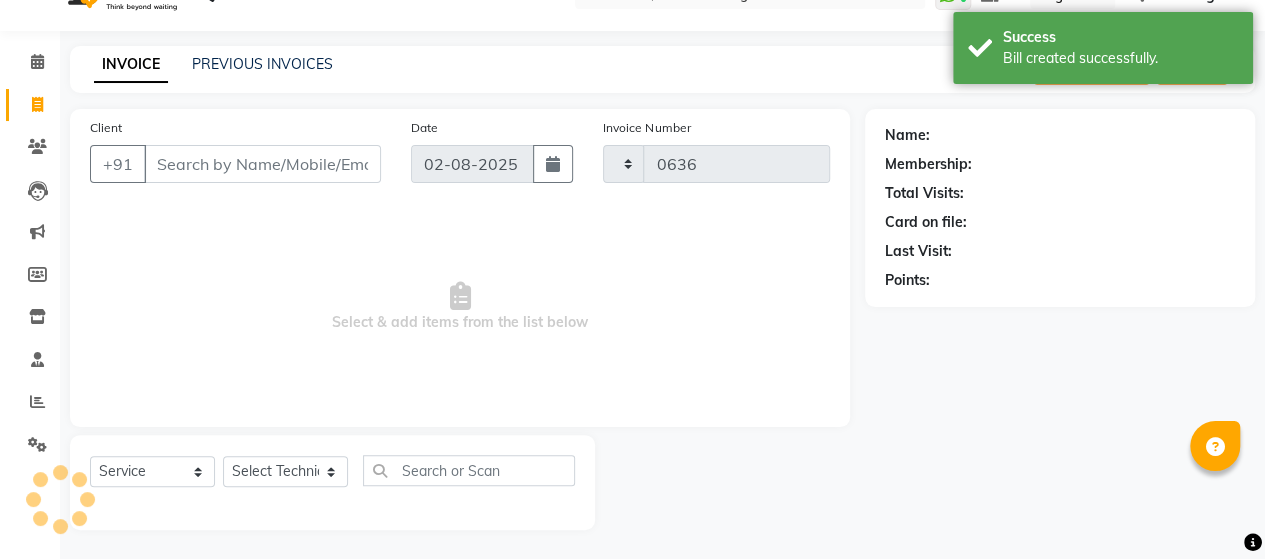 select on "3836" 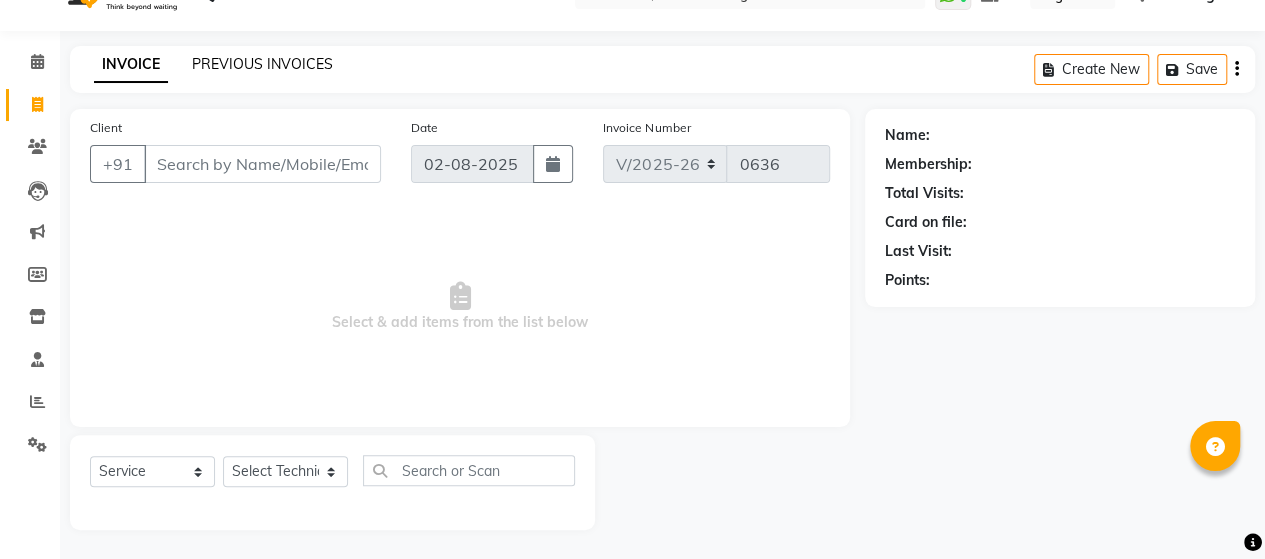 click on "PREVIOUS INVOICES" 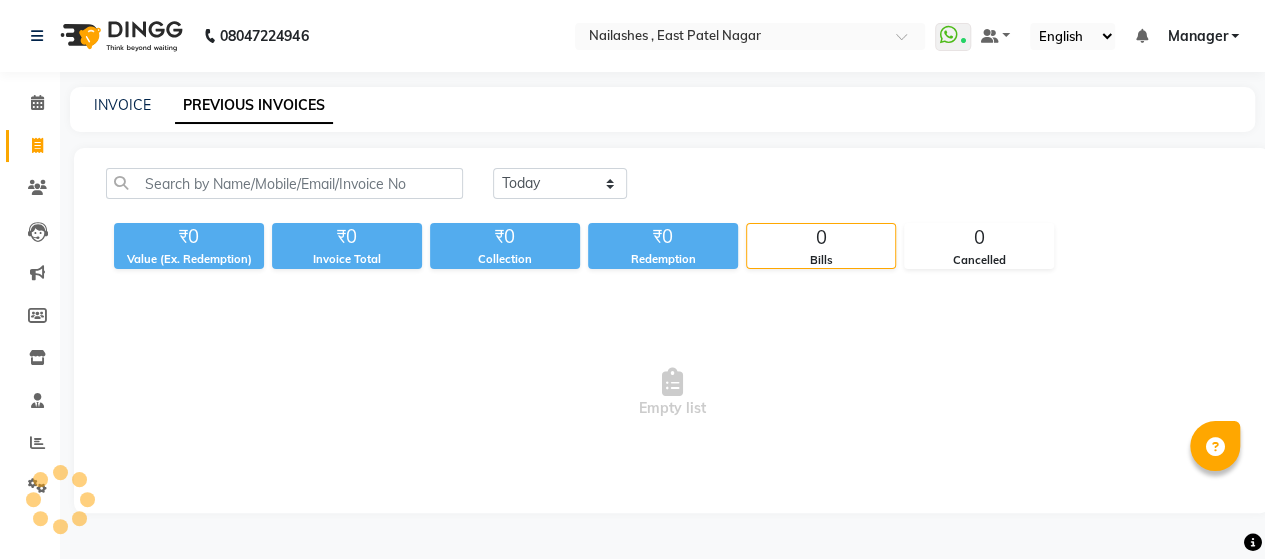scroll, scrollTop: 0, scrollLeft: 0, axis: both 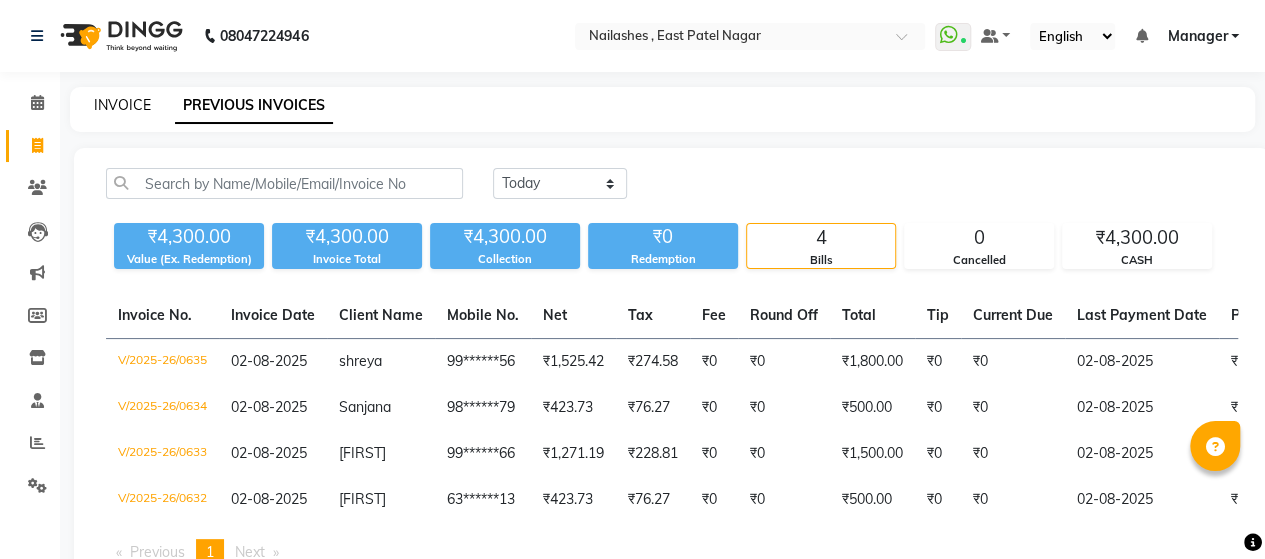 click on "INVOICE" 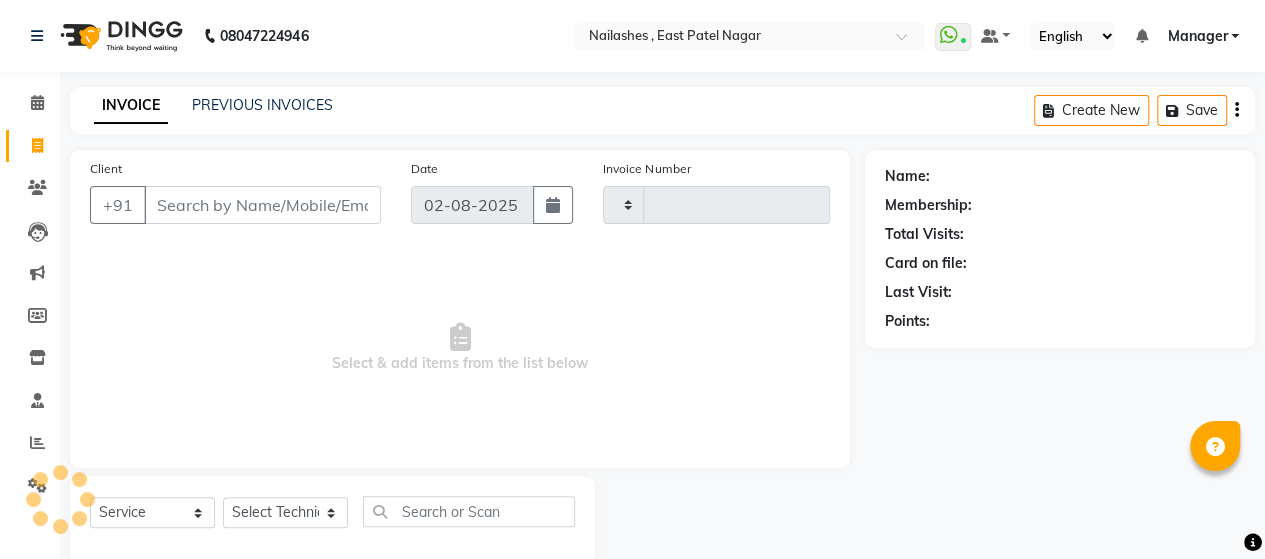 scroll, scrollTop: 41, scrollLeft: 0, axis: vertical 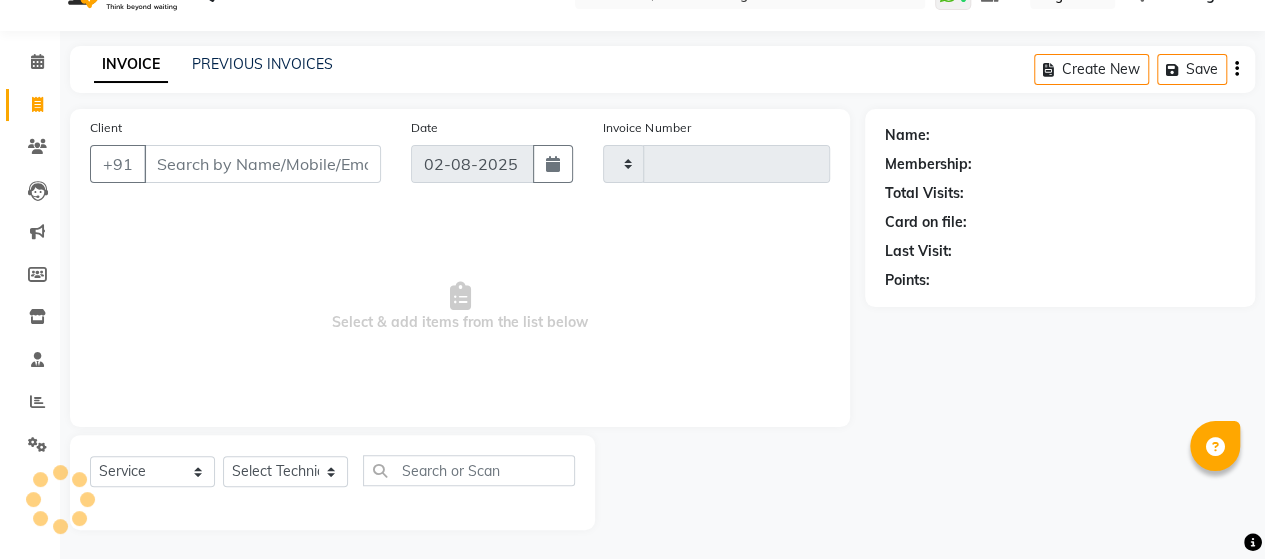 type on "0636" 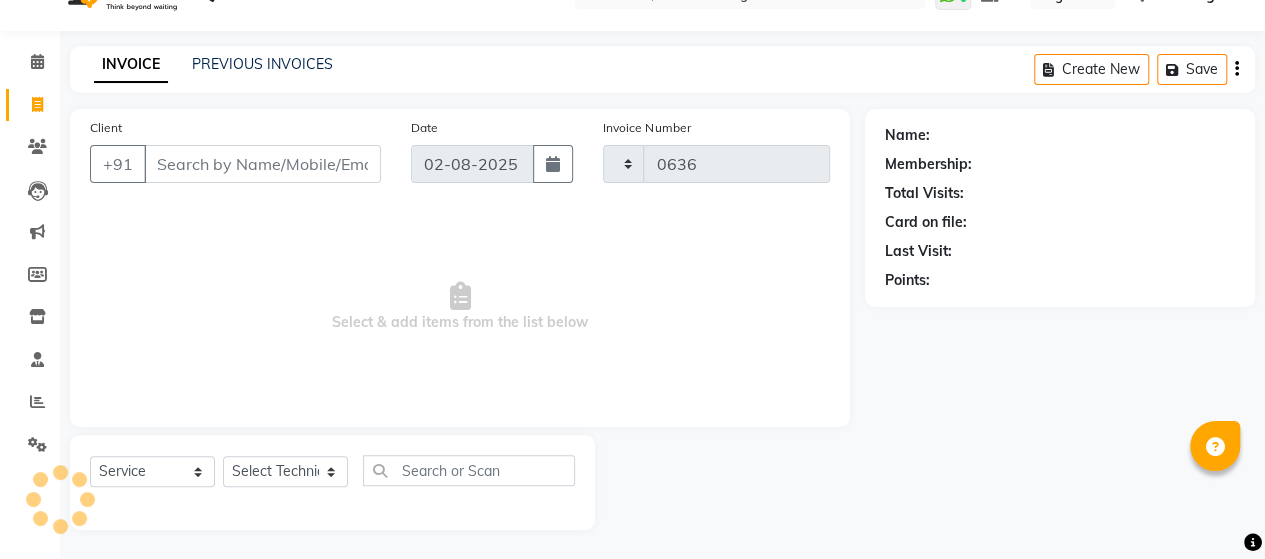 select on "3836" 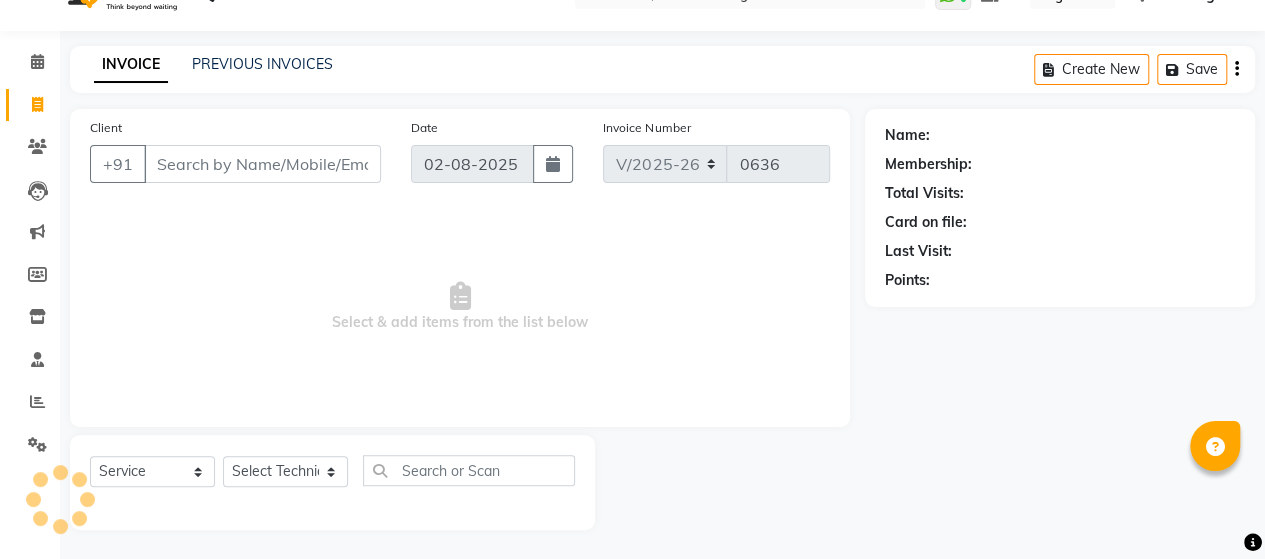 click on "Client" at bounding box center [262, 164] 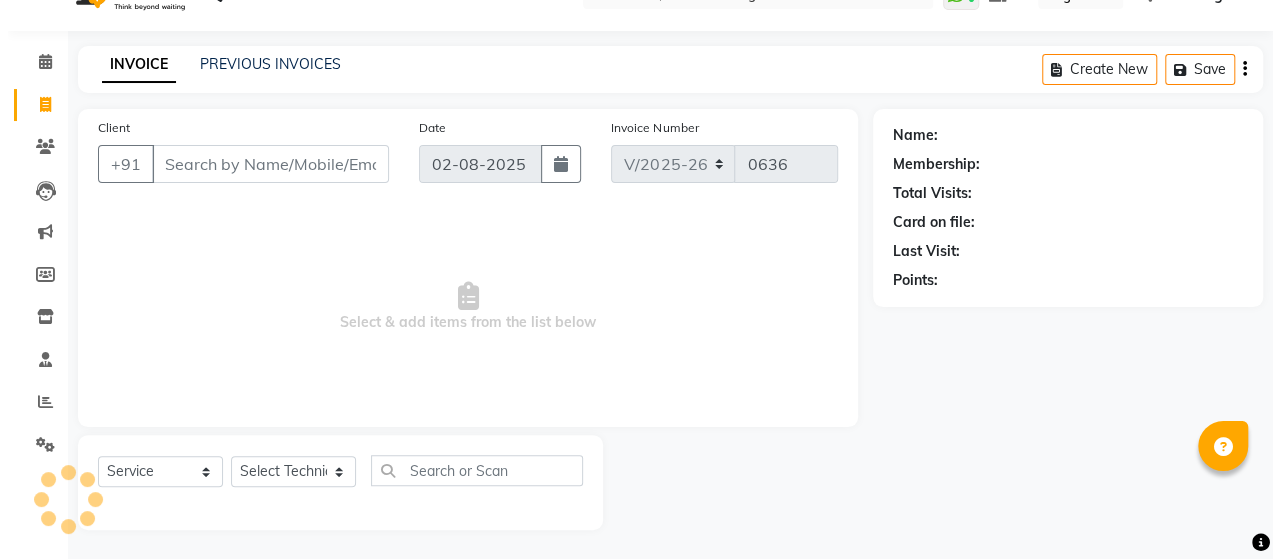 scroll, scrollTop: 0, scrollLeft: 0, axis: both 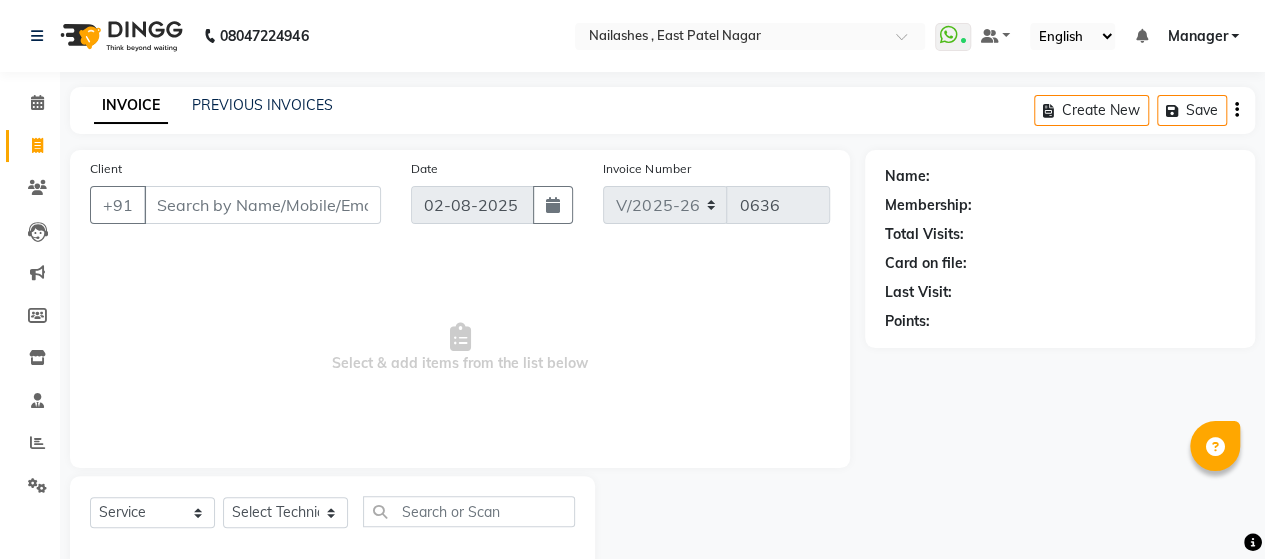 click on "Client" at bounding box center (262, 205) 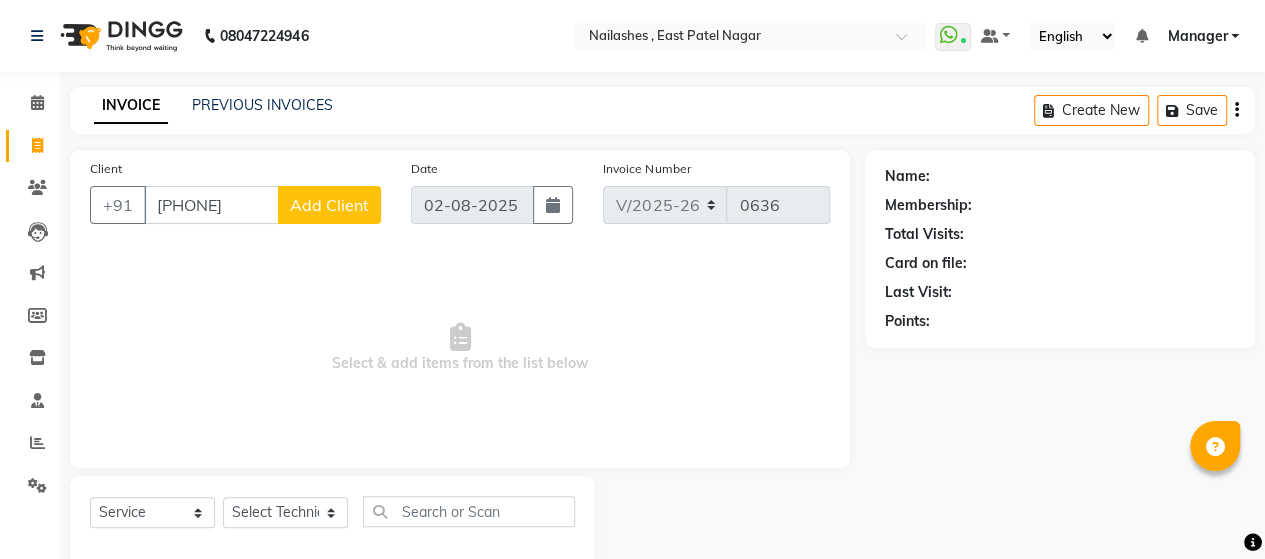type on "[PHONE]" 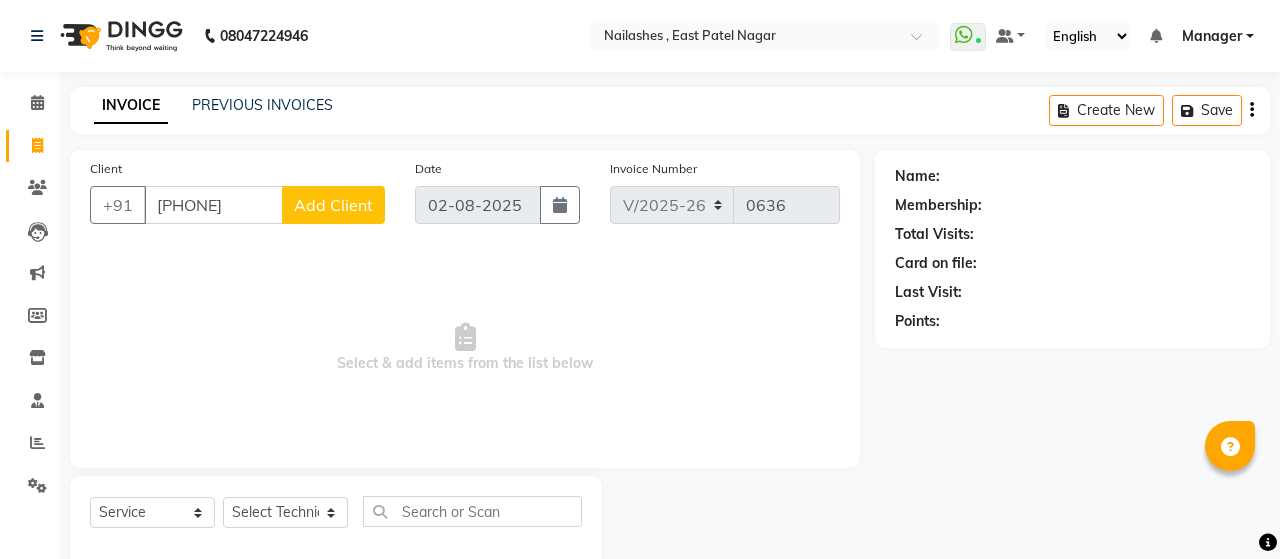 select on "21" 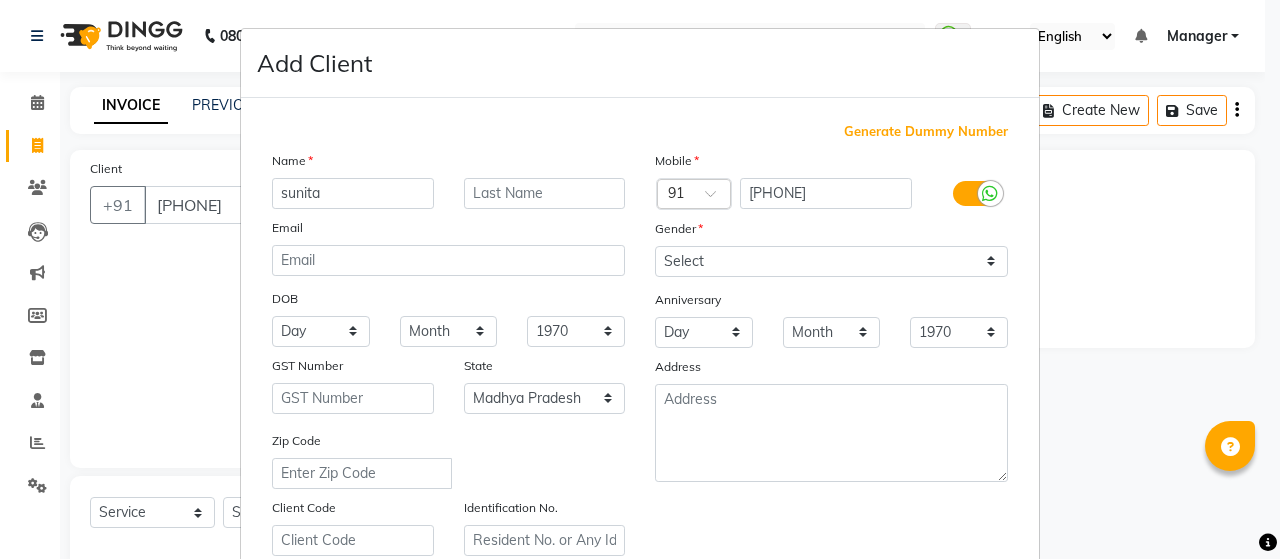 type on "sunita" 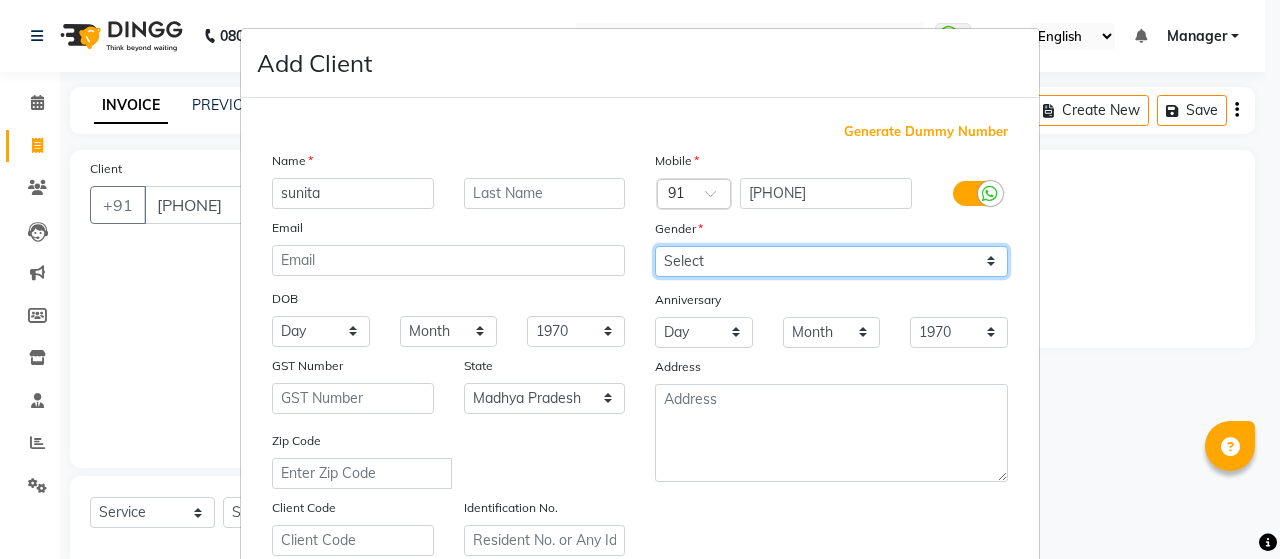 click on "Select Male Female Other Prefer Not To Say" at bounding box center [831, 261] 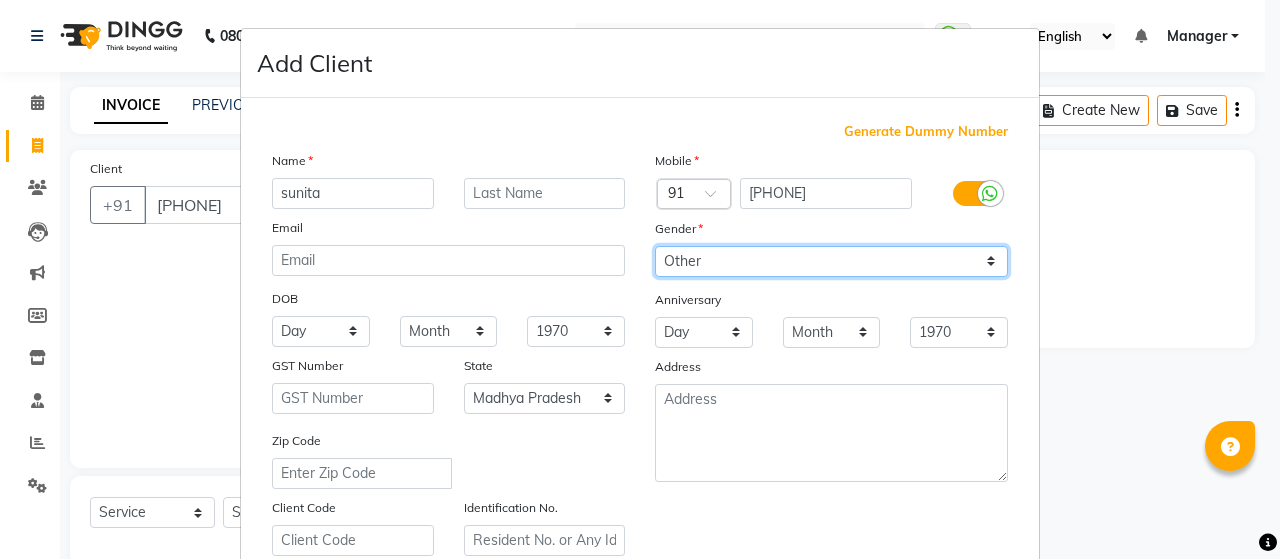 click on "Select Male Female Other Prefer Not To Say" at bounding box center [831, 261] 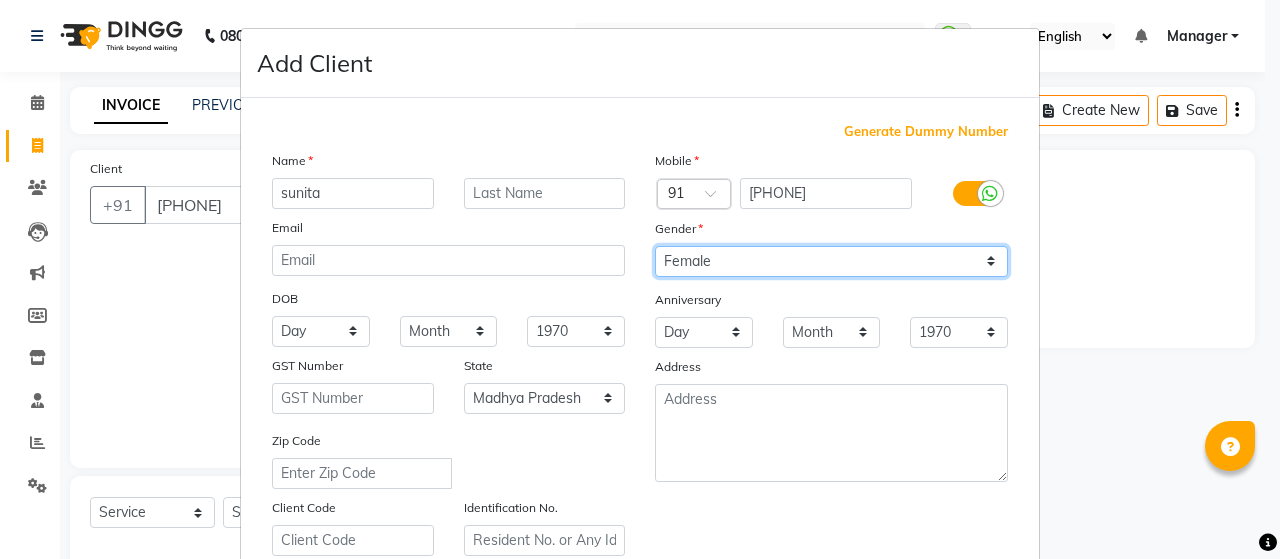 click on "Select Male Female Other Prefer Not To Say" at bounding box center (831, 261) 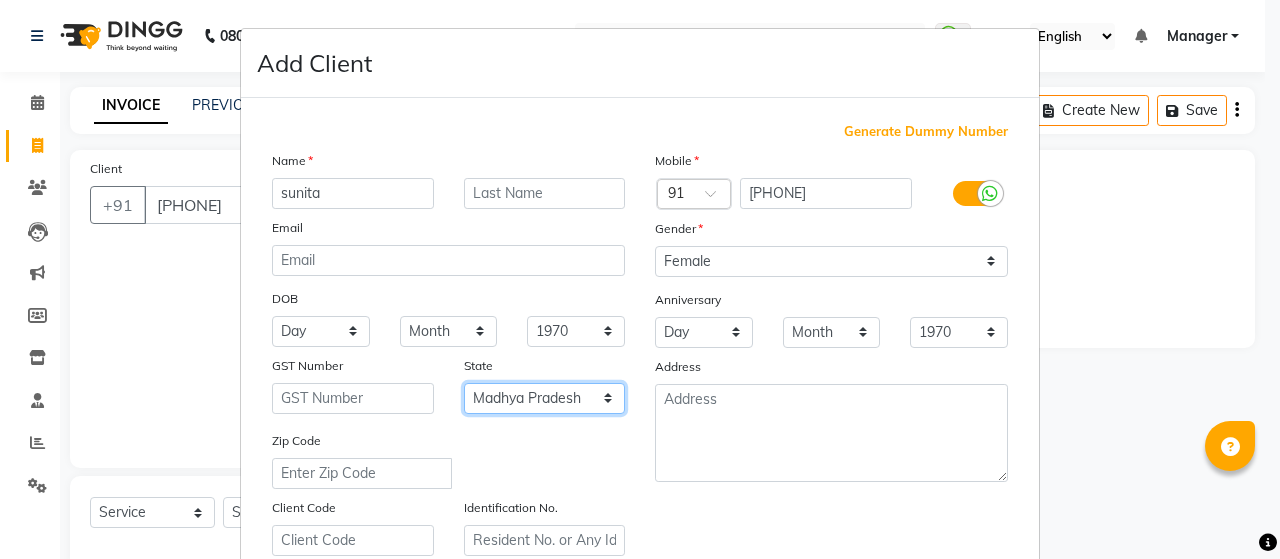 click on "Select Andaman and Nicobar Islands Andhra Pradesh Arunachal Pradesh Assam Bihar Chandigarh Chhattisgarh Dadra and Nagar Haveli Daman and Diu Delhi Goa Gujarat Haryana Himachal Pradesh Jammu and Kashmir Jharkhand Karnataka Kerala Lakshadweep Madhya Pradesh Maharashtra Manipur Meghalaya Mizoram Nagaland Odisha Pondicherry Punjab Rajasthan Sikkim Tamil Nadu Telangana Tripura Uttar Pradesh Uttarakhand West Bengal Ladakh Other Territory Centre Jurisdiction" at bounding box center (545, 398) 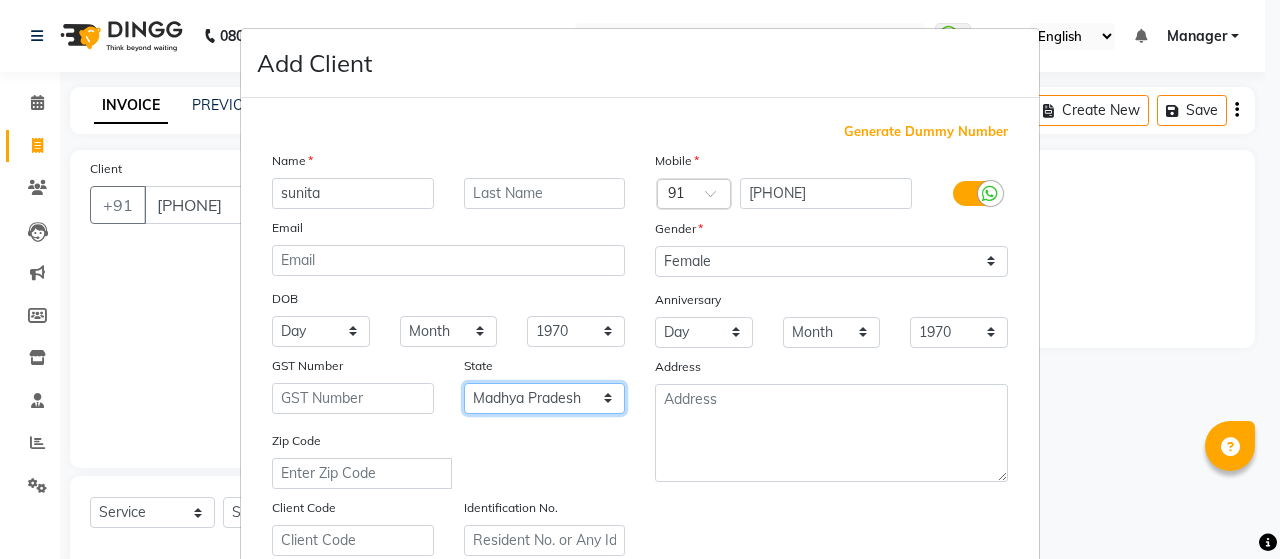 select on "10" 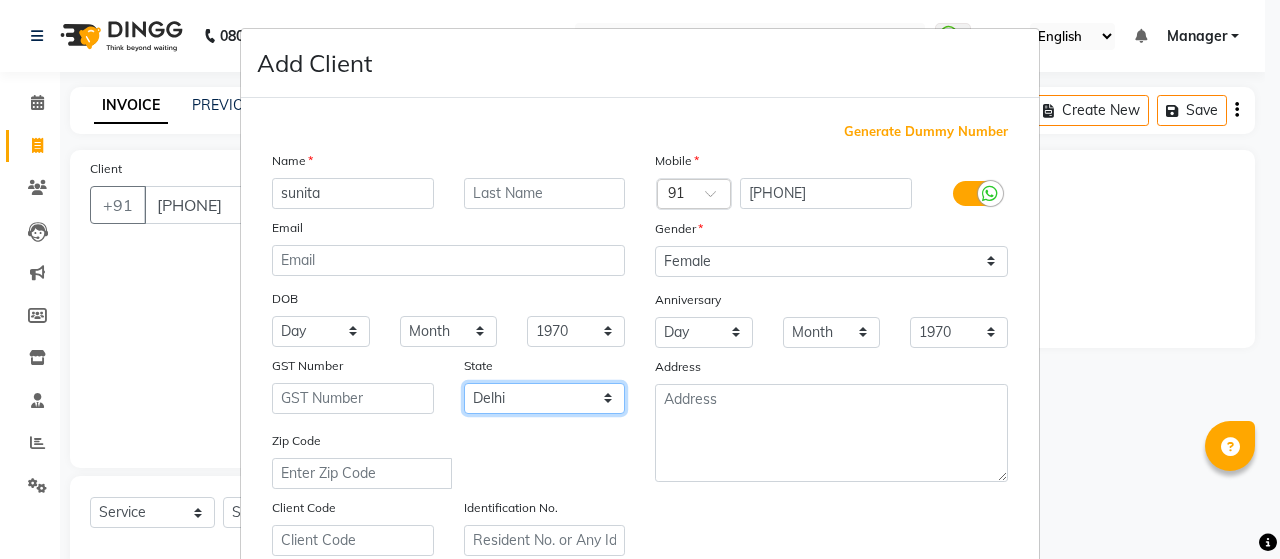 click on "Select Andaman and Nicobar Islands Andhra Pradesh Arunachal Pradesh Assam Bihar Chandigarh Chhattisgarh Dadra and Nagar Haveli Daman and Diu Delhi Goa Gujarat Haryana Himachal Pradesh Jammu and Kashmir Jharkhand Karnataka Kerala Lakshadweep Madhya Pradesh Maharashtra Manipur Meghalaya Mizoram Nagaland Odisha Pondicherry Punjab Rajasthan Sikkim Tamil Nadu Telangana Tripura Uttar Pradesh Uttarakhand West Bengal Ladakh Other Territory Centre Jurisdiction" at bounding box center [545, 398] 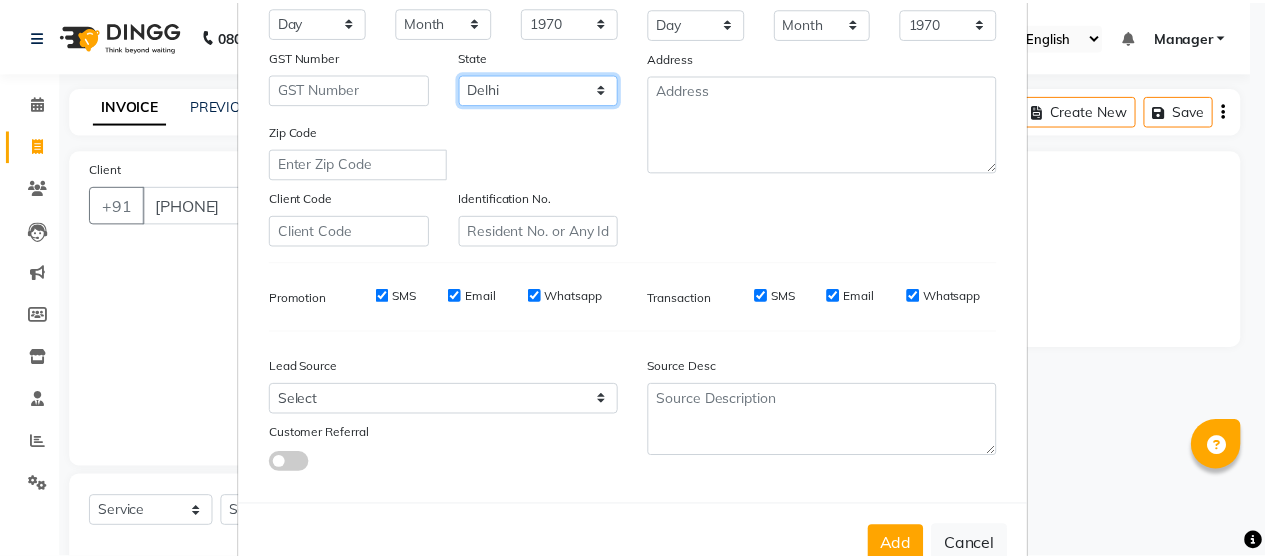 scroll, scrollTop: 360, scrollLeft: 0, axis: vertical 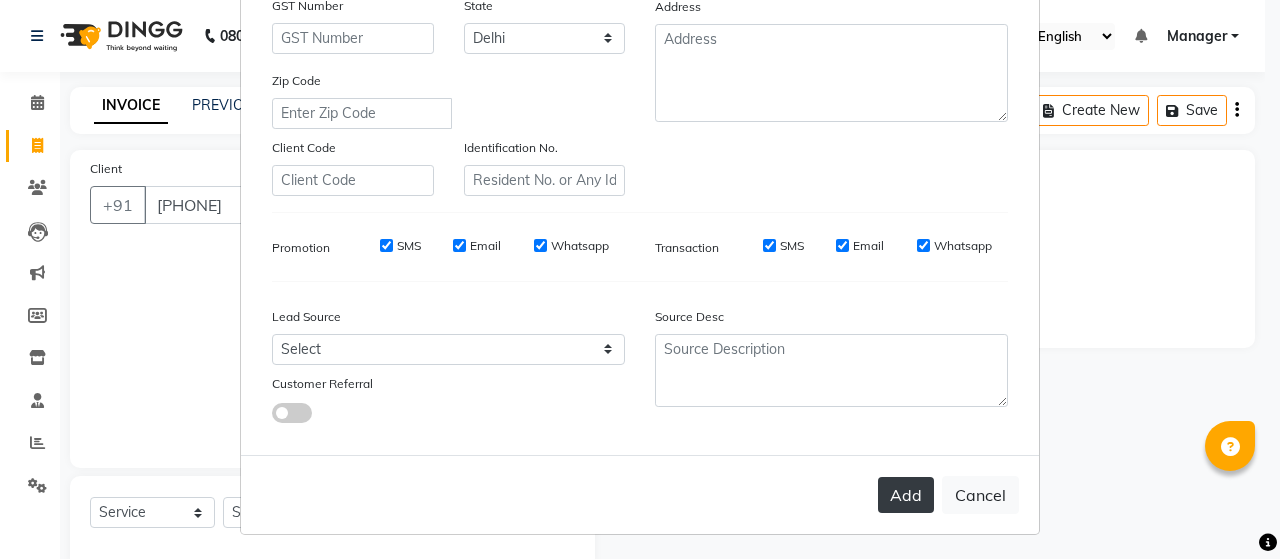 click on "Add" at bounding box center [906, 495] 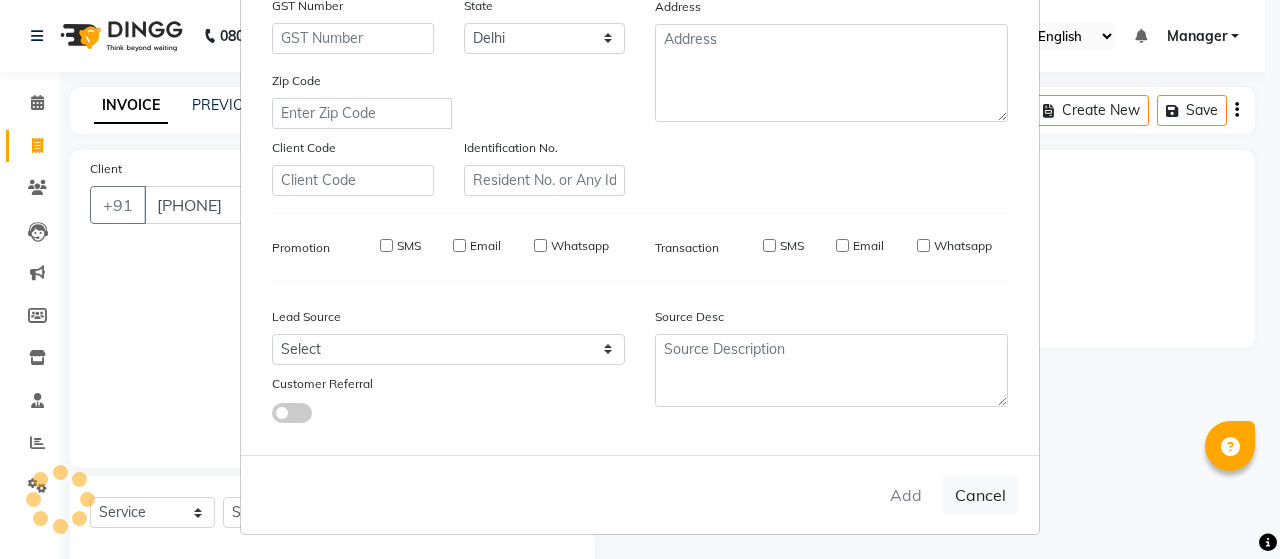 type on "98******12" 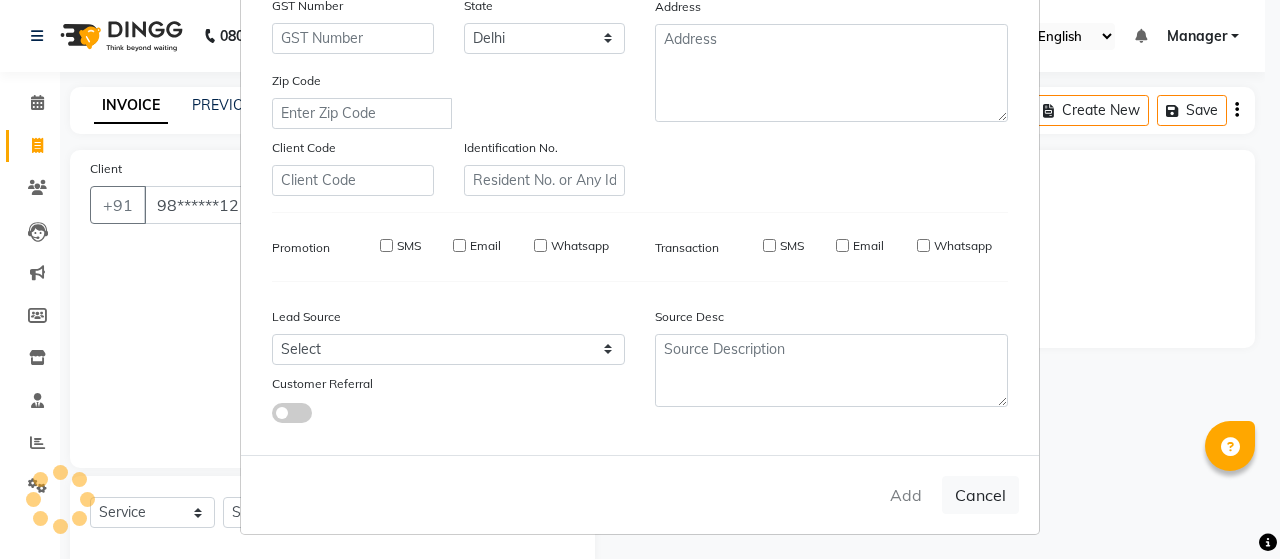 select 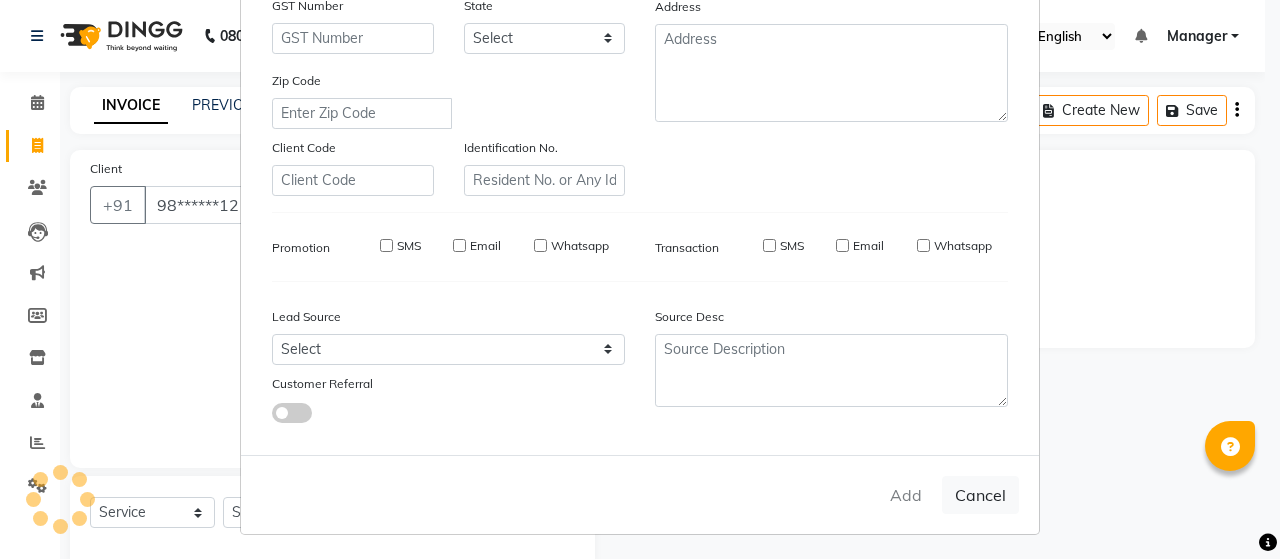 select 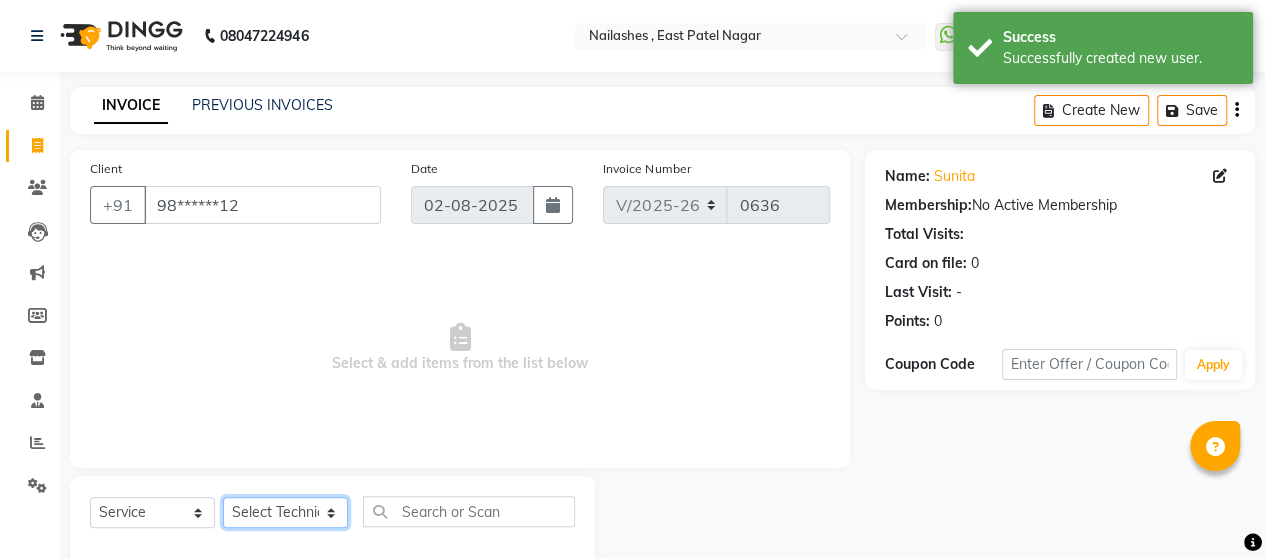 click on "Select Technician [FIRST] Manager nargis neha Sky zahra" 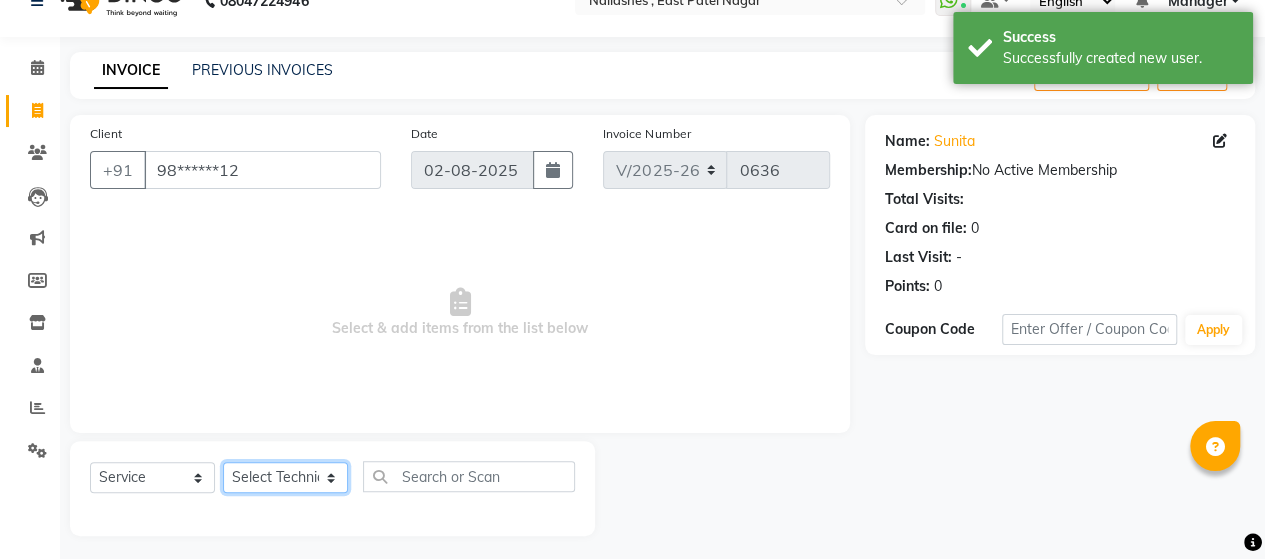 scroll, scrollTop: 41, scrollLeft: 0, axis: vertical 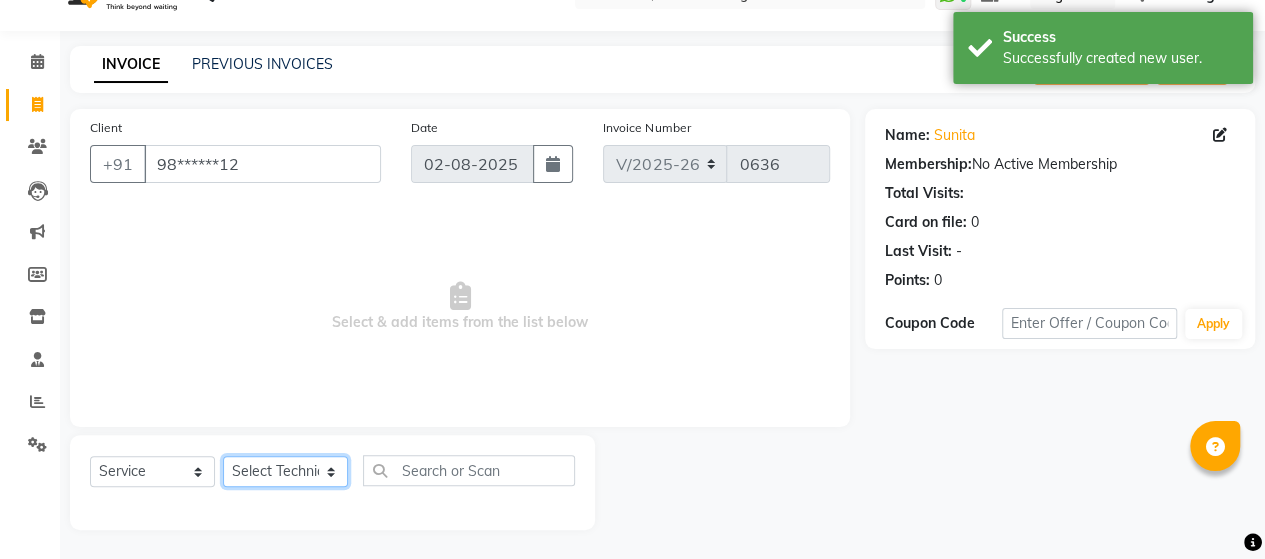 click on "Select Technician [FIRST] Manager nargis neha Sky zahra" 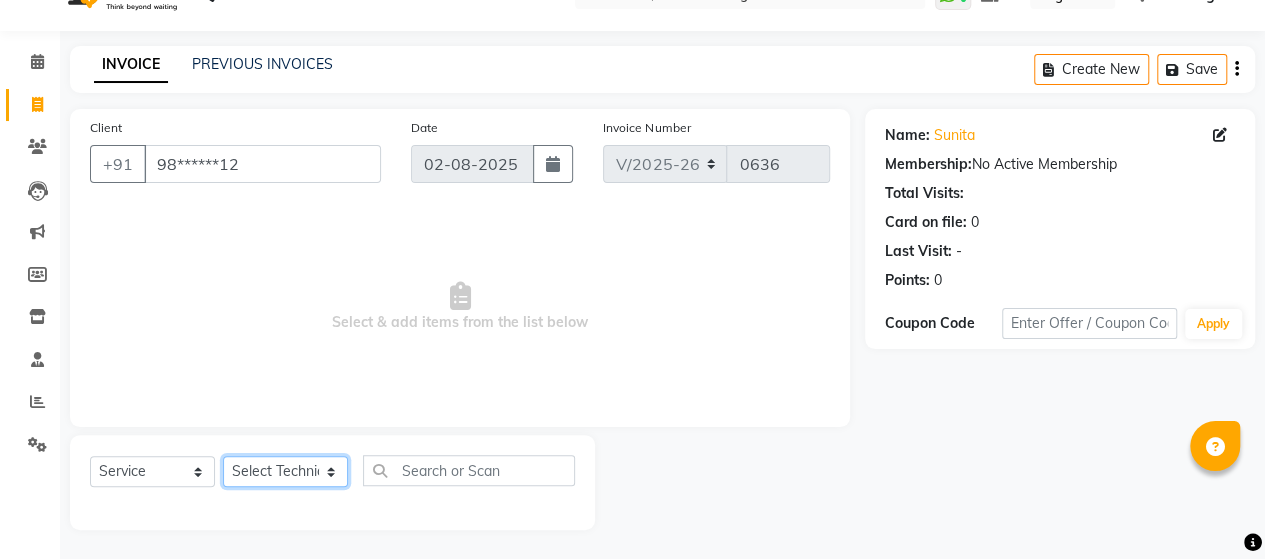select on "40727" 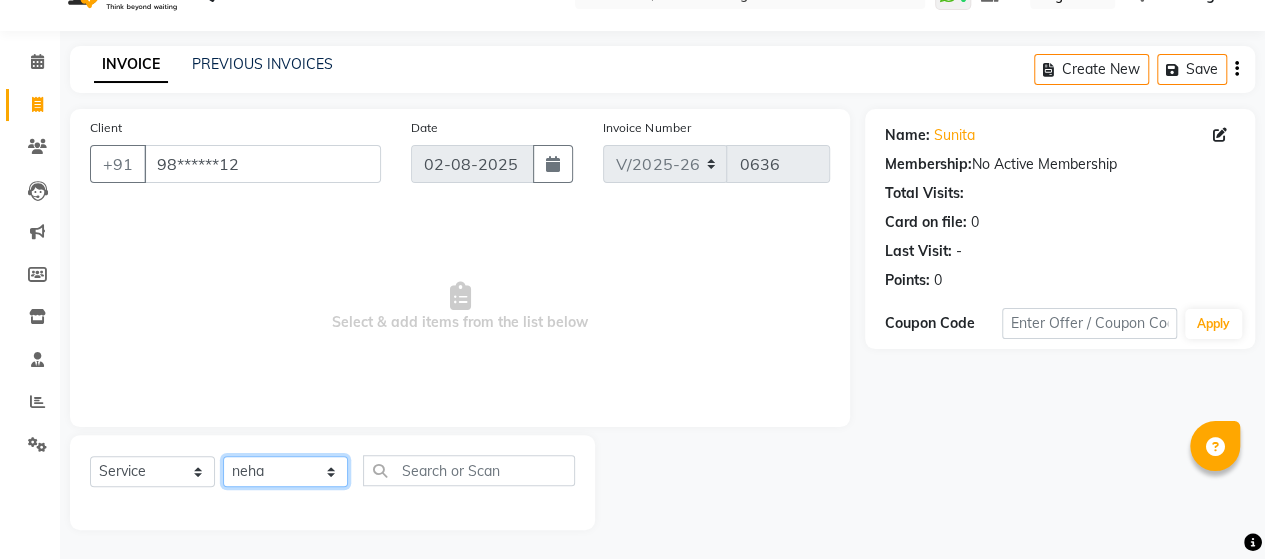 click on "Select Technician [FIRST] Manager nargis neha Sky zahra" 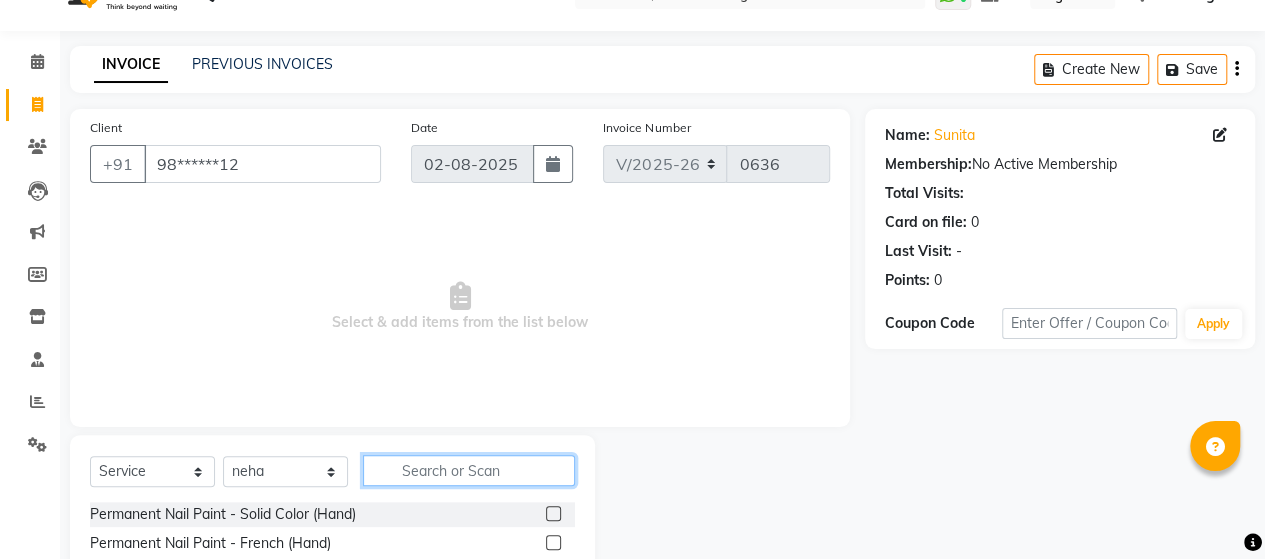 click 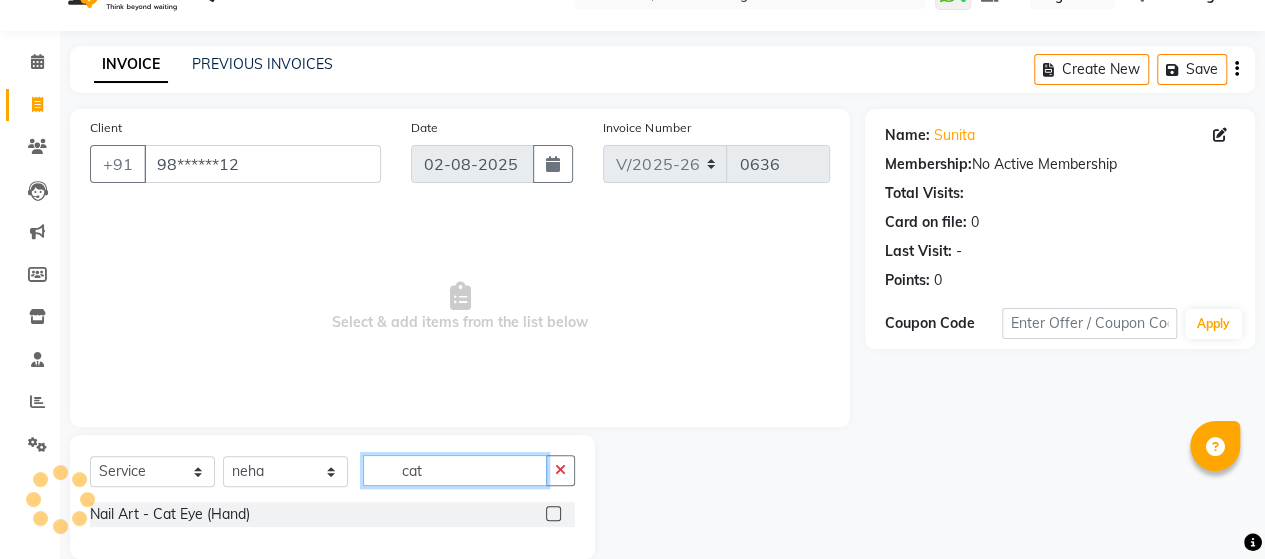 type on "cat" 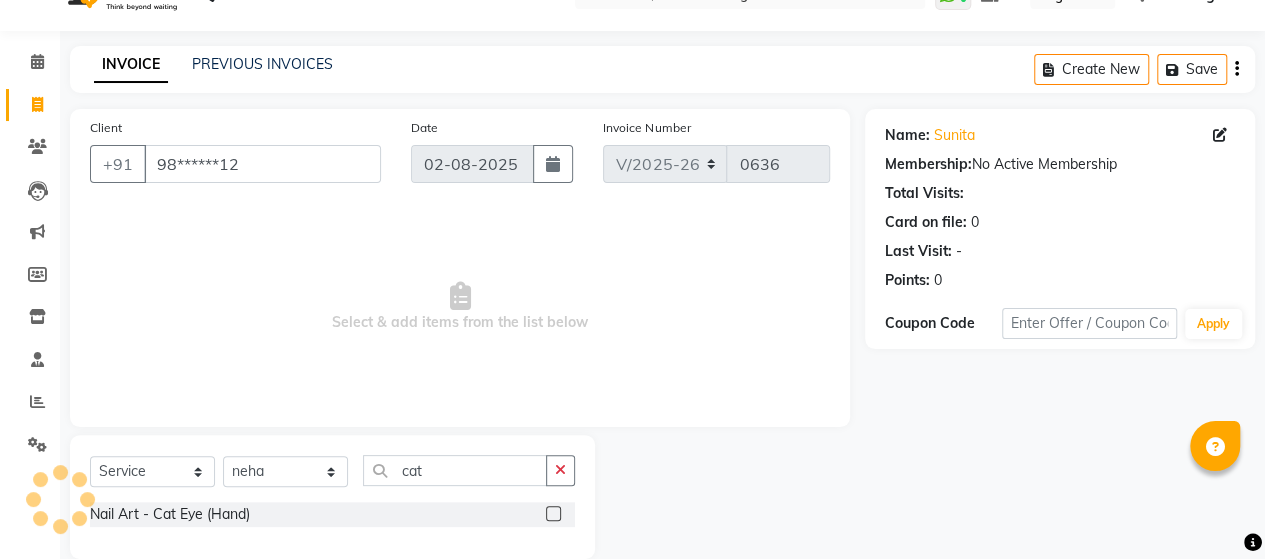click 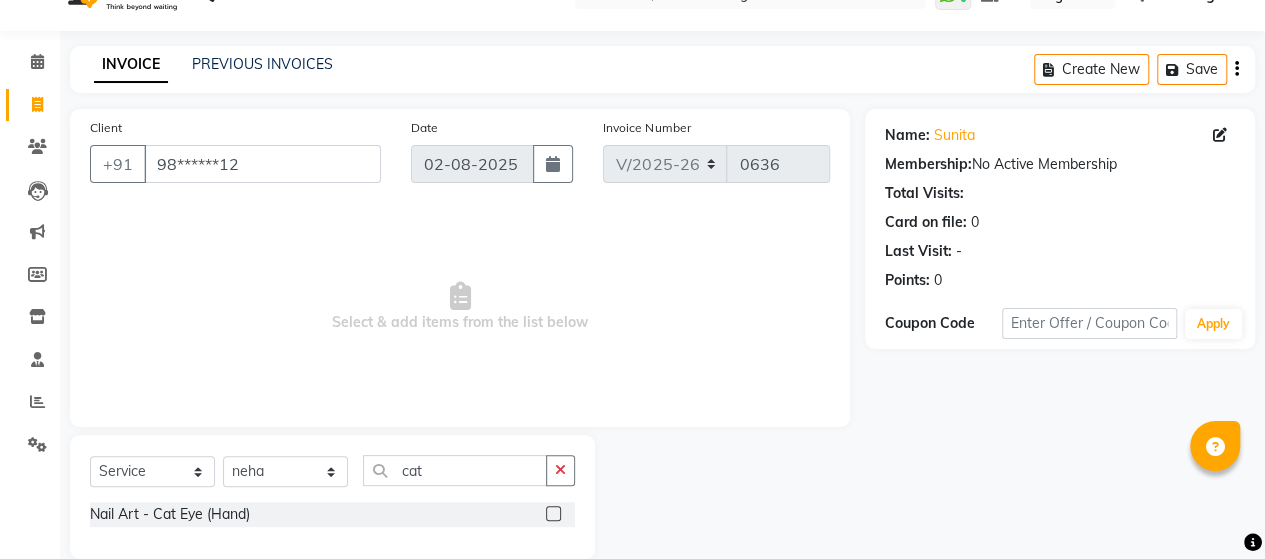 click 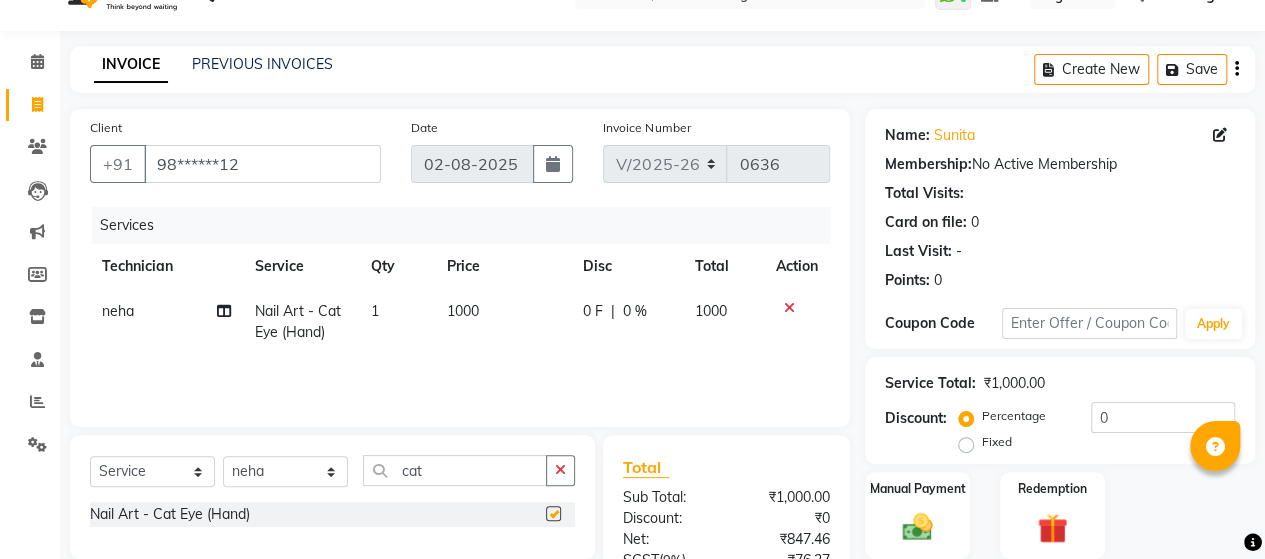 checkbox on "false" 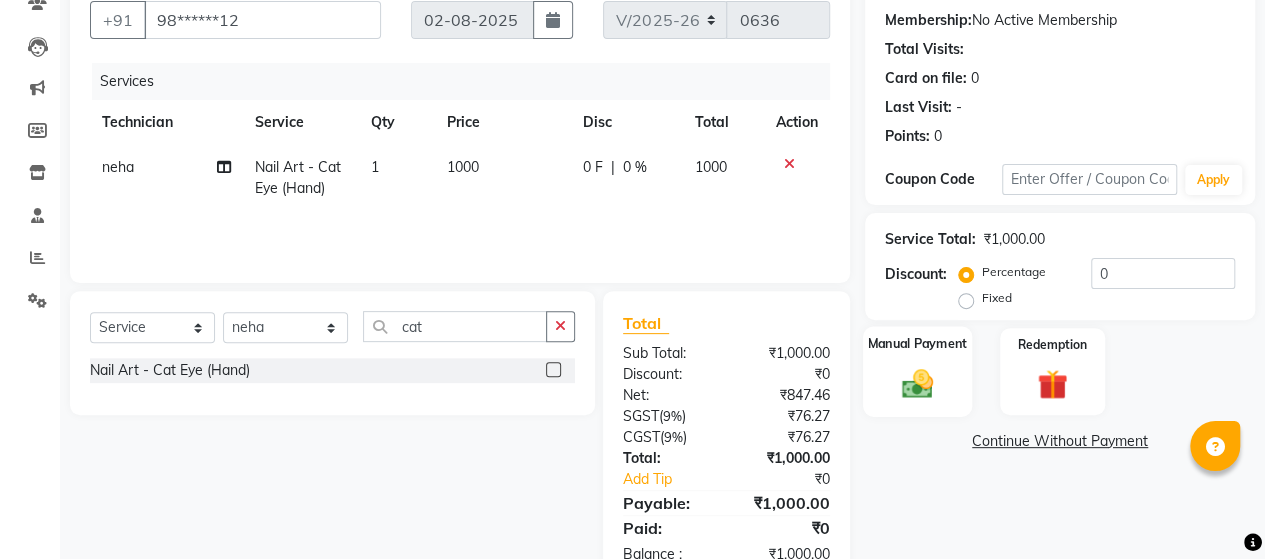 scroll, scrollTop: 239, scrollLeft: 0, axis: vertical 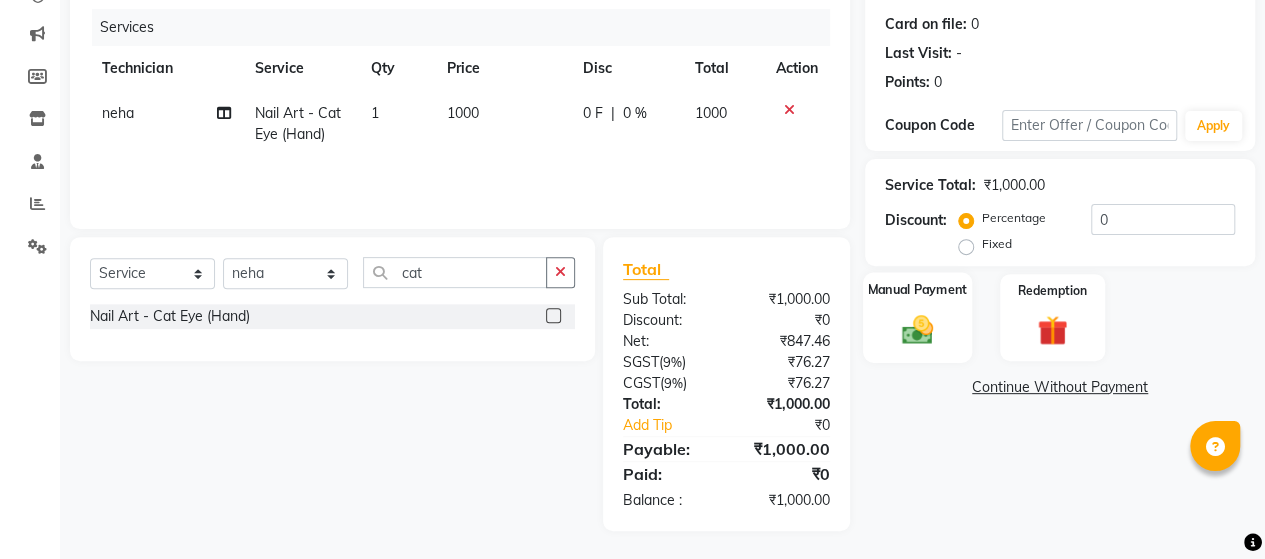 click 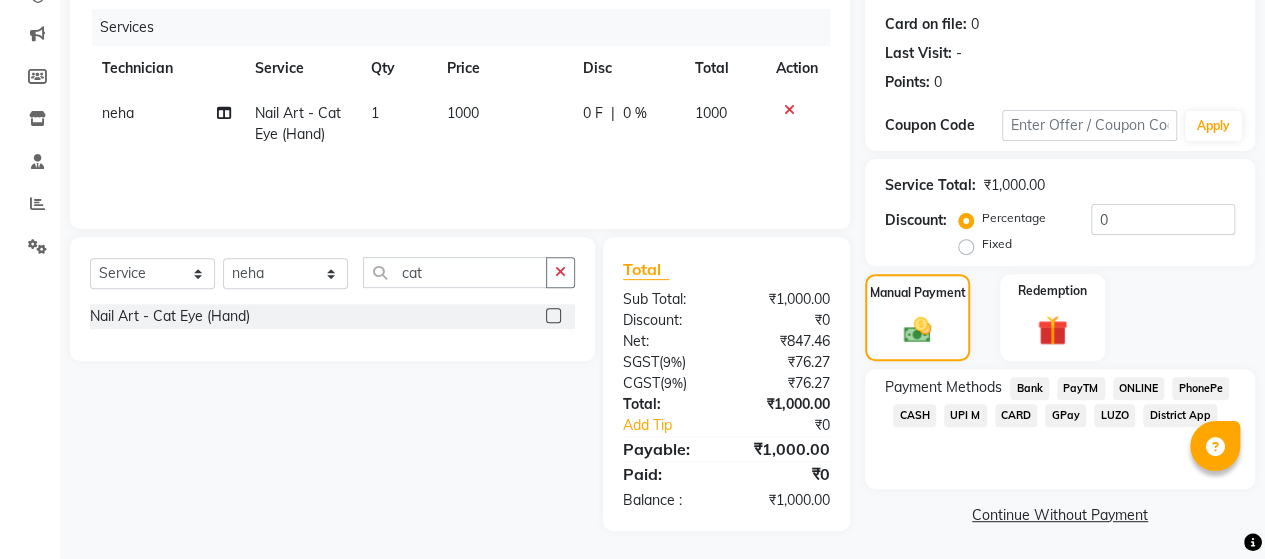 click on "CASH" 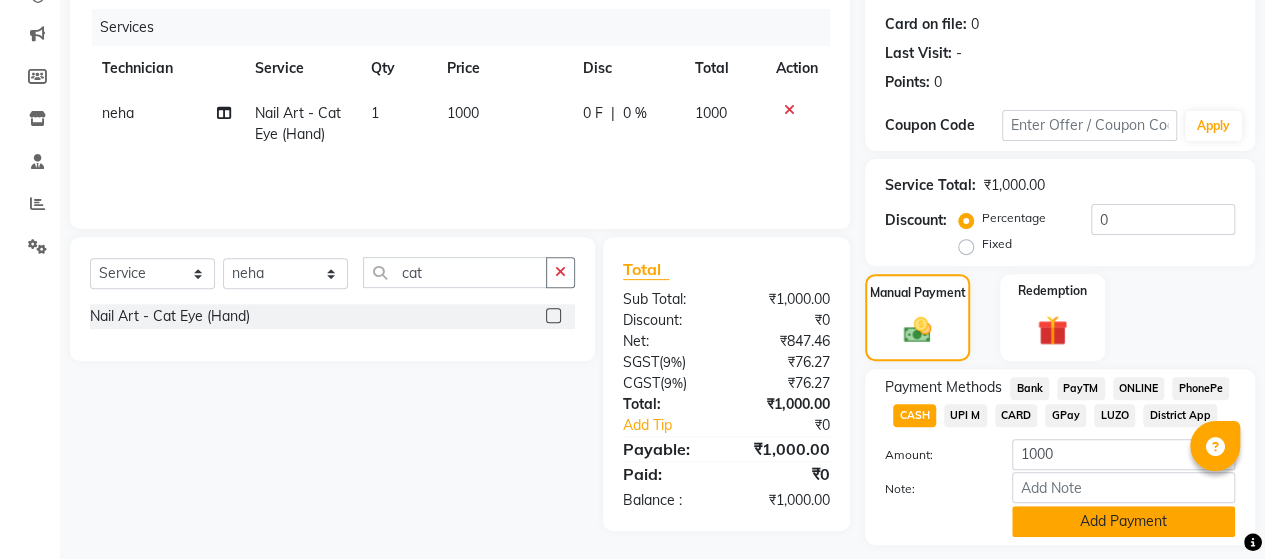 click on "Add Payment" 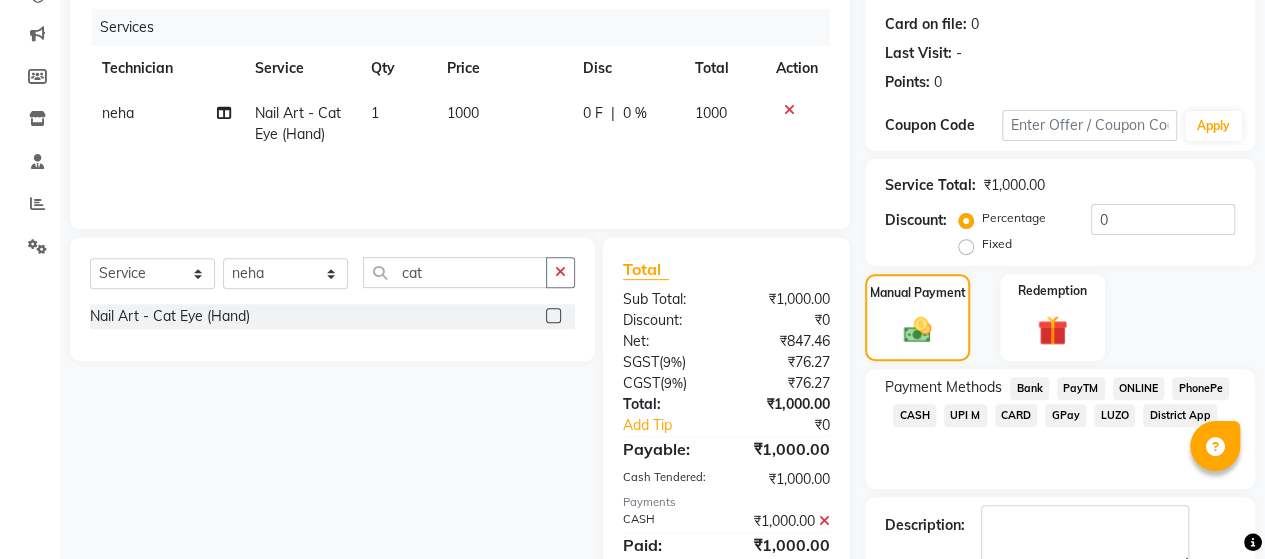 scroll, scrollTop: 350, scrollLeft: 0, axis: vertical 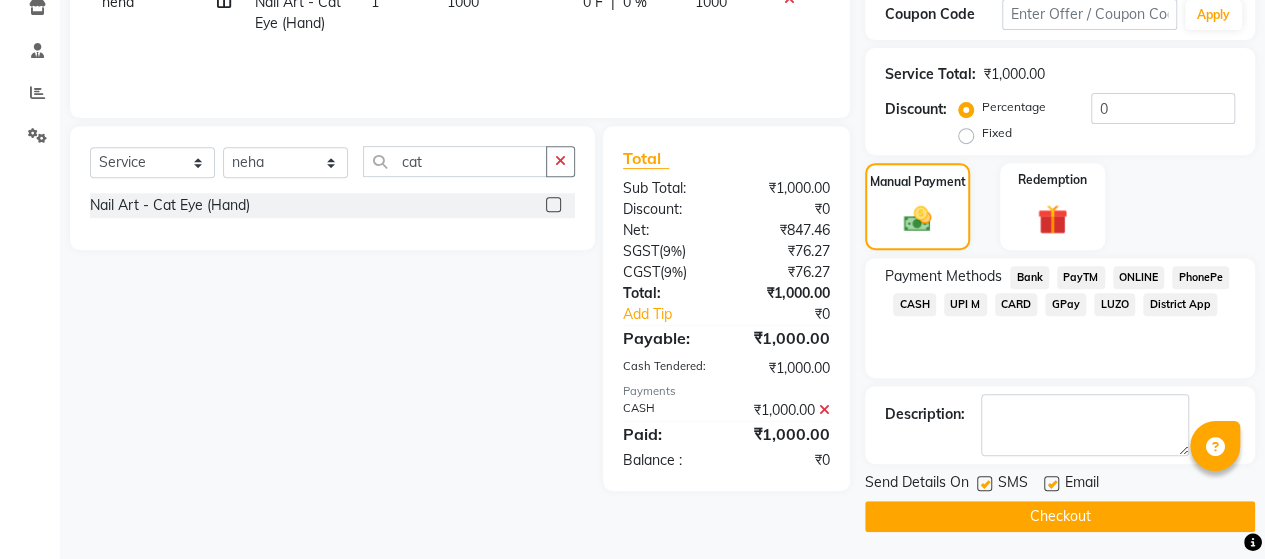 click on "Checkout" 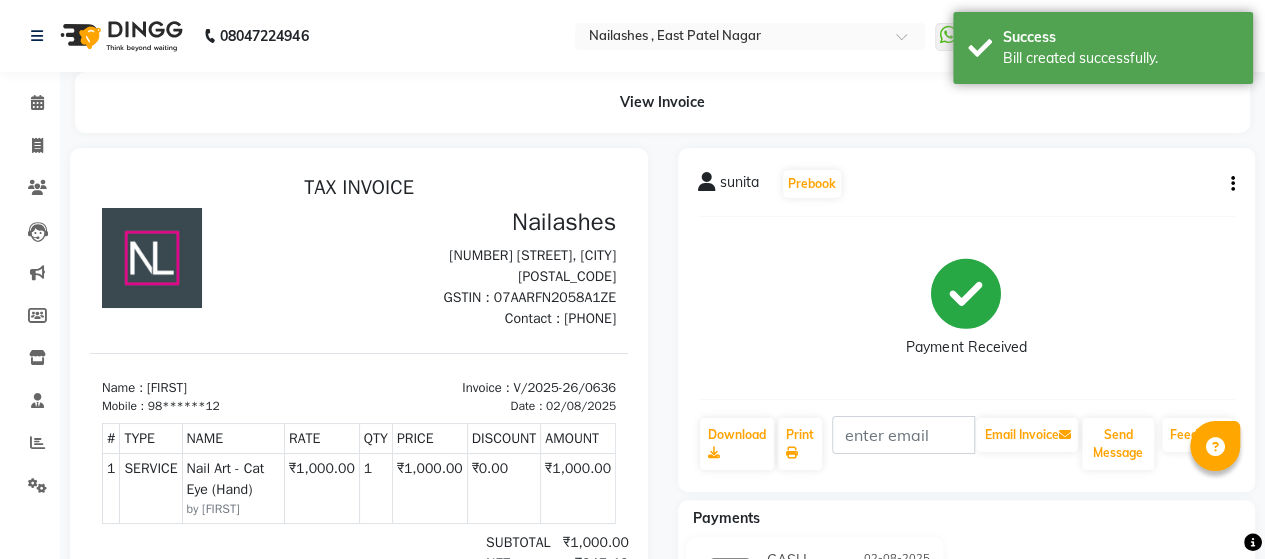 scroll, scrollTop: 0, scrollLeft: 0, axis: both 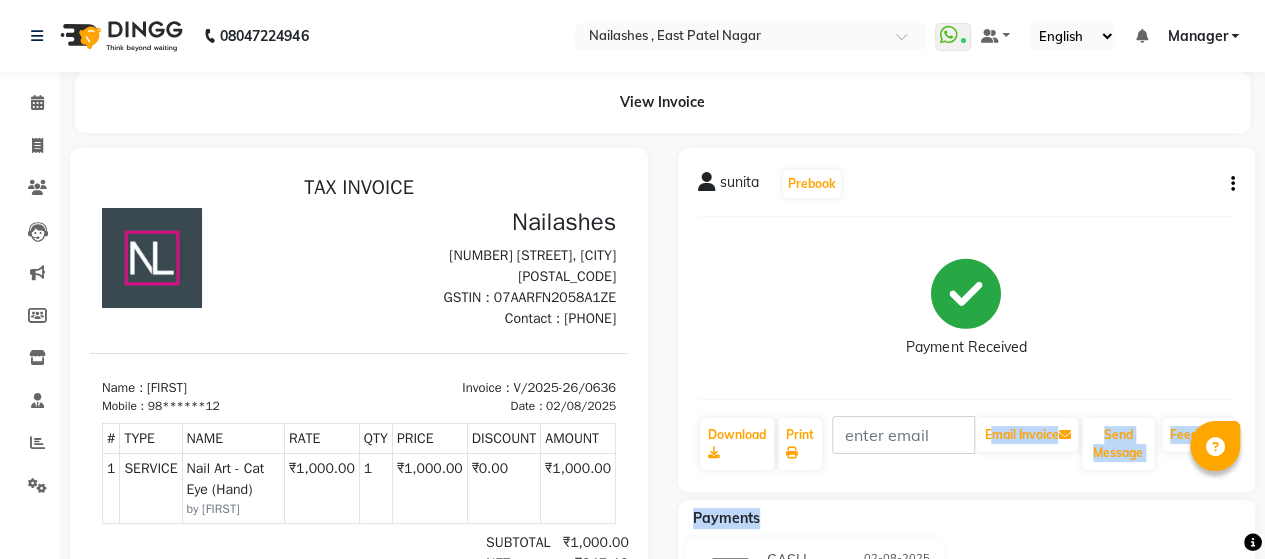 drag, startPoint x: 1105, startPoint y: 517, endPoint x: 999, endPoint y: 493, distance: 108.68302 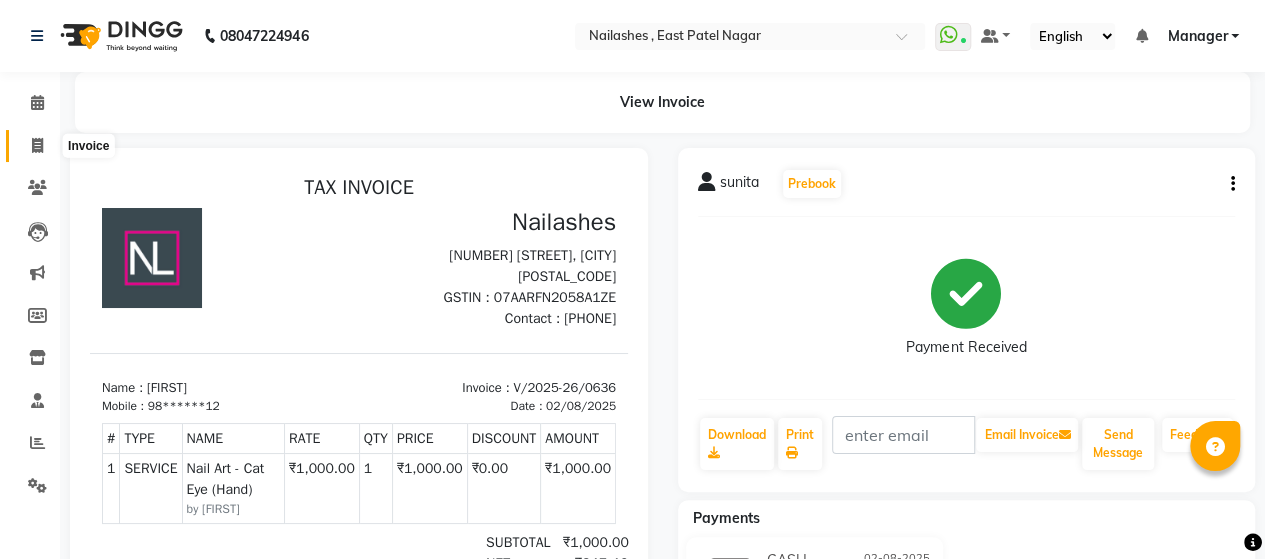 click 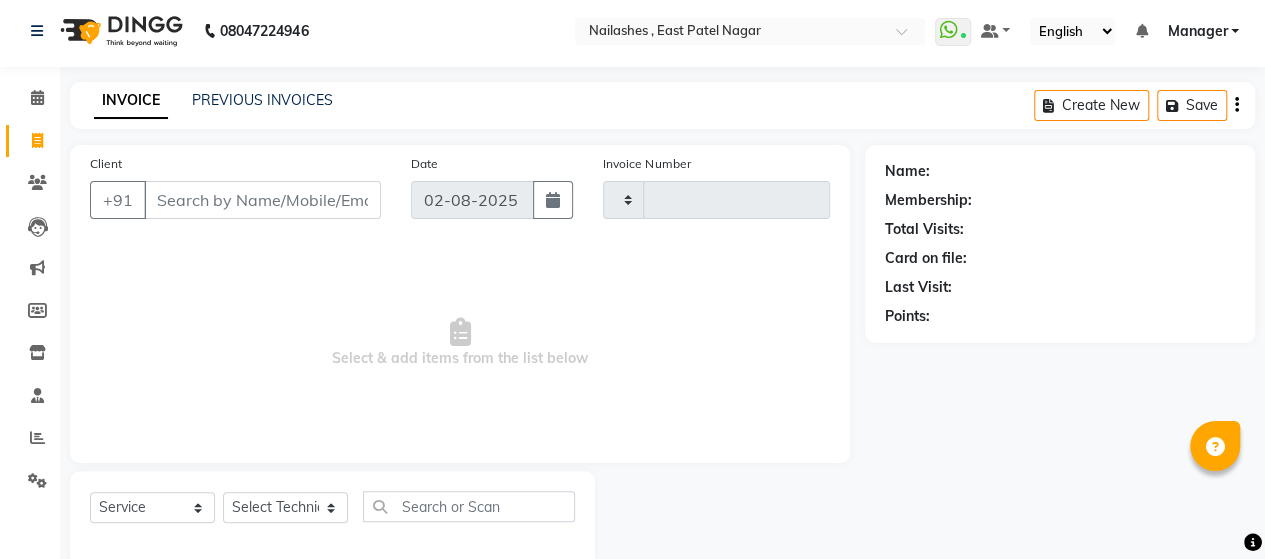 type on "0637" 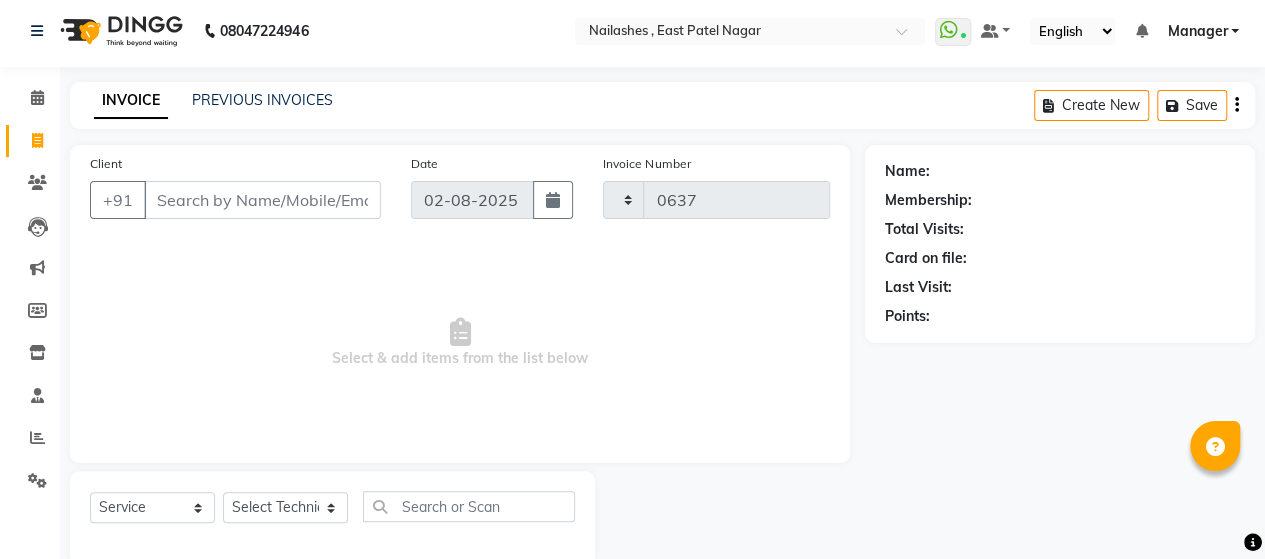 select on "3836" 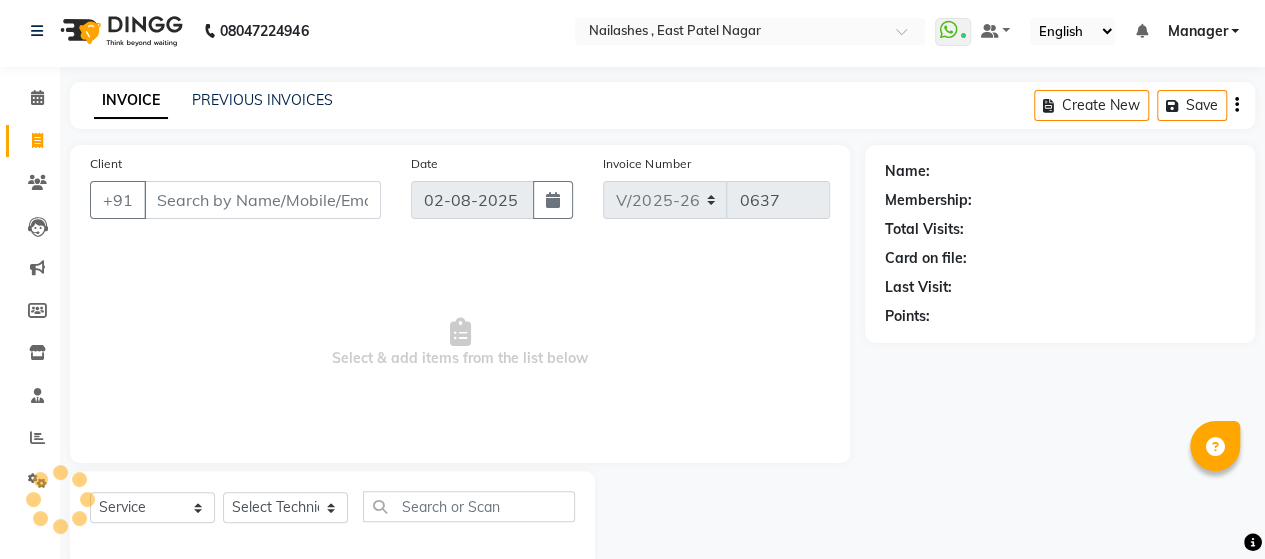scroll, scrollTop: 41, scrollLeft: 0, axis: vertical 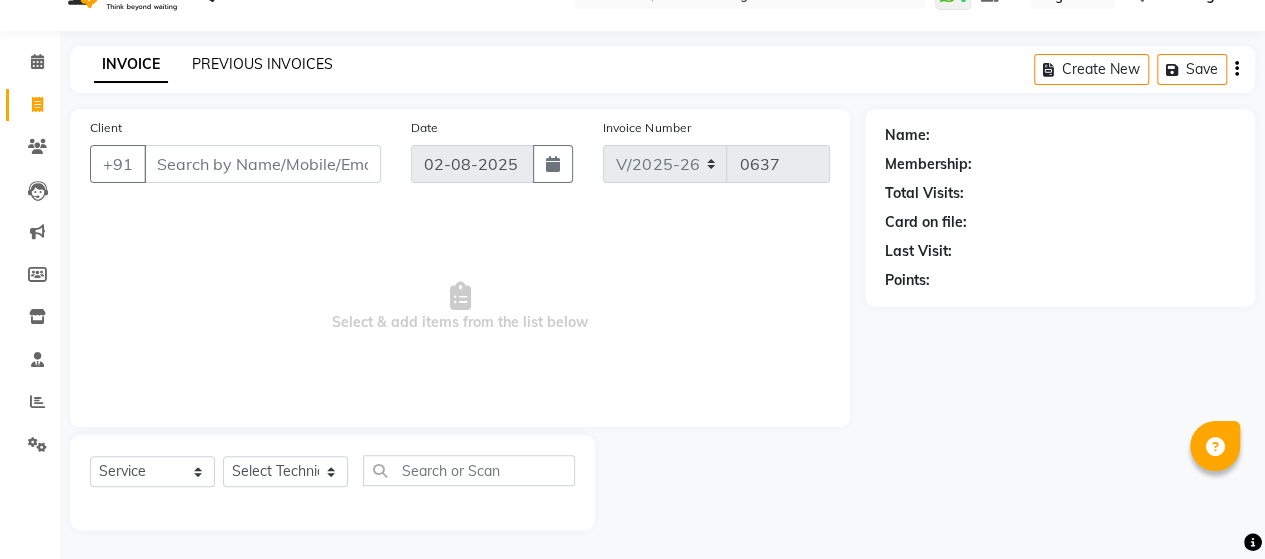 click on "PREVIOUS INVOICES" 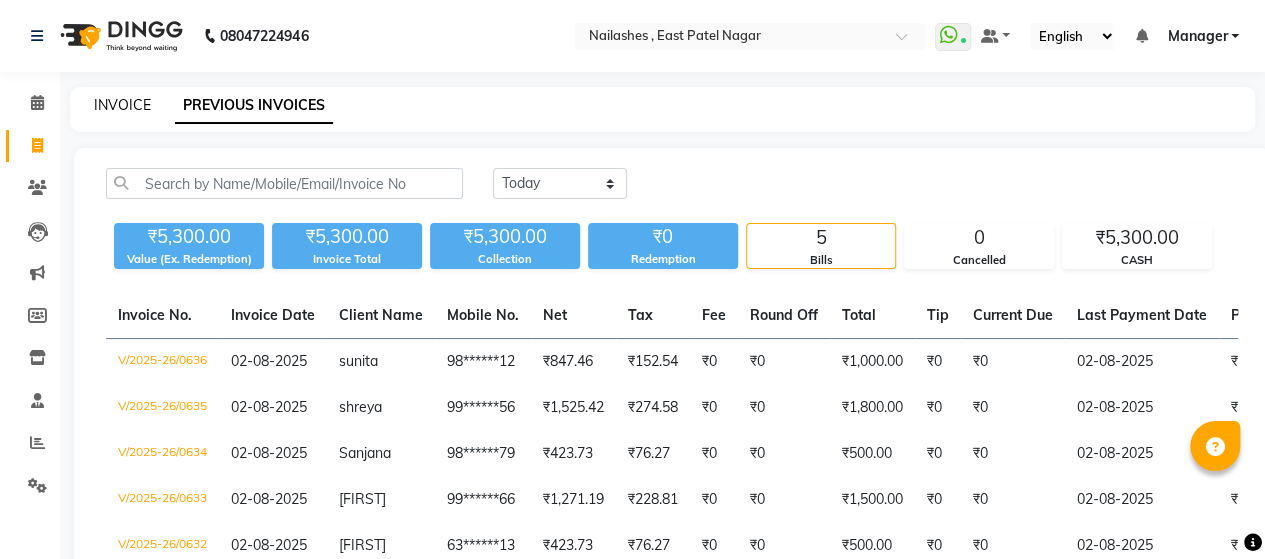 click on "INVOICE" 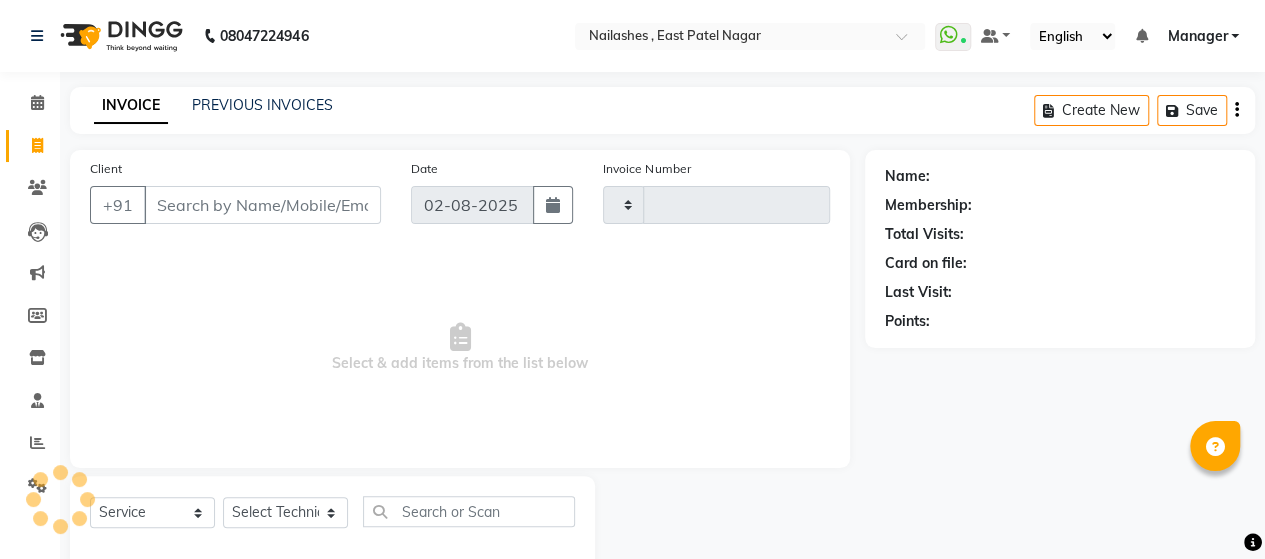 scroll, scrollTop: 41, scrollLeft: 0, axis: vertical 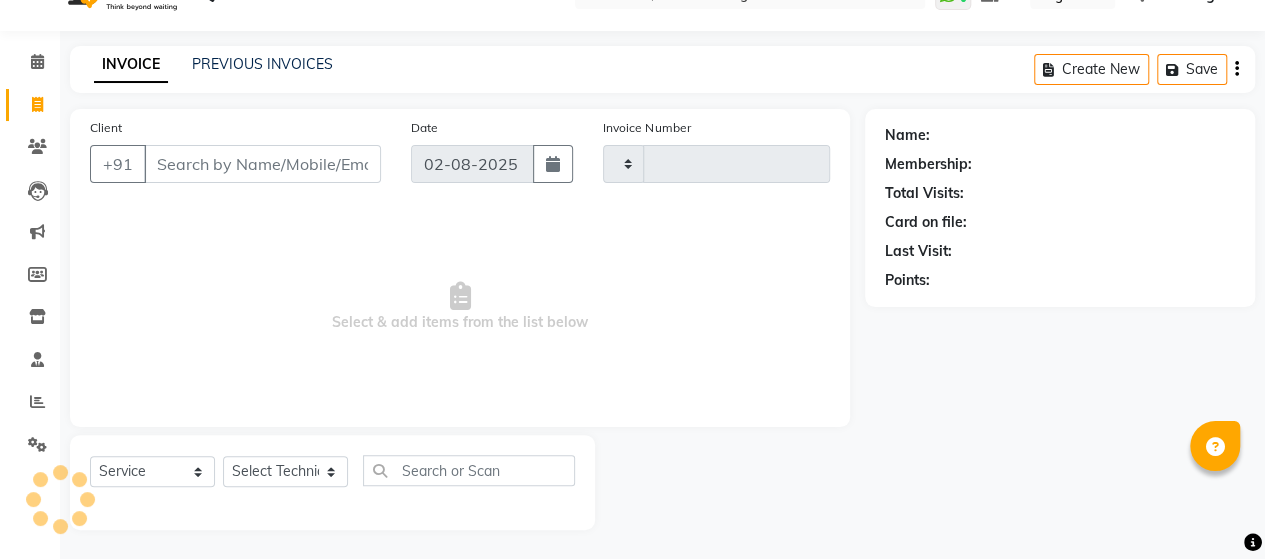 type on "0637" 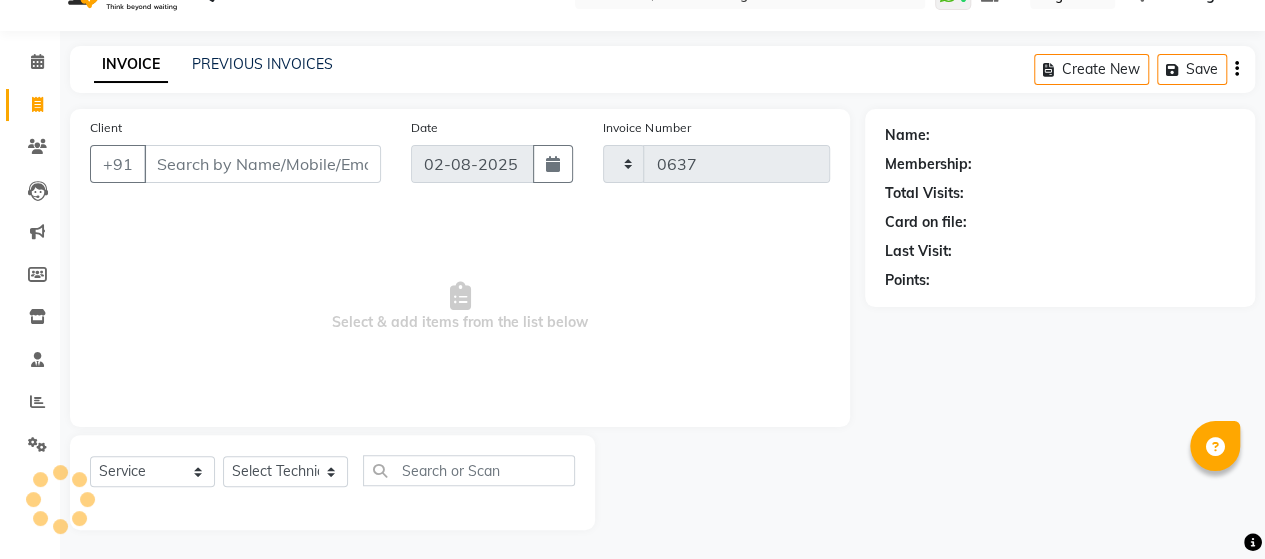 select on "3836" 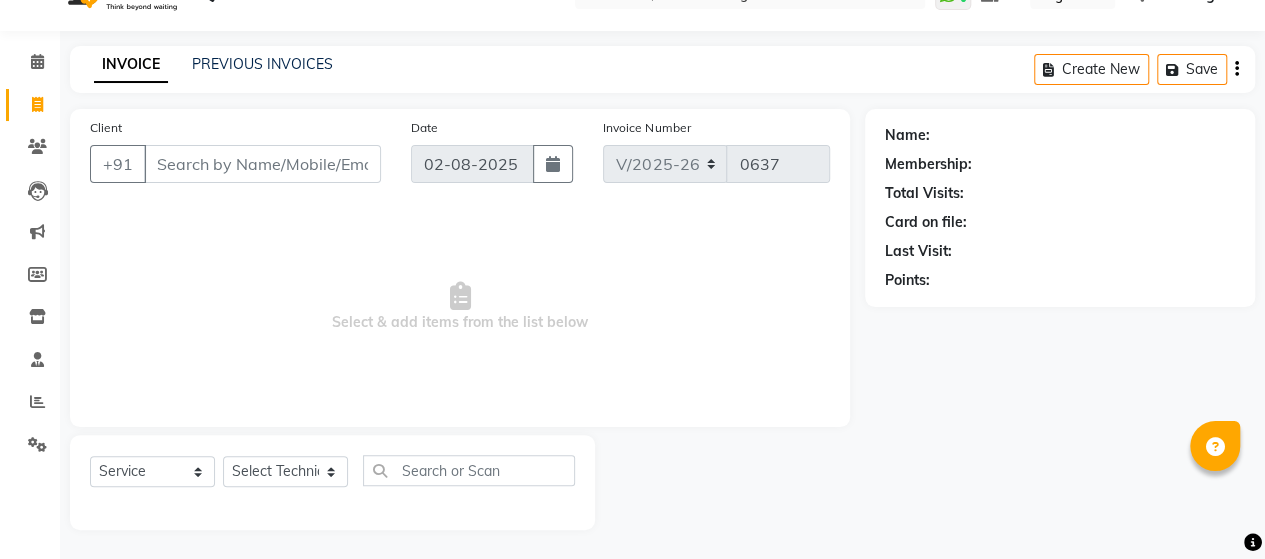click on "Client +91 Date [DATE] Invoice Number V/2025 V/2025-26 0637 Select & add items from the list below" 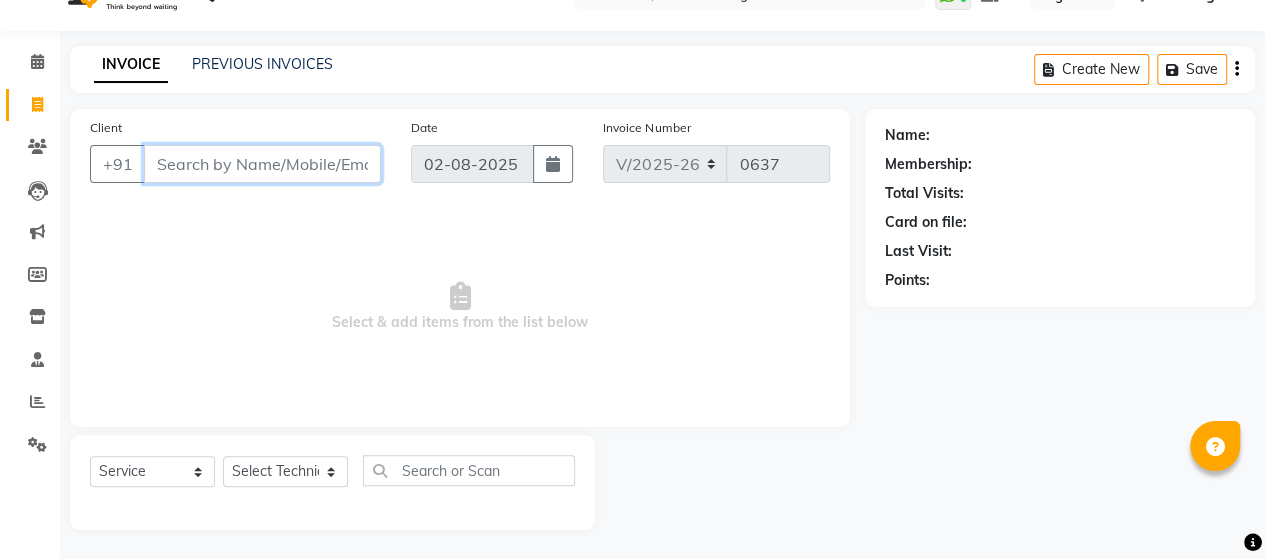 click on "Client" at bounding box center [262, 164] 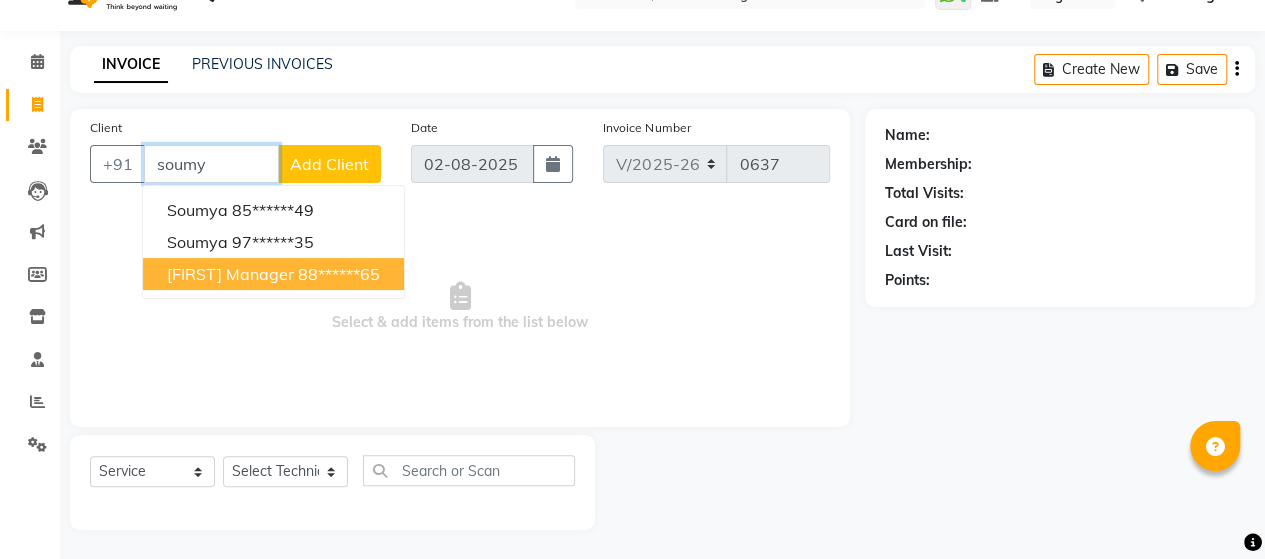 click on "88******65" at bounding box center (339, 274) 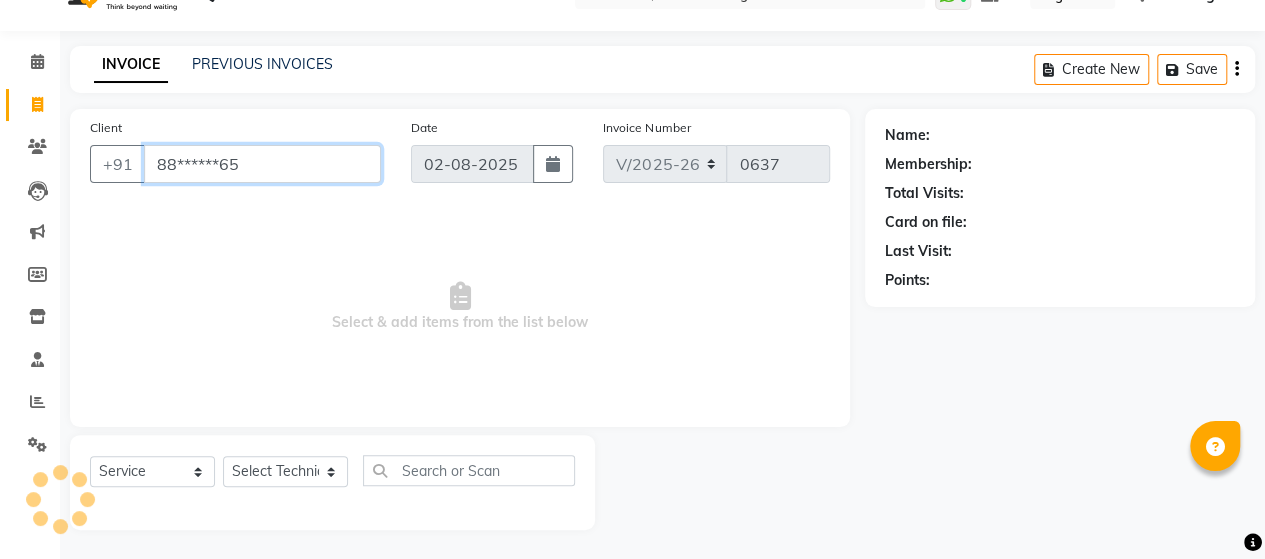 type on "88******65" 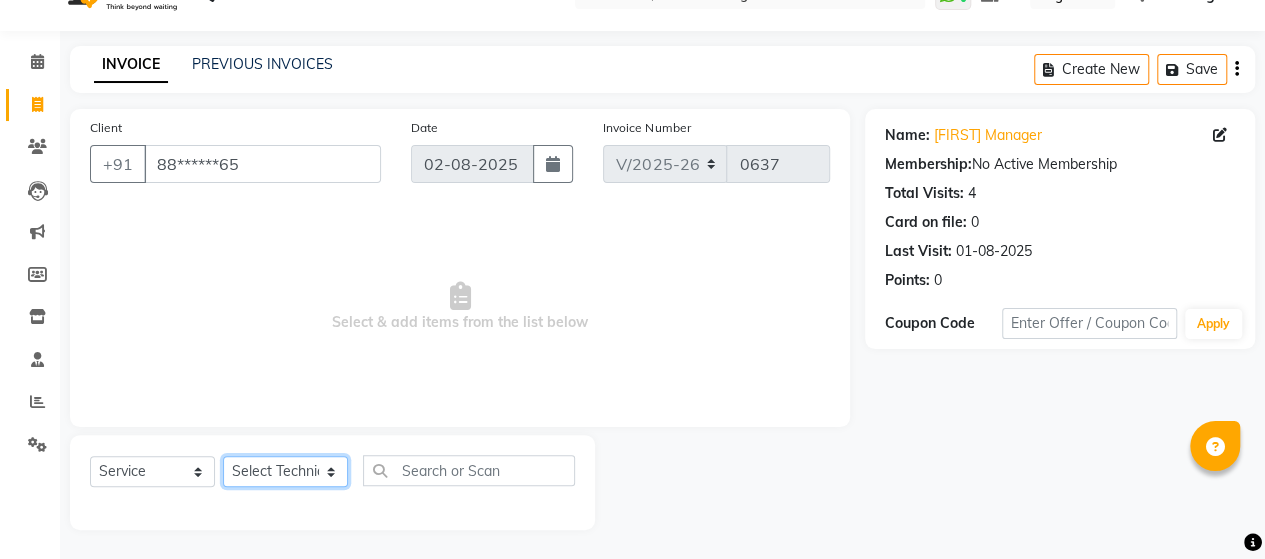 click on "Select Technician [FIRST] Manager nargis neha Sky zahra" 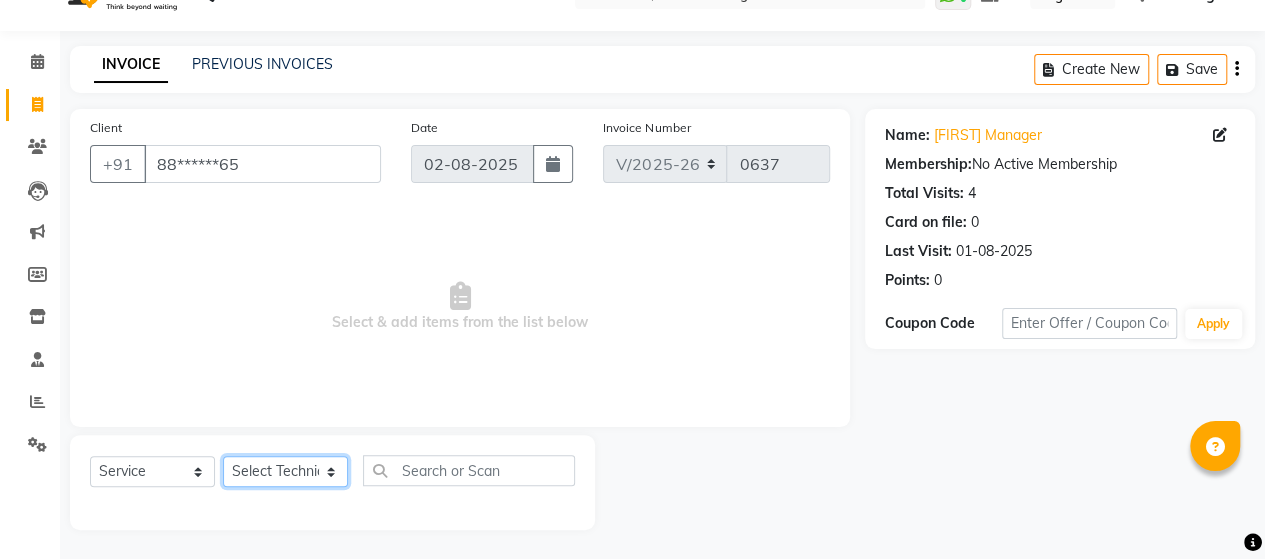 select on "18740" 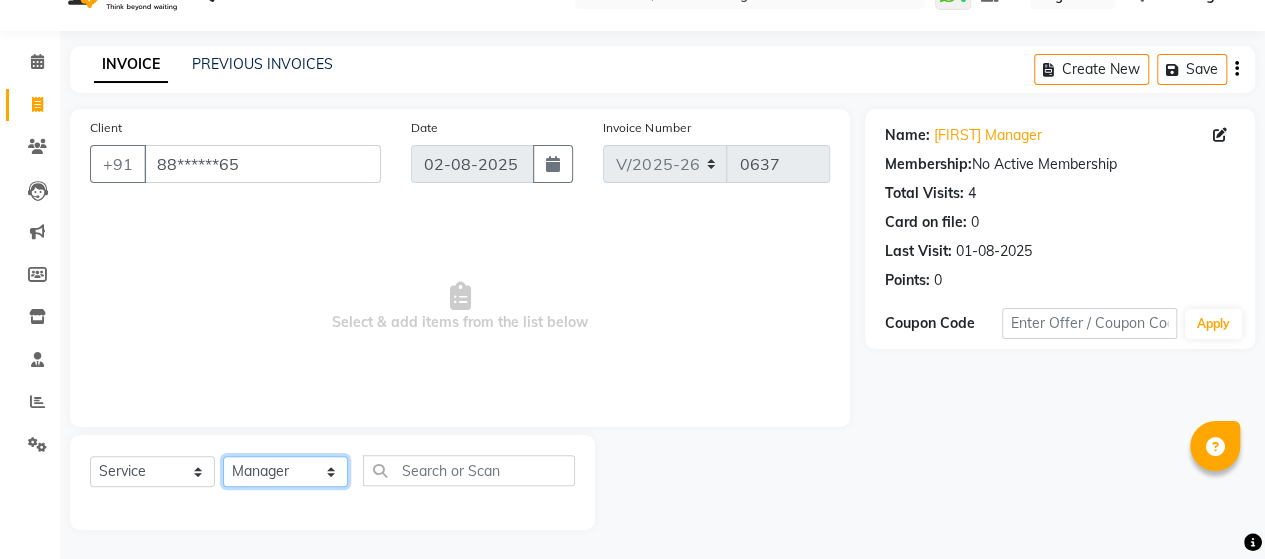 click on "Select Technician [FIRST] Manager nargis neha Sky zahra" 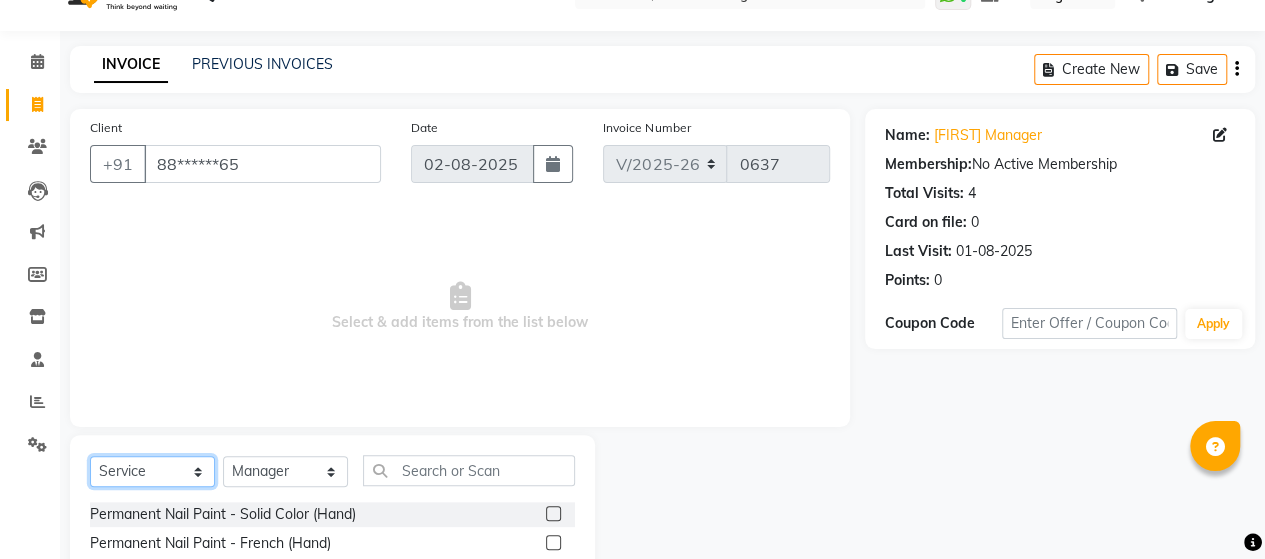 click on "Select  Service  Product  Membership  Package Voucher Prepaid Gift Card" 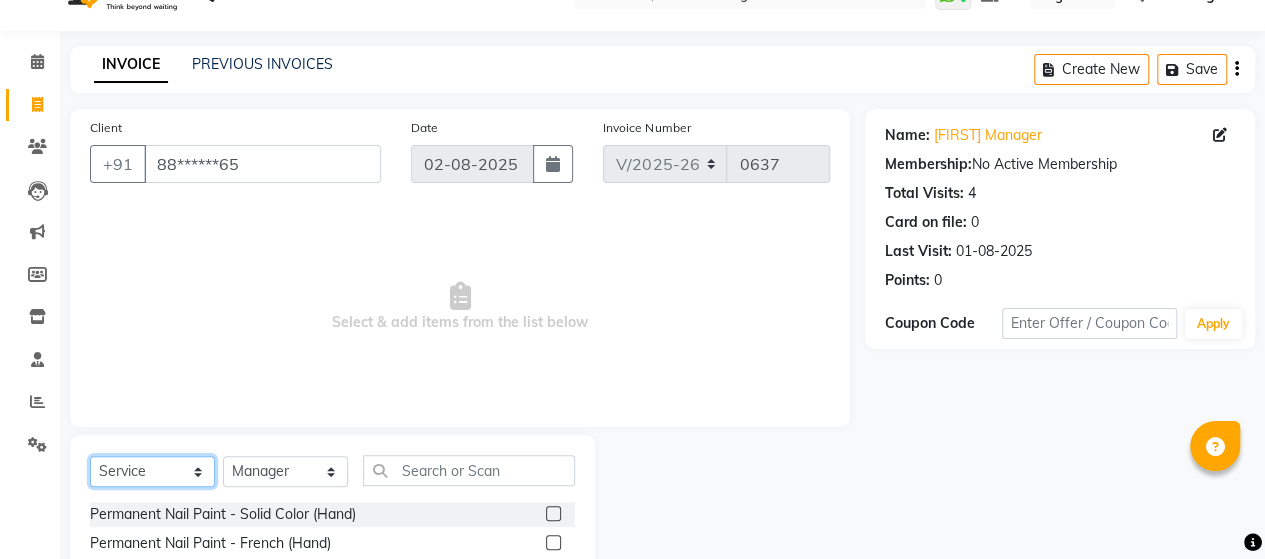 click on "Select  Service  Product  Membership  Package Voucher Prepaid Gift Card" 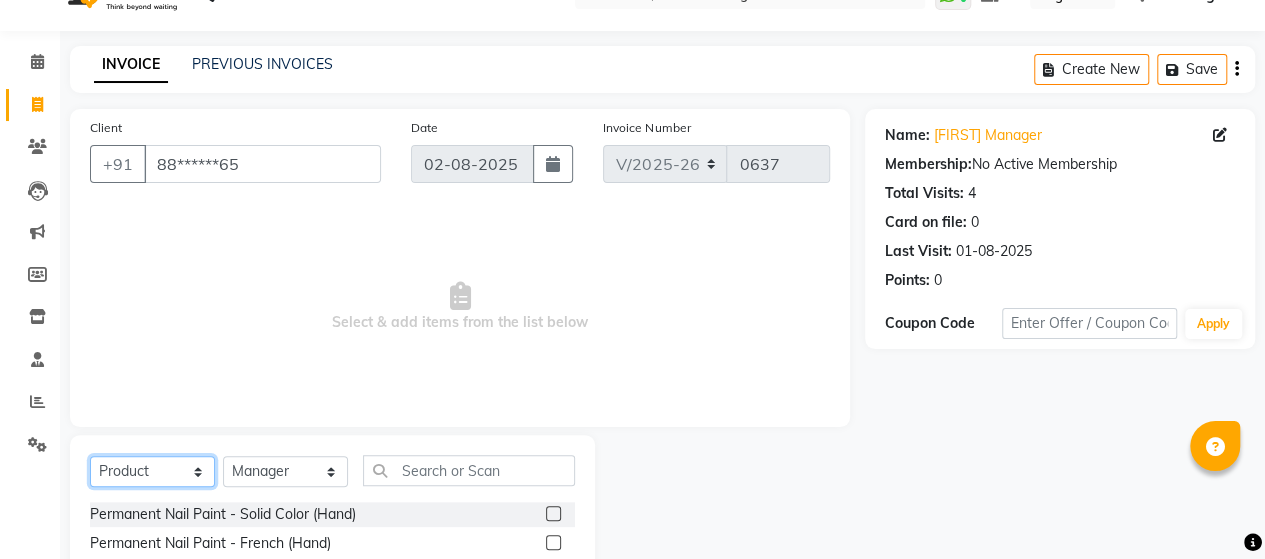 click on "Select  Service  Product  Membership  Package Voucher Prepaid Gift Card" 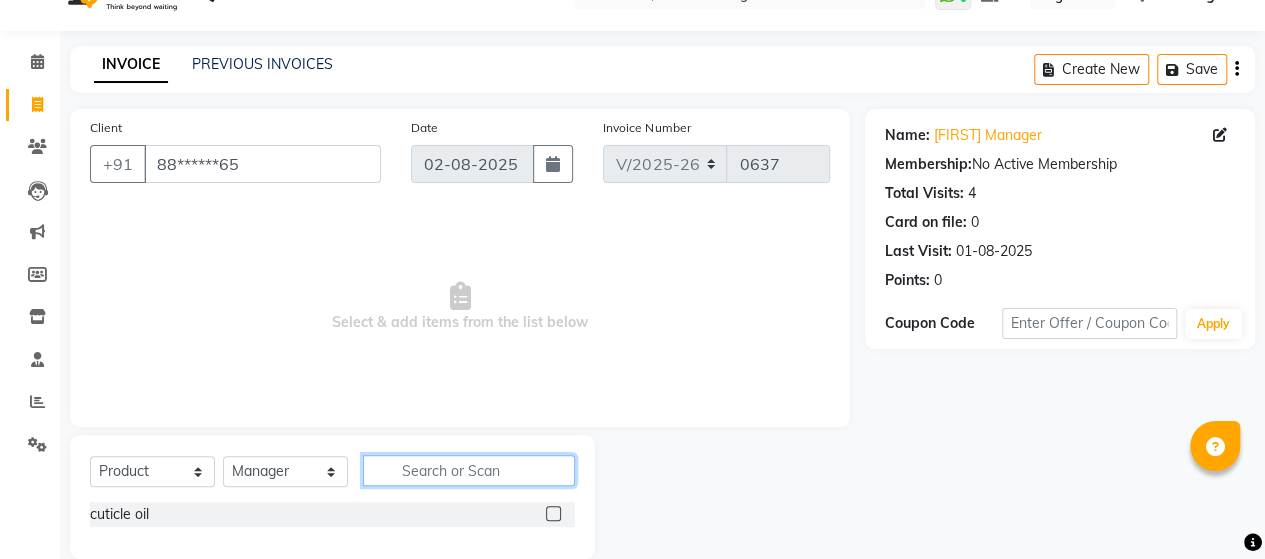 click 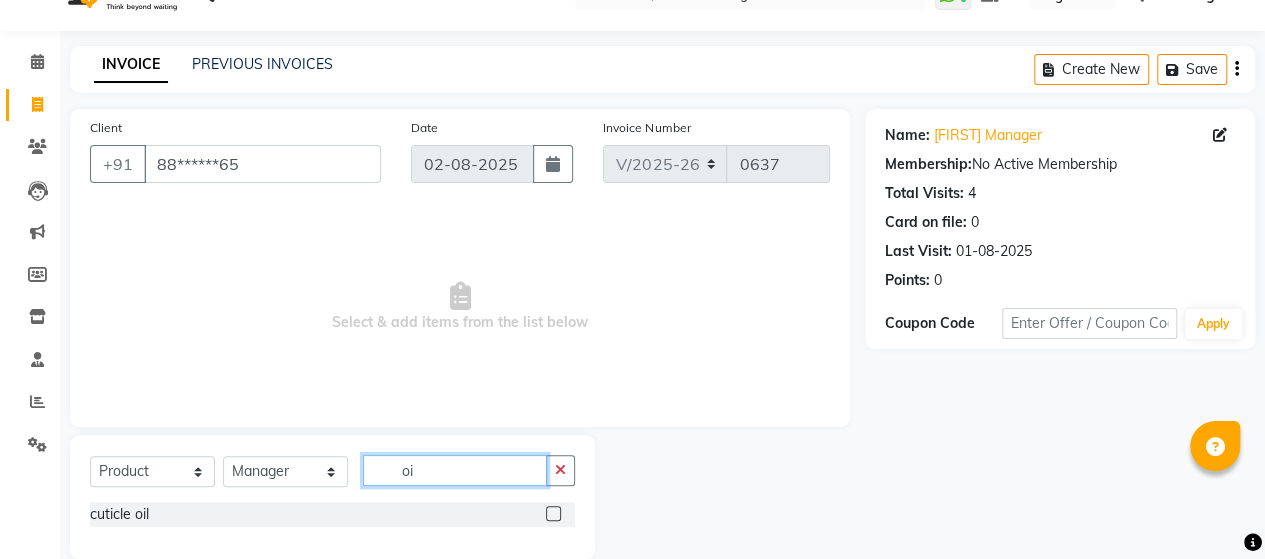 type on "oi" 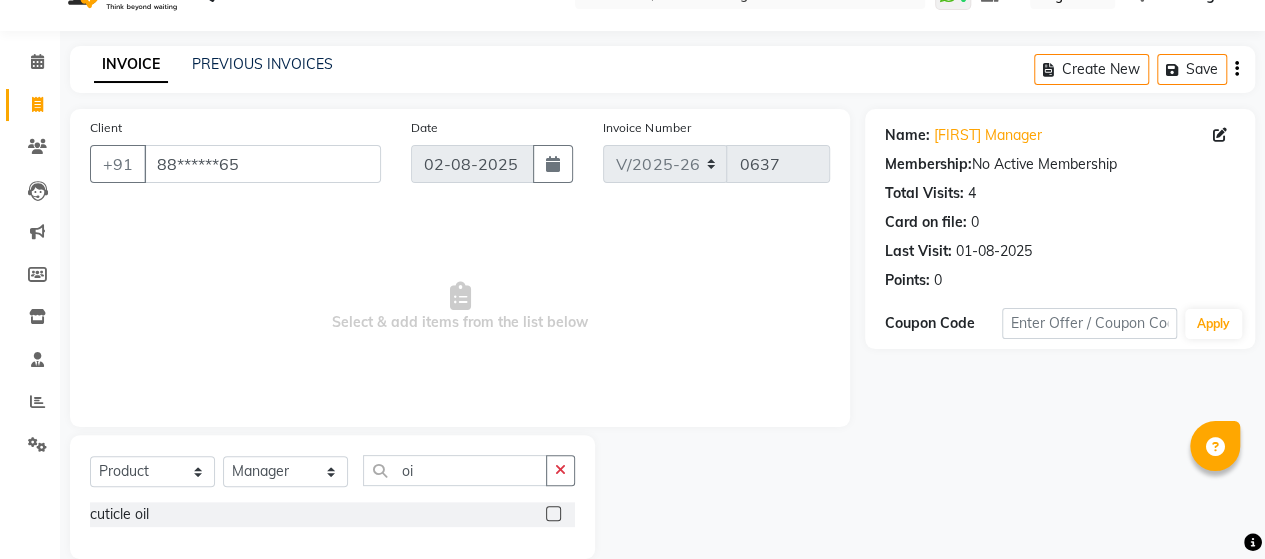 click 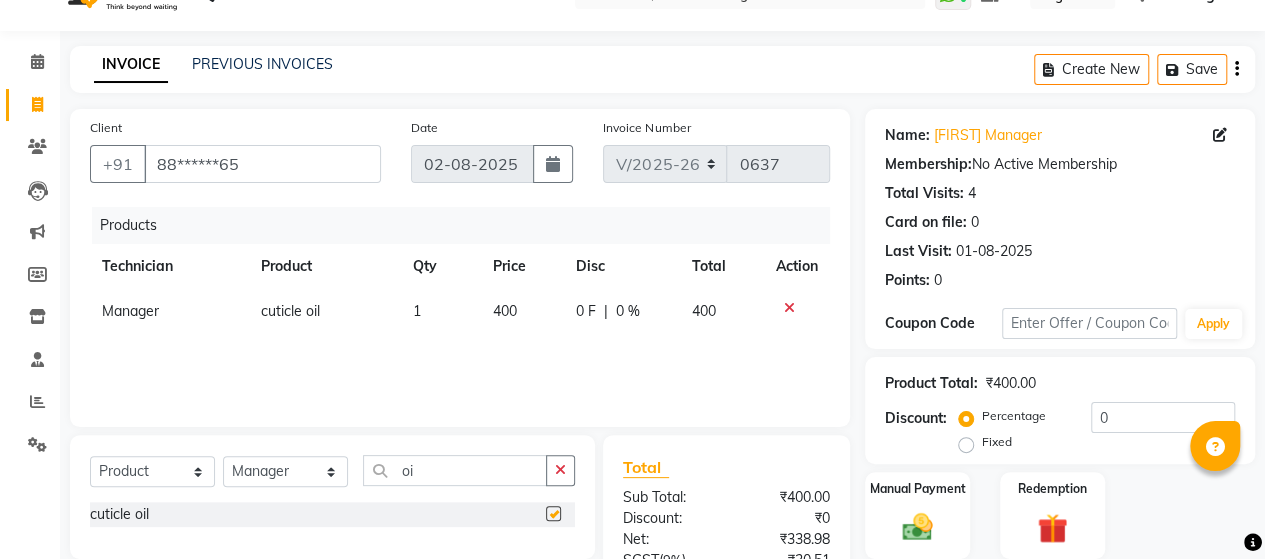 checkbox on "false" 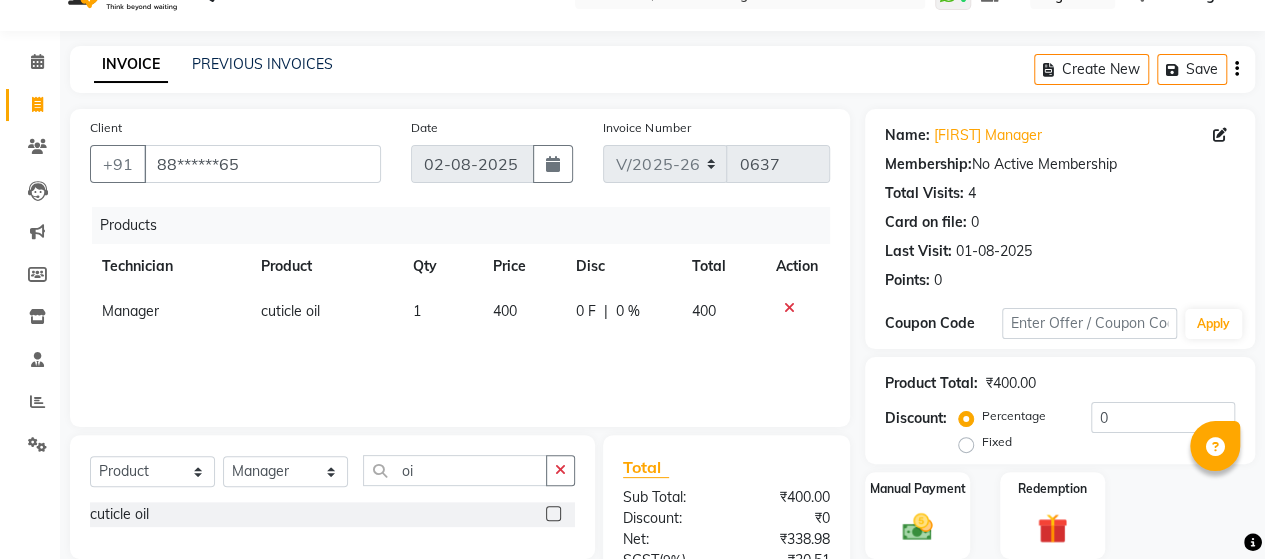 drag, startPoint x: 454, startPoint y: 286, endPoint x: 485, endPoint y: 297, distance: 32.89377 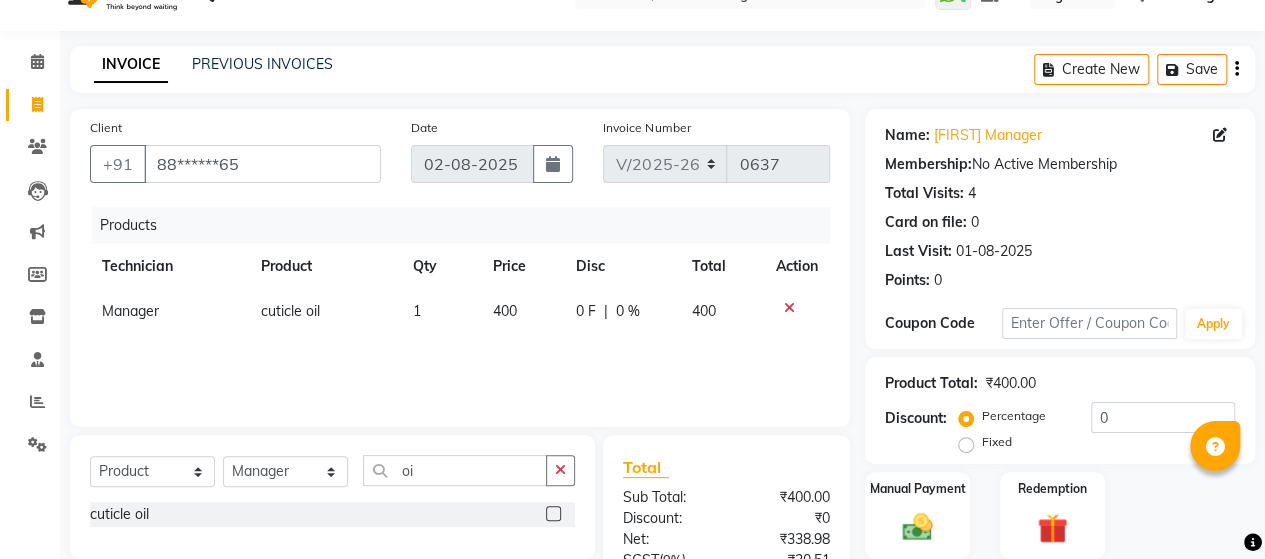 click on "400" 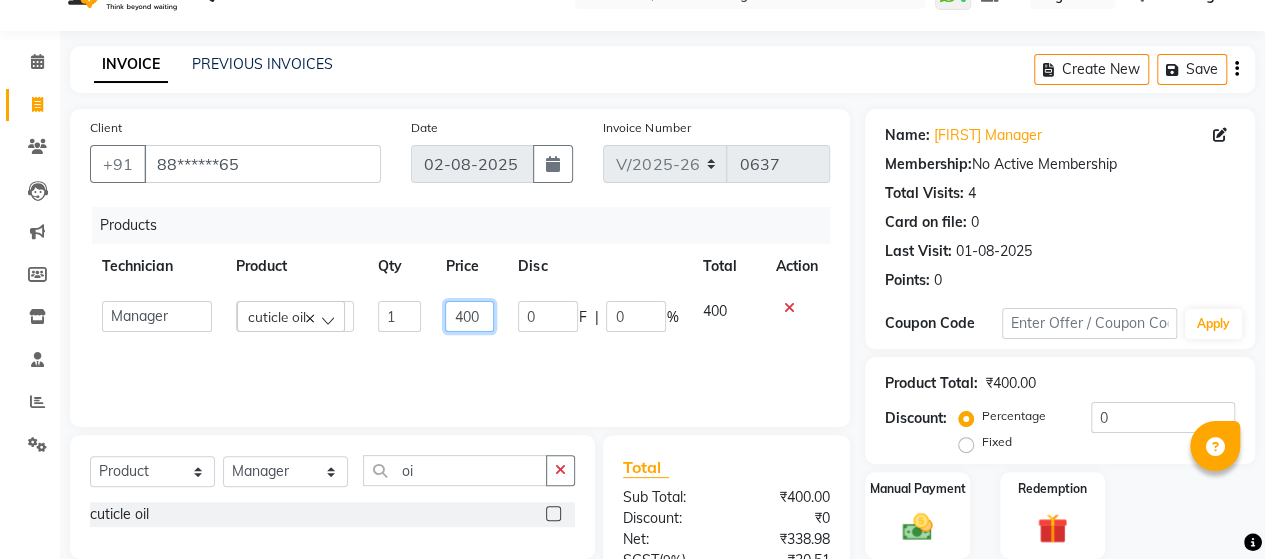 click on "400" 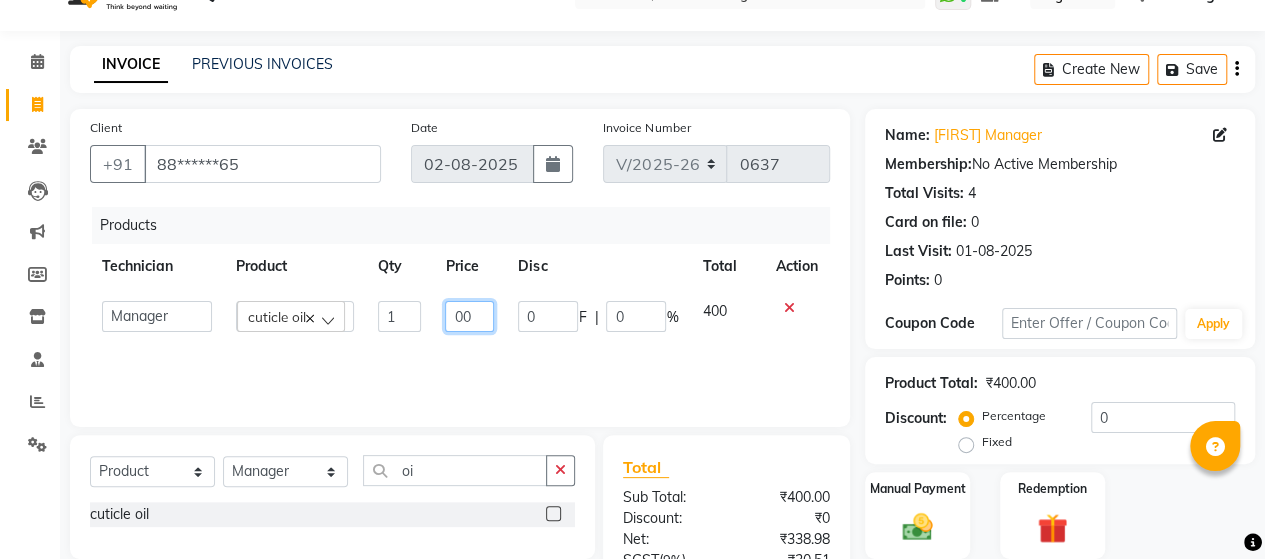 type on "400" 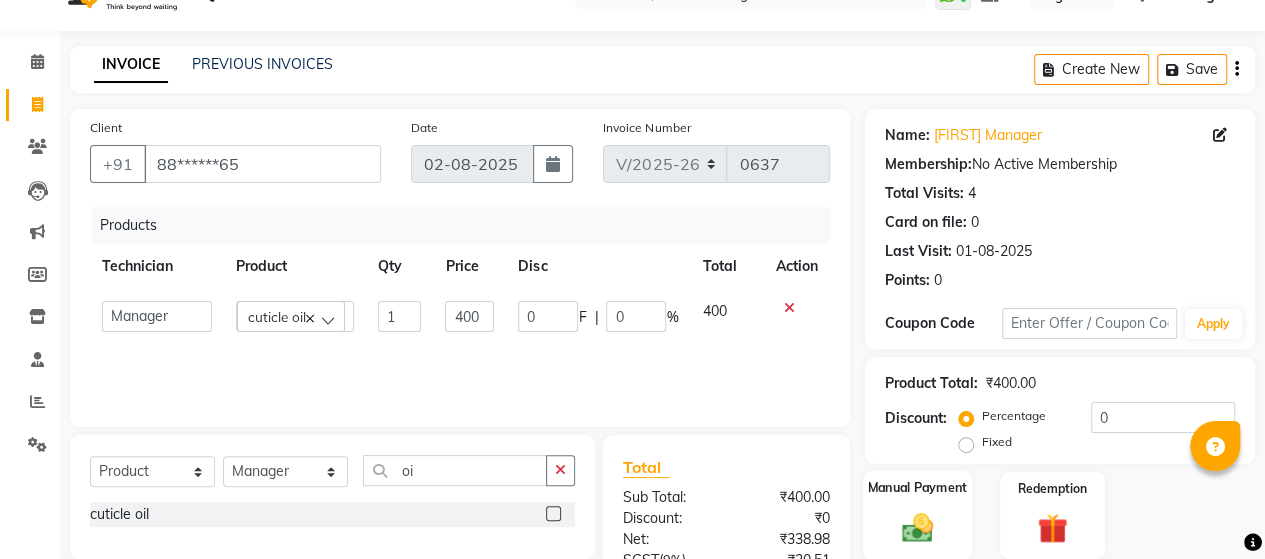 click on "Manual Payment" 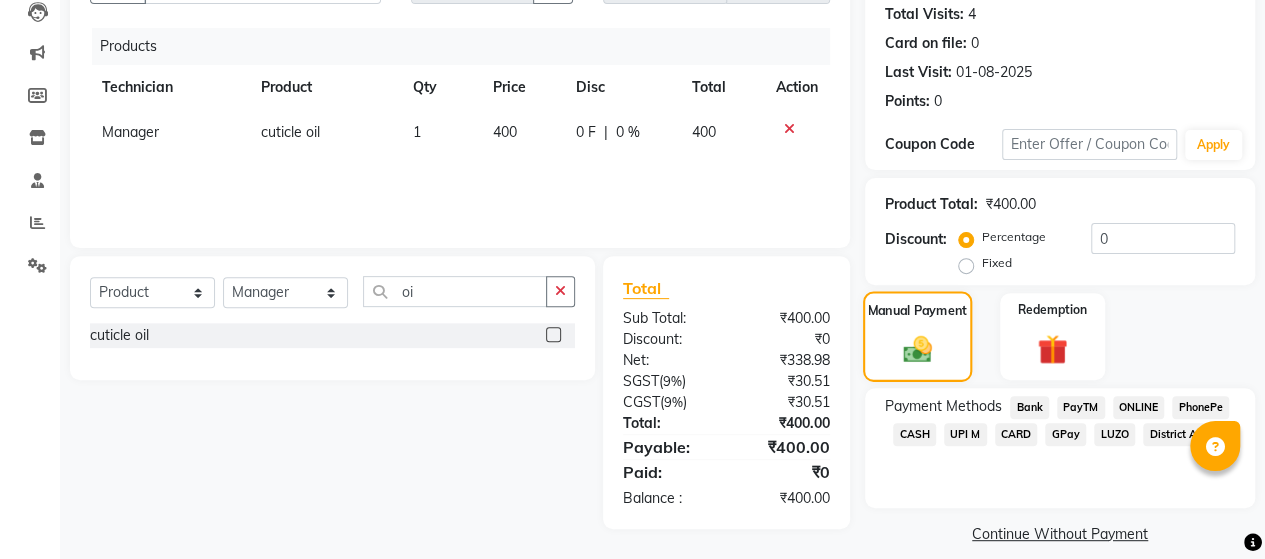 scroll, scrollTop: 229, scrollLeft: 0, axis: vertical 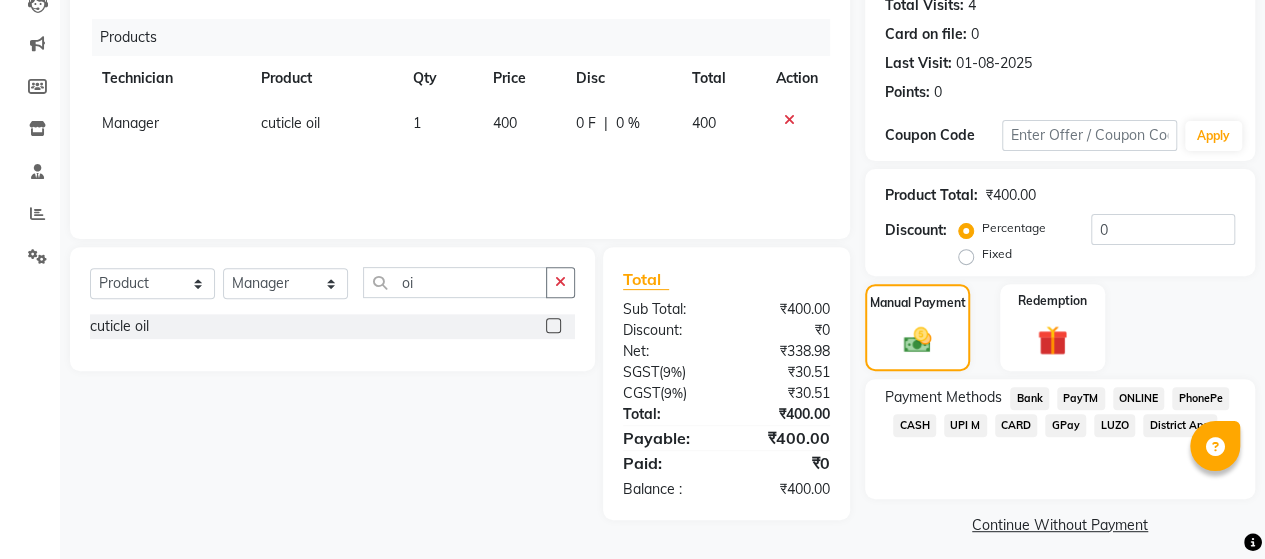 click on "CASH" 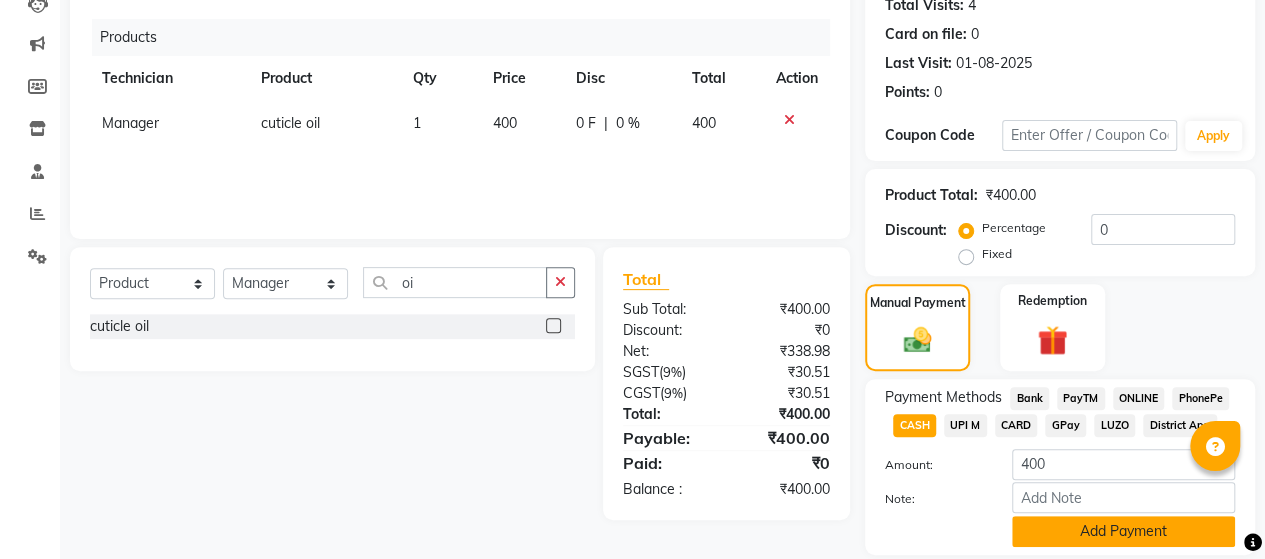 click on "Add Payment" 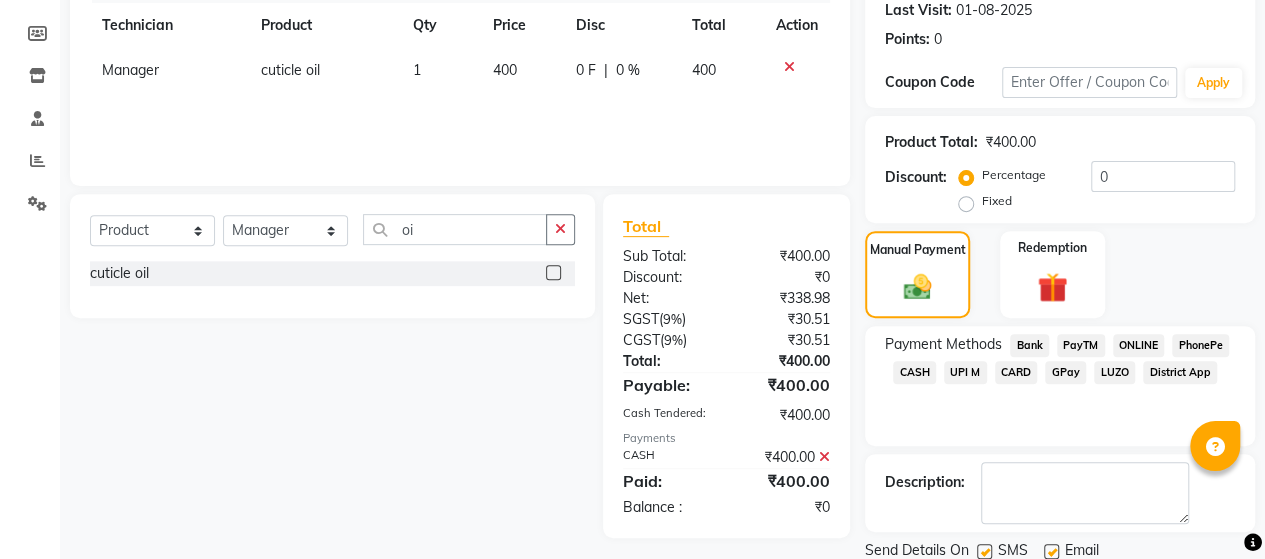 scroll, scrollTop: 350, scrollLeft: 0, axis: vertical 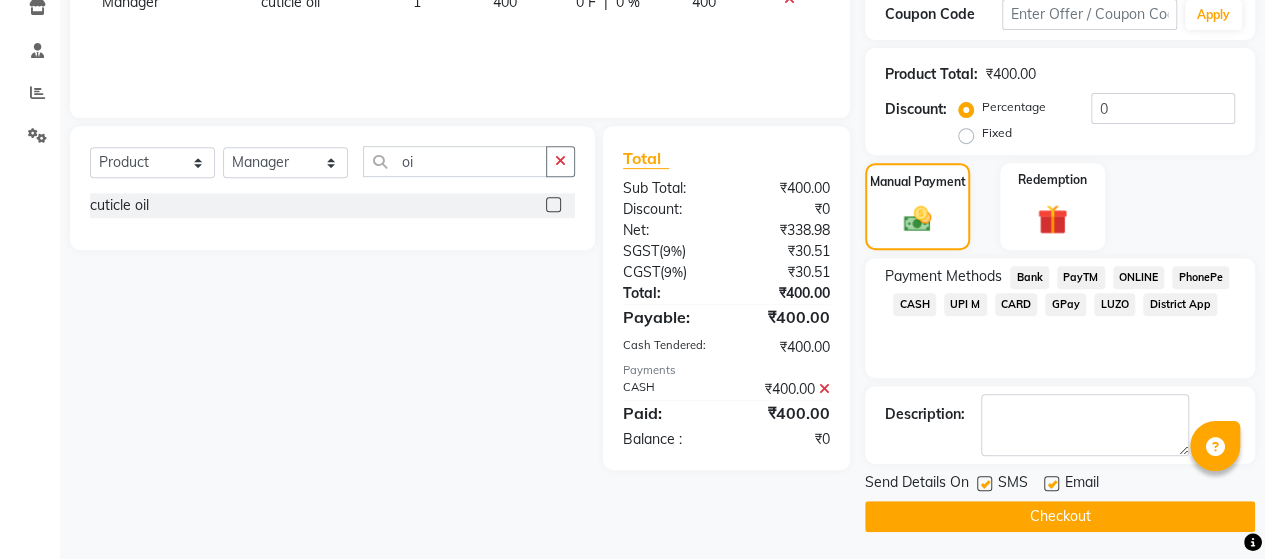 click on "Send Details On SMS Email  Checkout" 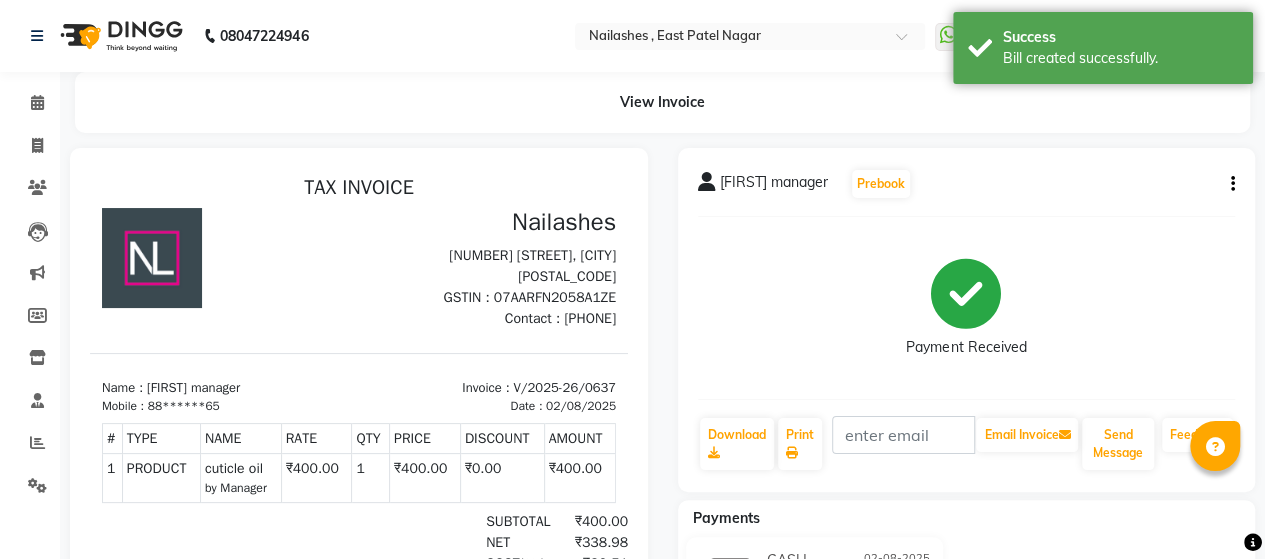 scroll, scrollTop: 0, scrollLeft: 0, axis: both 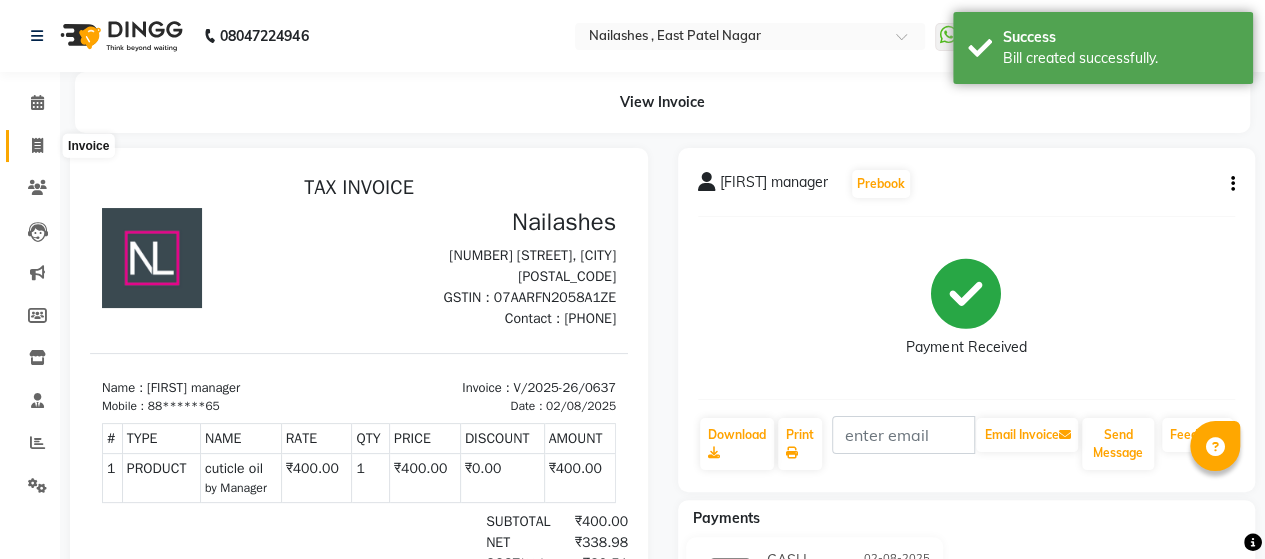 click 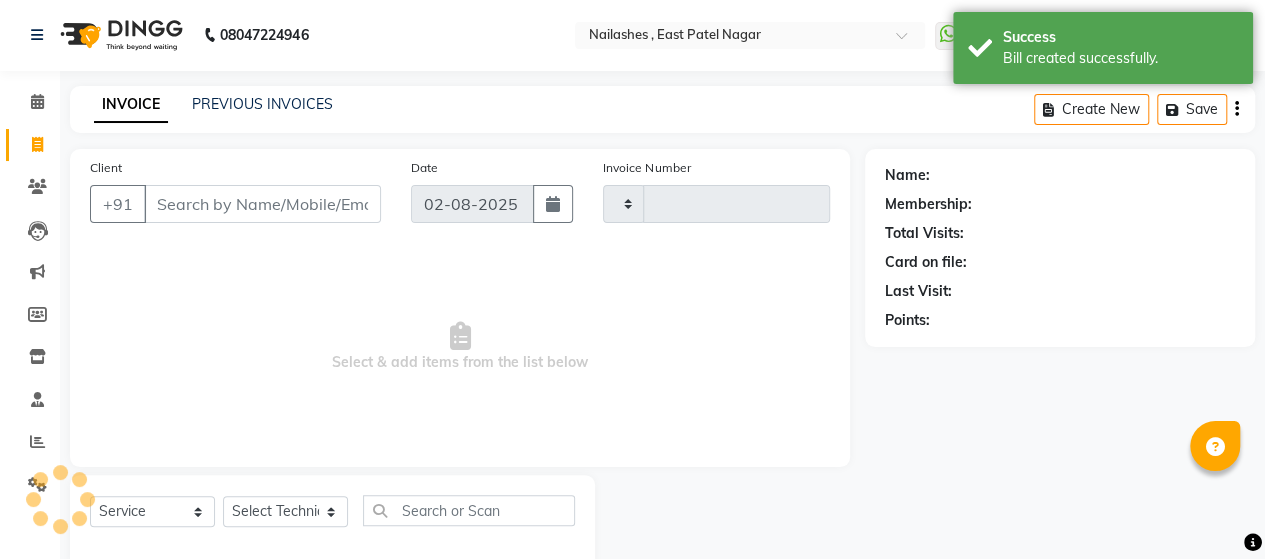 type on "0638" 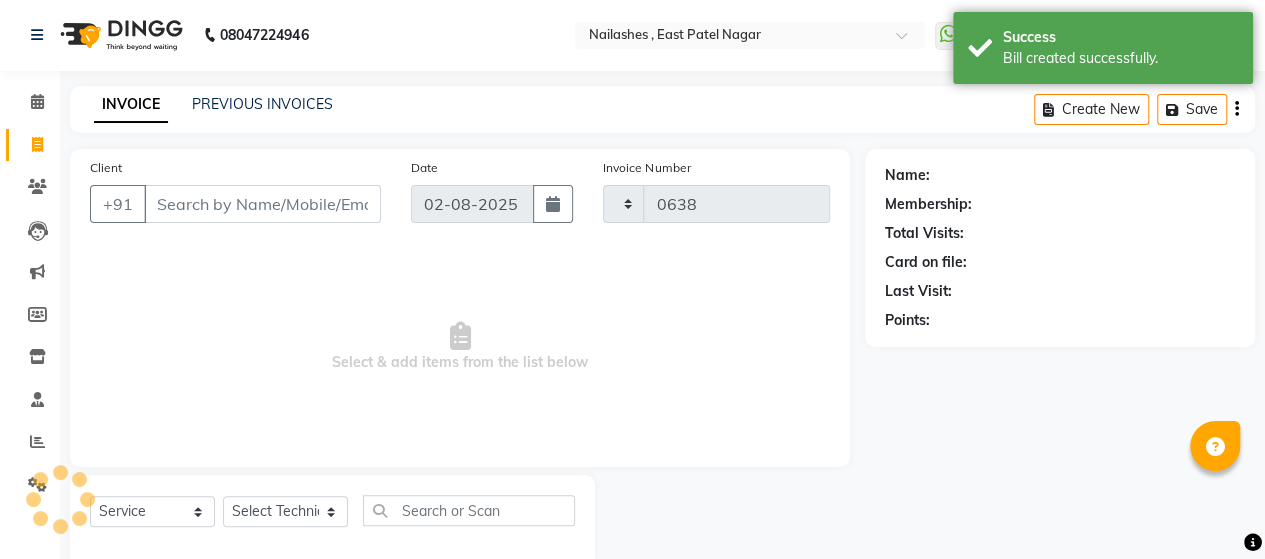 select on "3836" 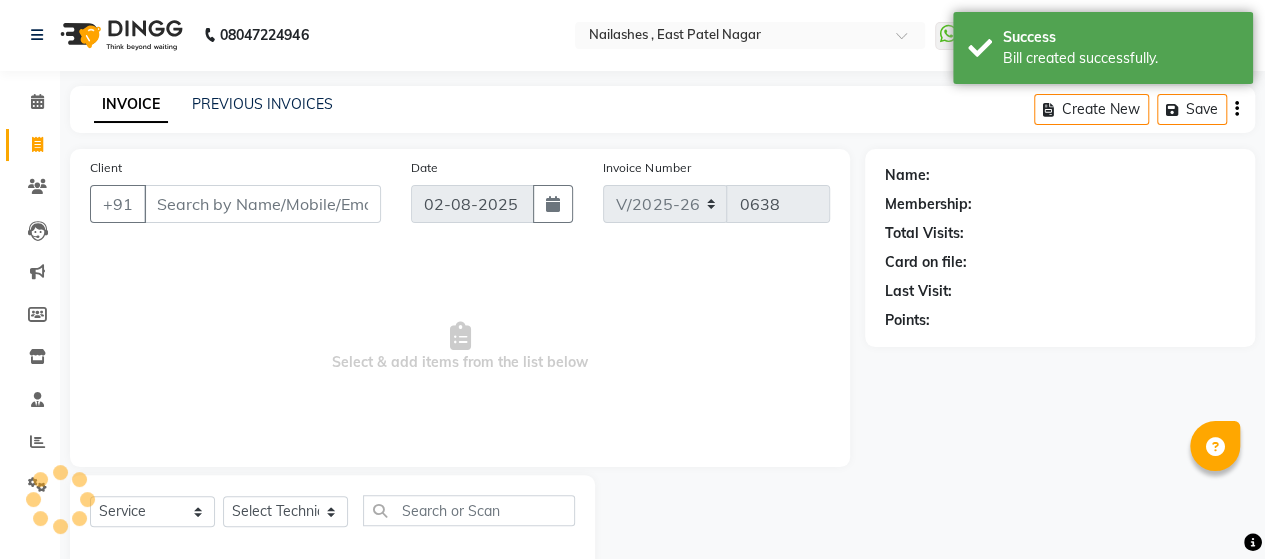 scroll, scrollTop: 41, scrollLeft: 0, axis: vertical 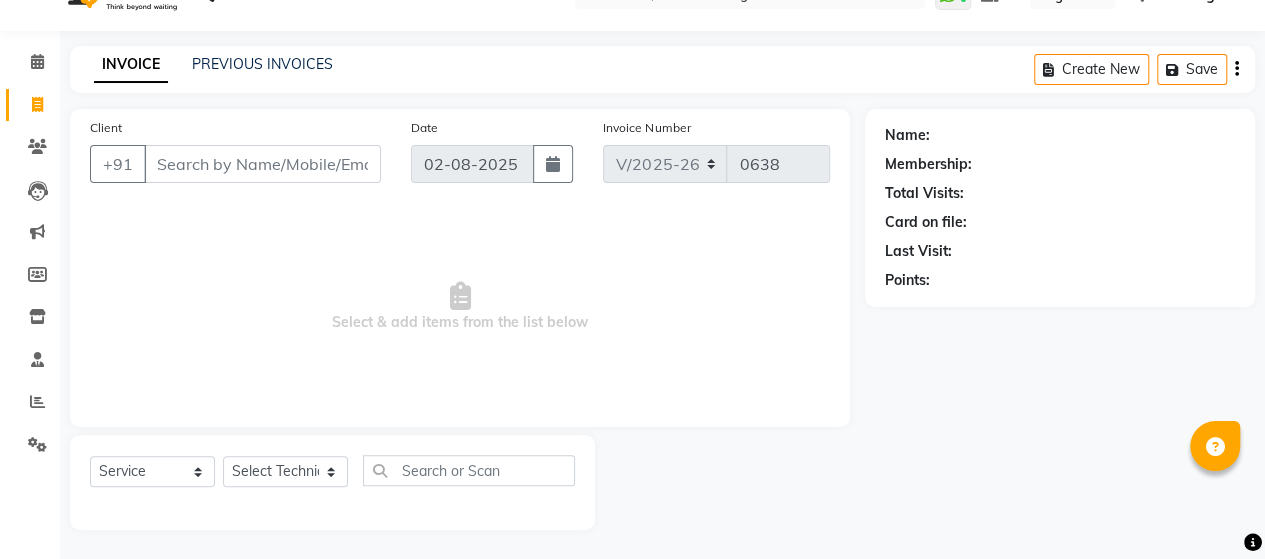 click on "INVOICE PREVIOUS INVOICES" 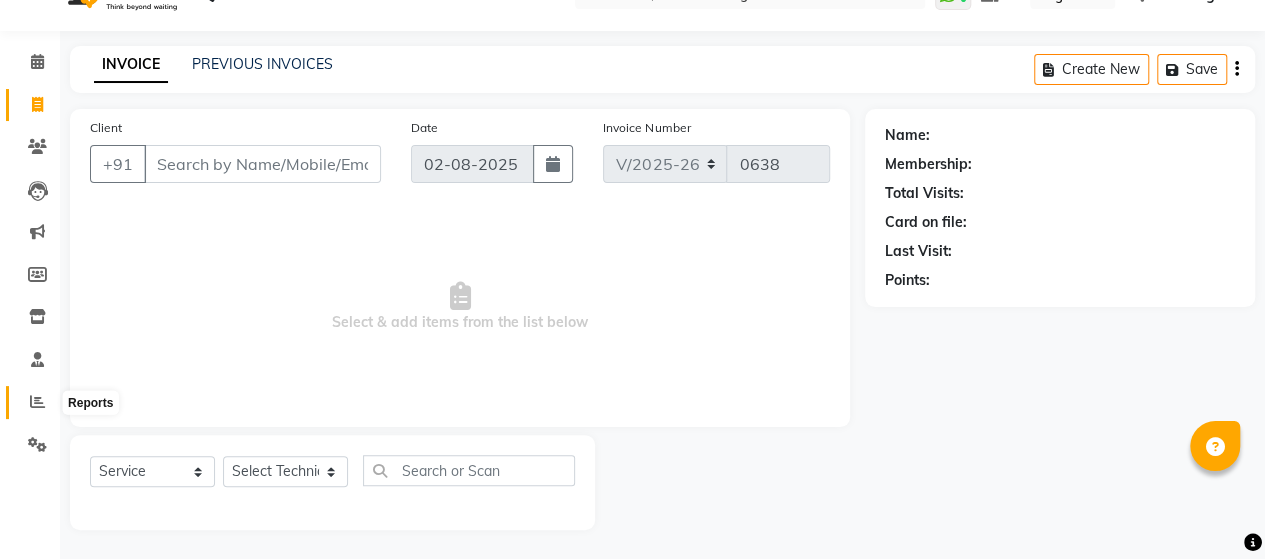 click 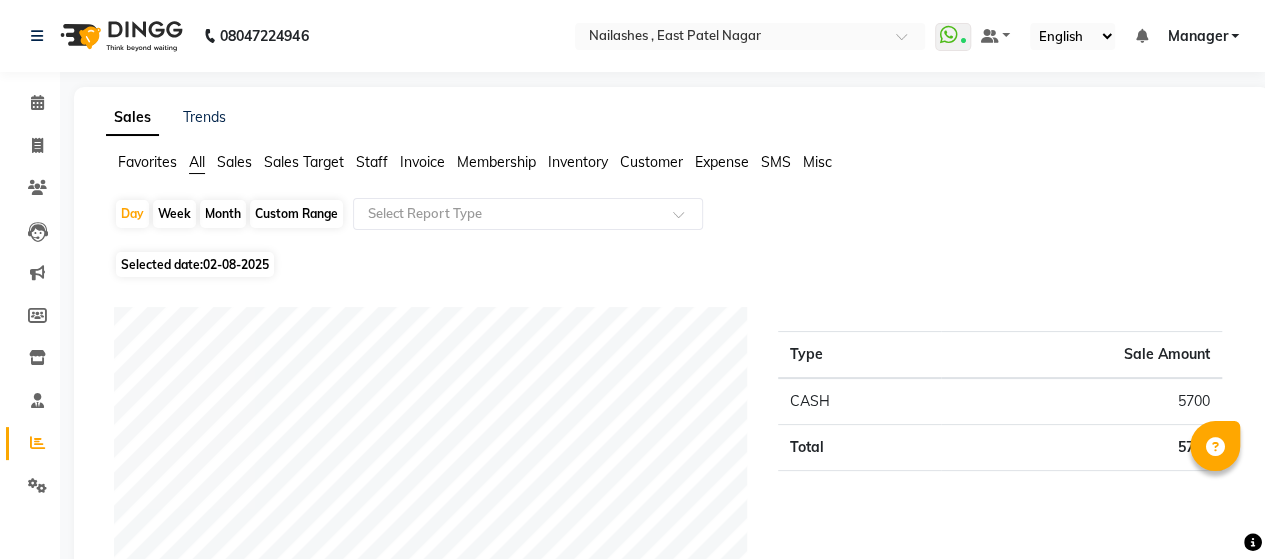 scroll, scrollTop: 27, scrollLeft: 0, axis: vertical 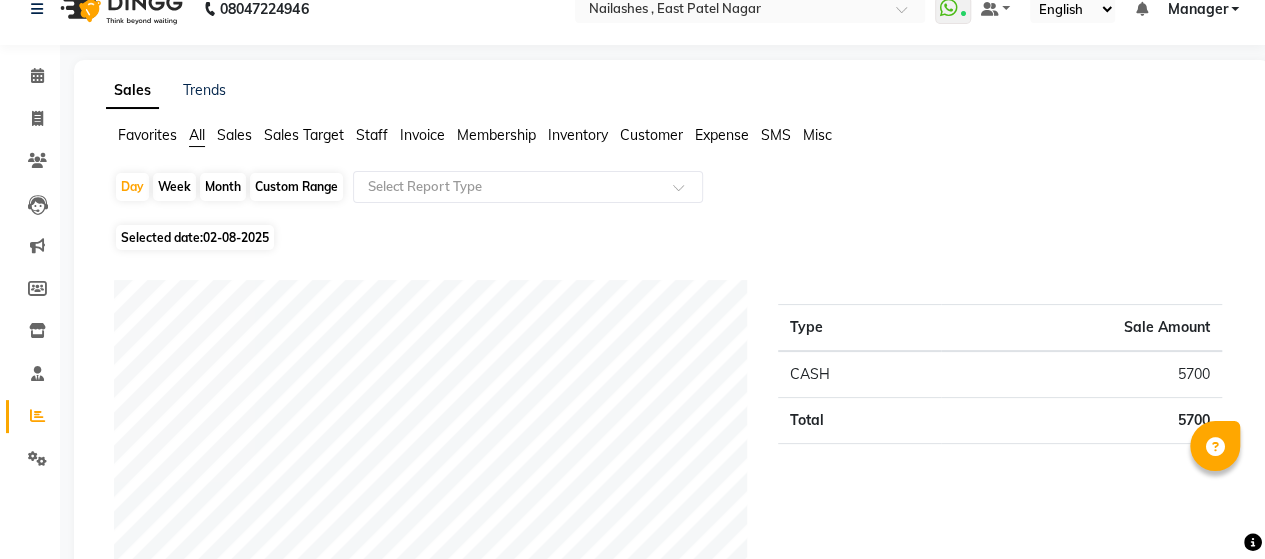 click on "Staff" 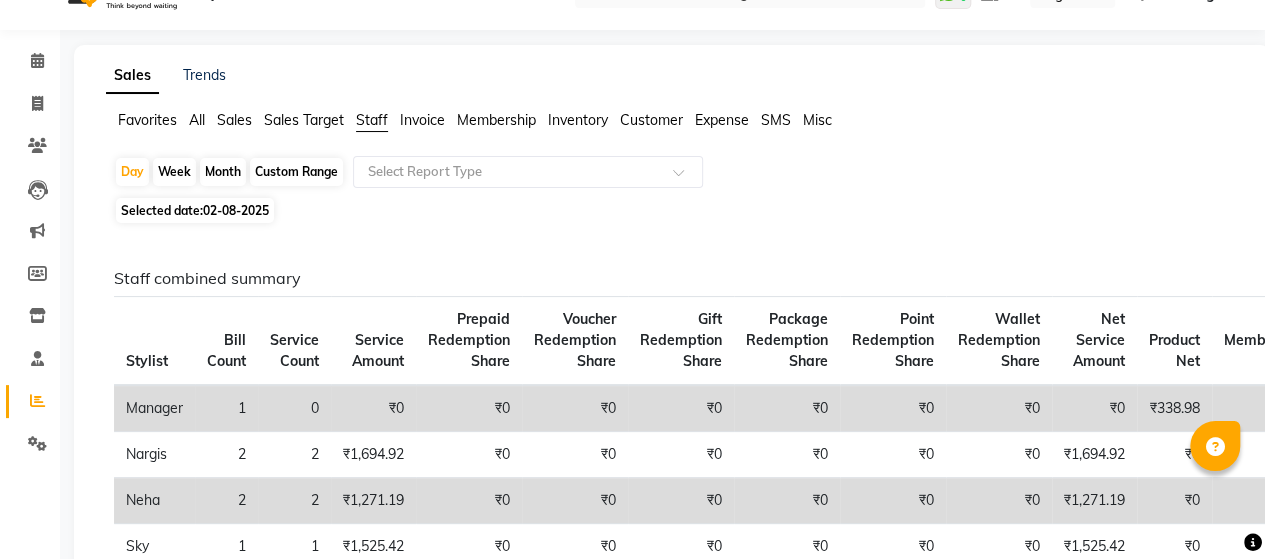 scroll, scrollTop: 0, scrollLeft: 0, axis: both 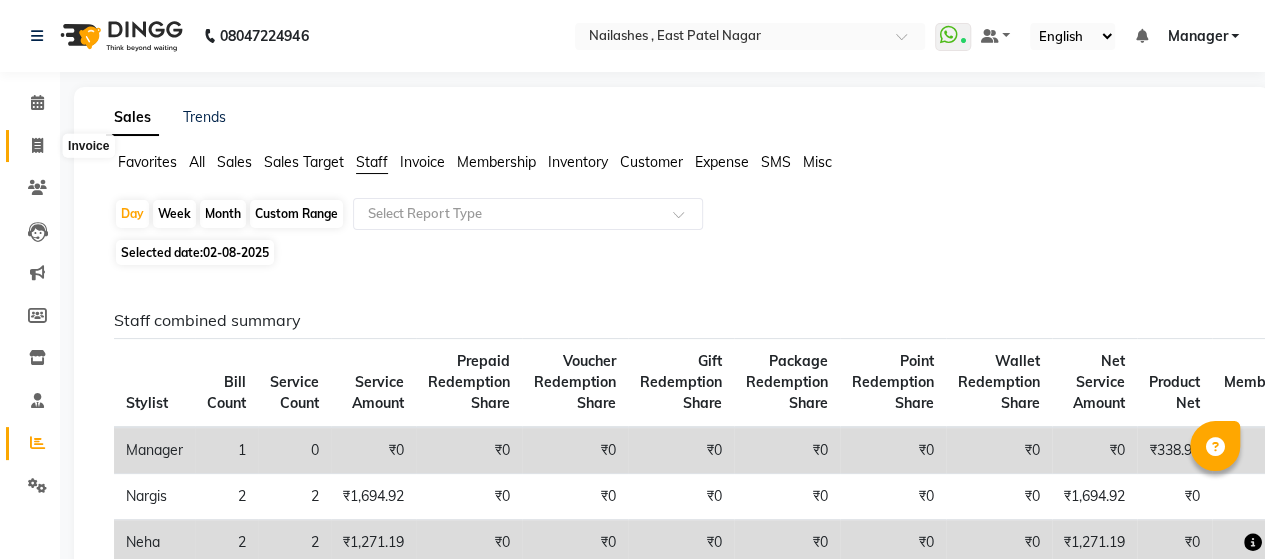 click 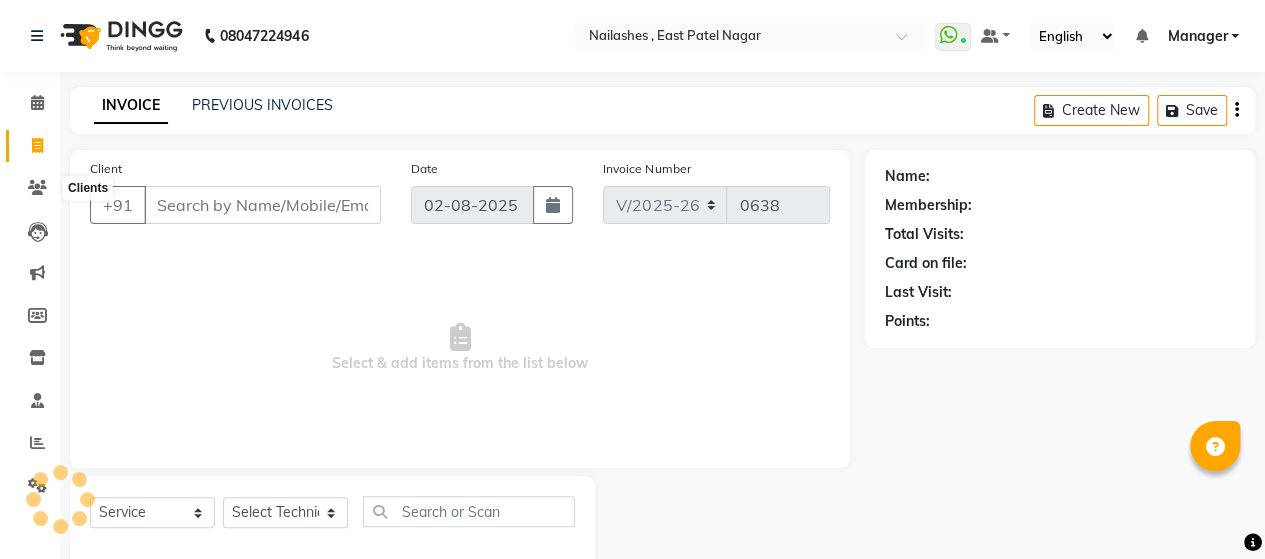 scroll, scrollTop: 41, scrollLeft: 0, axis: vertical 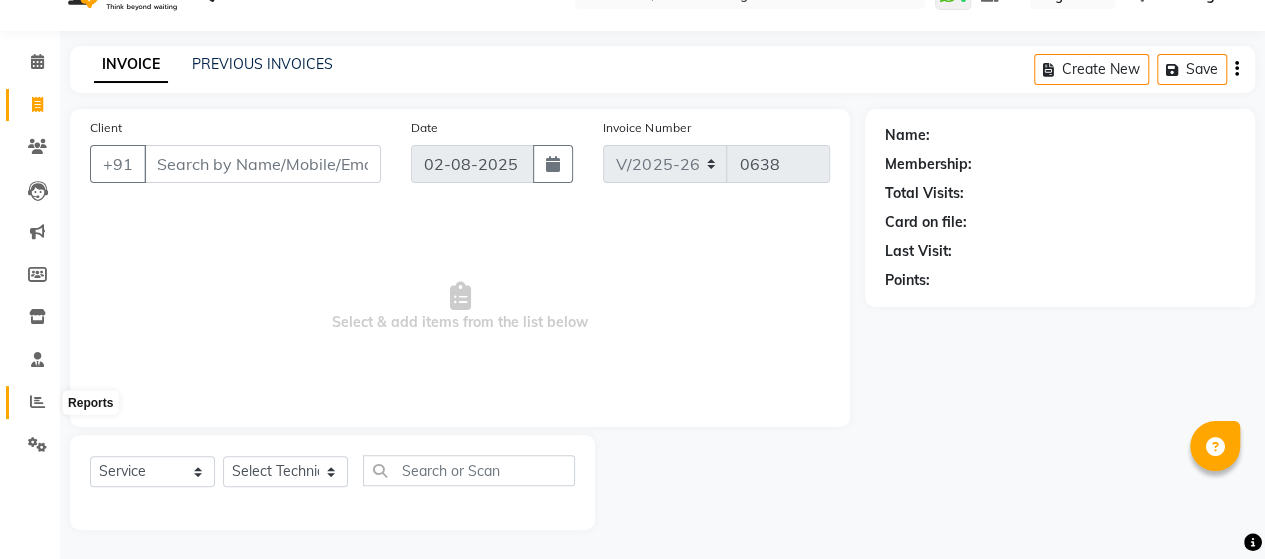 click 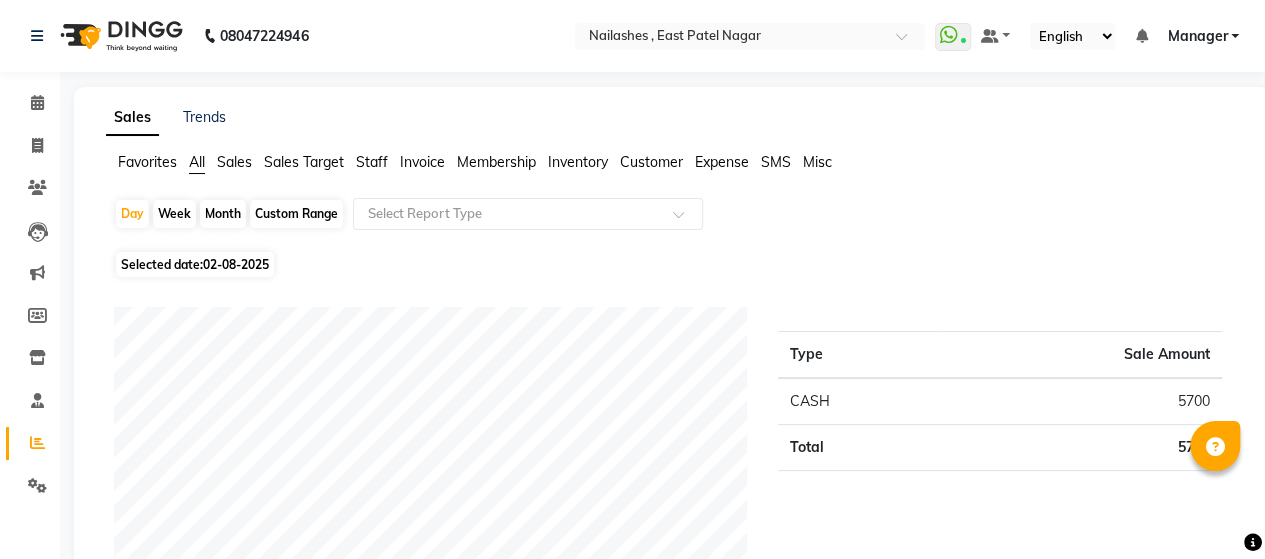 click on "Staff" 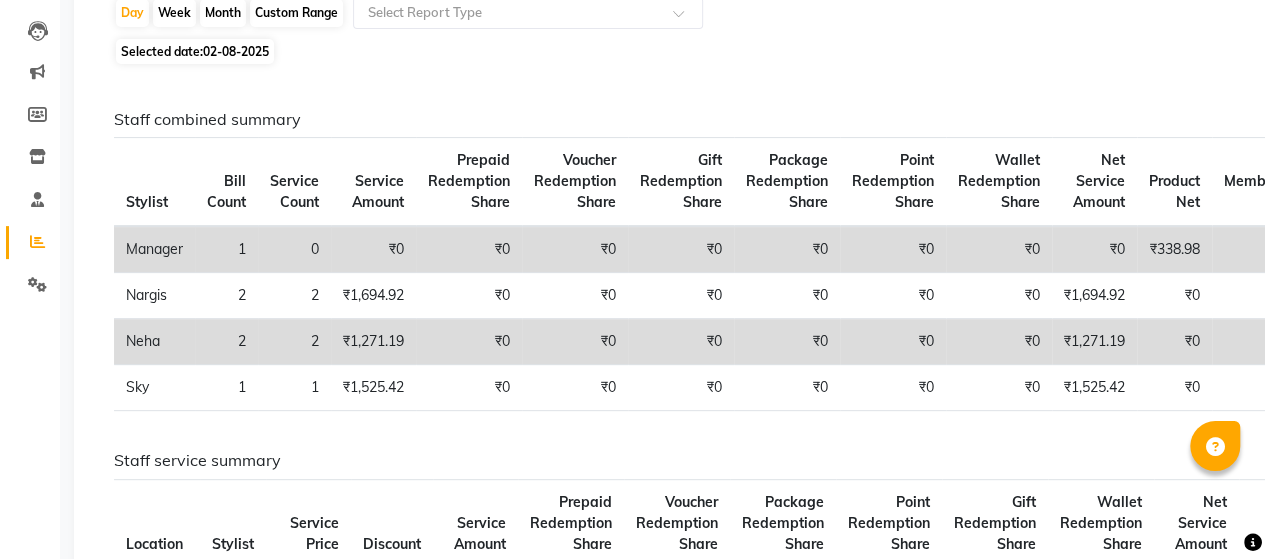 scroll, scrollTop: 202, scrollLeft: 0, axis: vertical 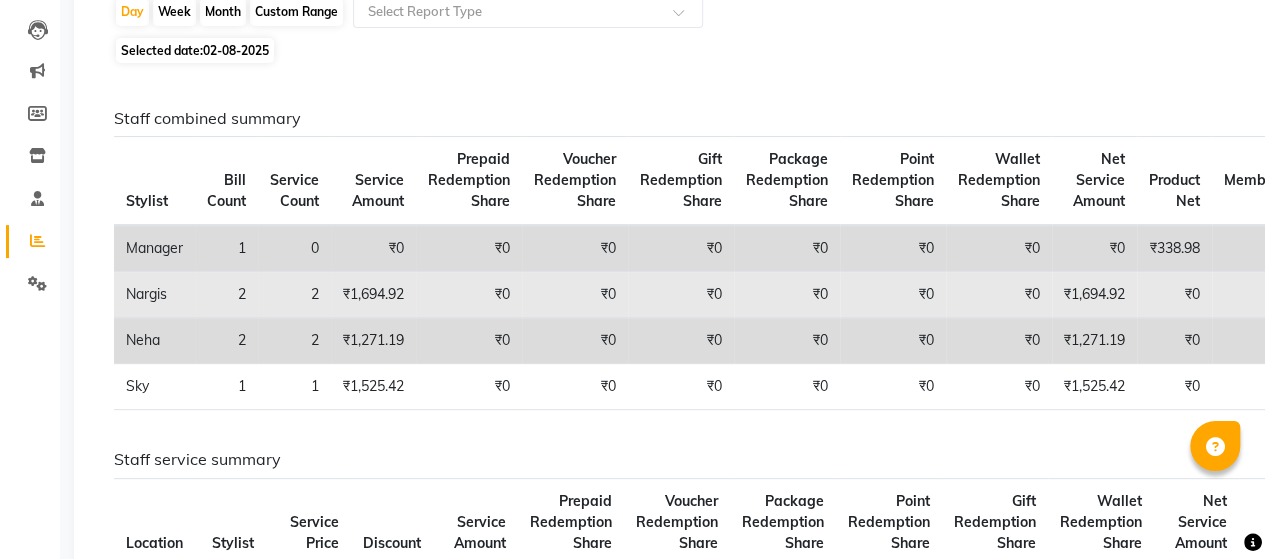 click on "₹1,694.92" 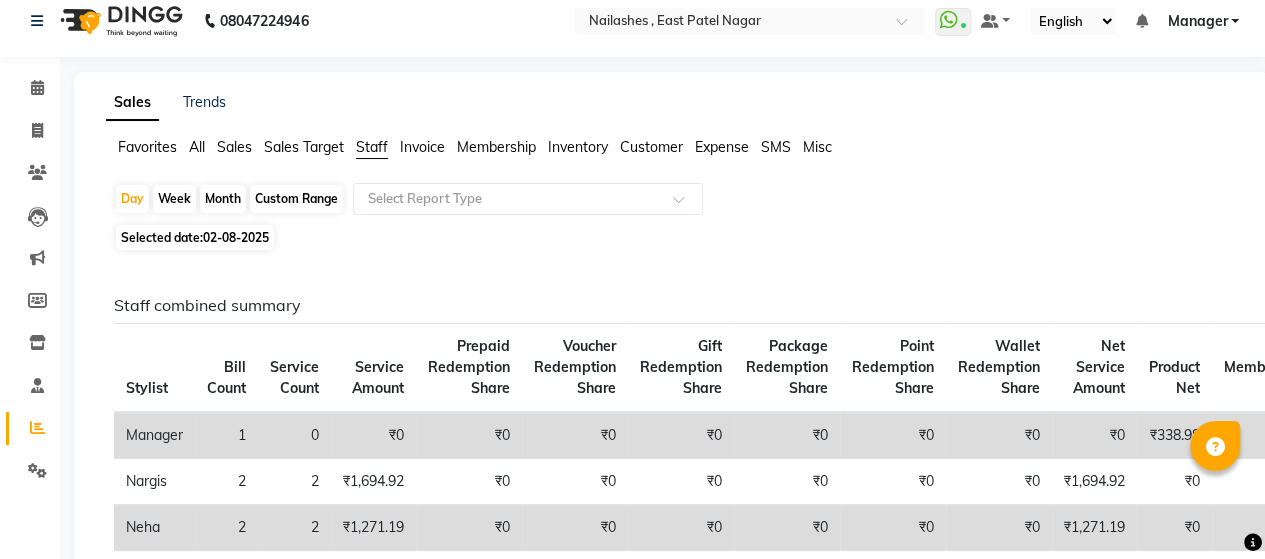 scroll, scrollTop: 0, scrollLeft: 0, axis: both 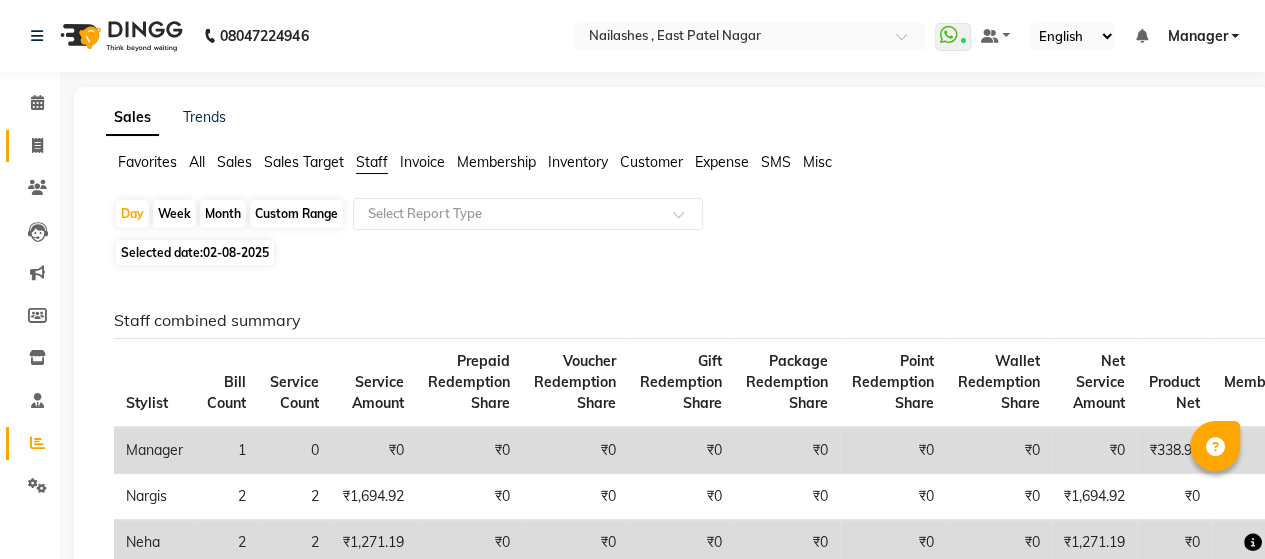 click on "Invoice" 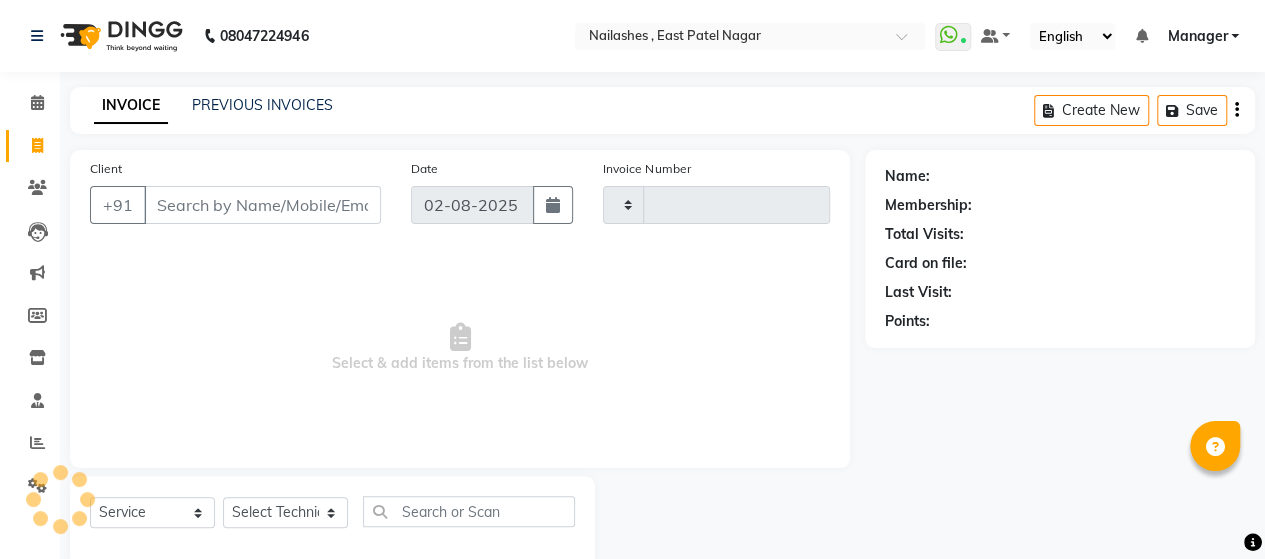 type on "0638" 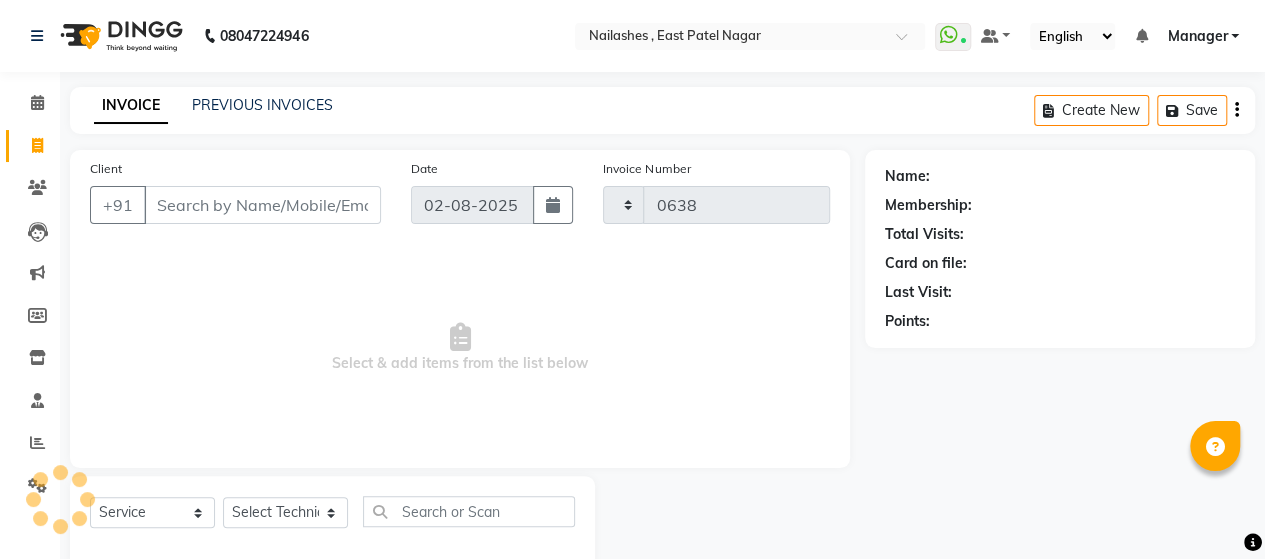 scroll, scrollTop: 41, scrollLeft: 0, axis: vertical 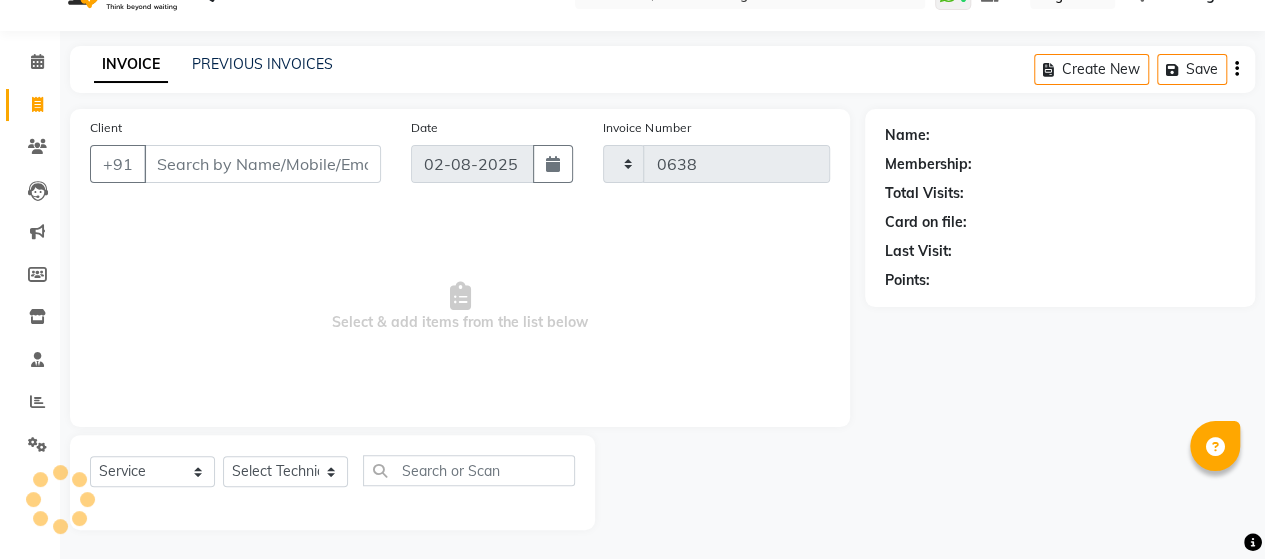 select on "3836" 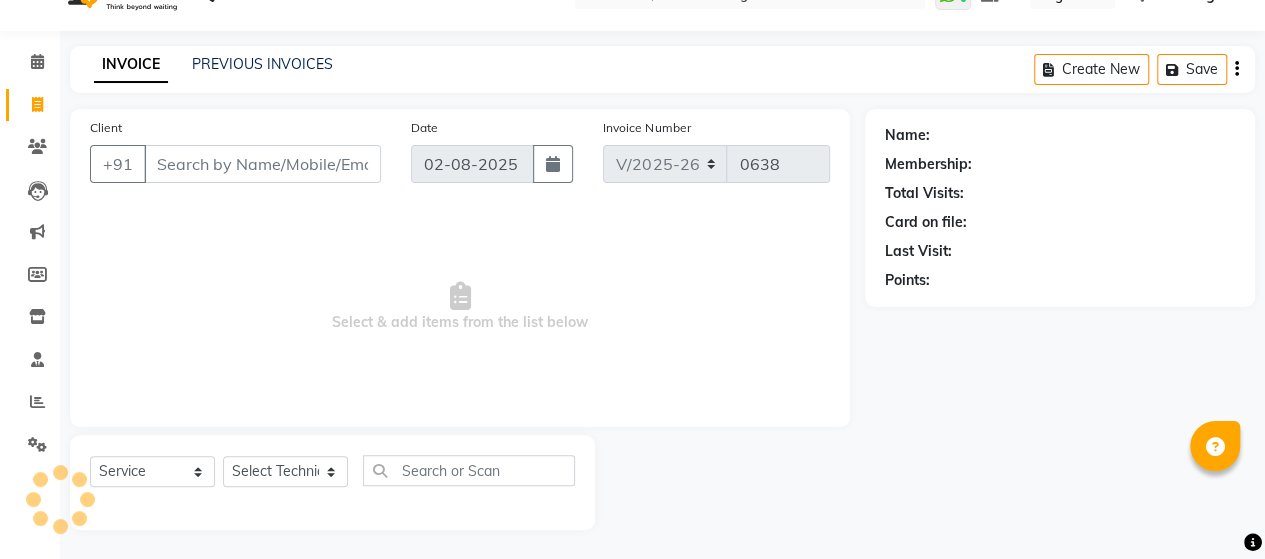 scroll, scrollTop: 0, scrollLeft: 0, axis: both 